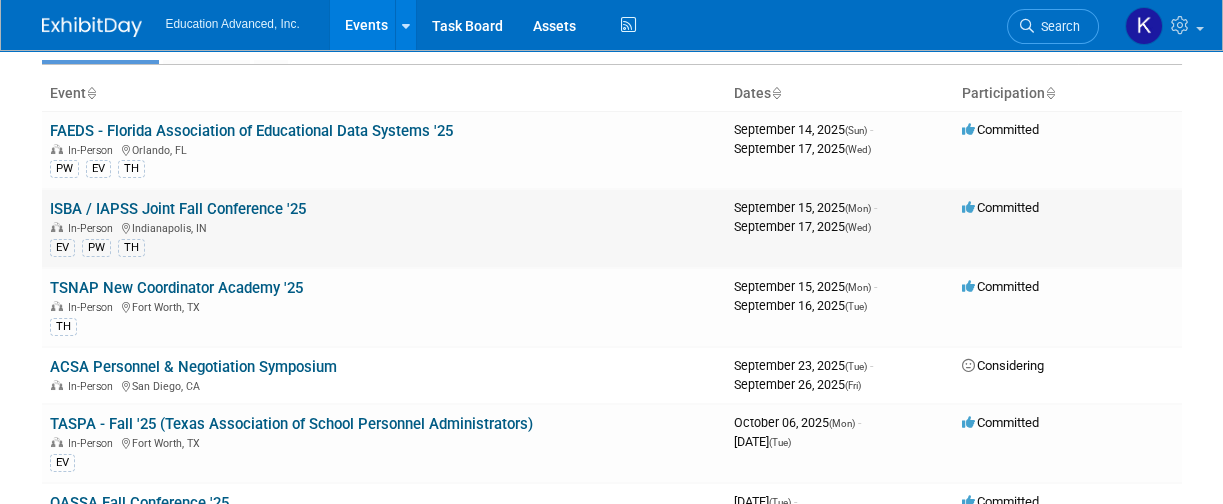 scroll, scrollTop: 133, scrollLeft: 0, axis: vertical 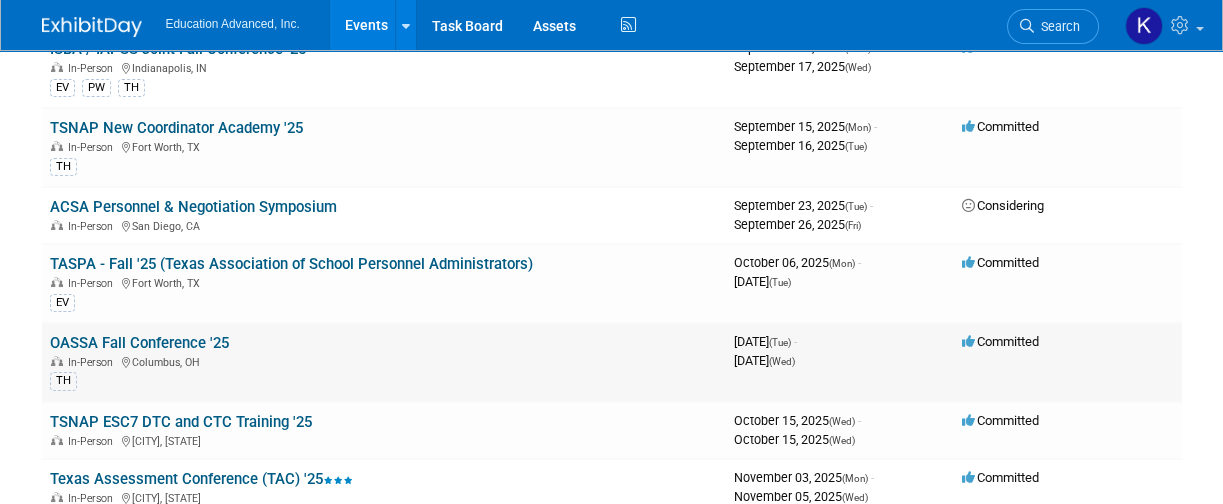 click on "OASSA Fall Conference '25" at bounding box center [139, 343] 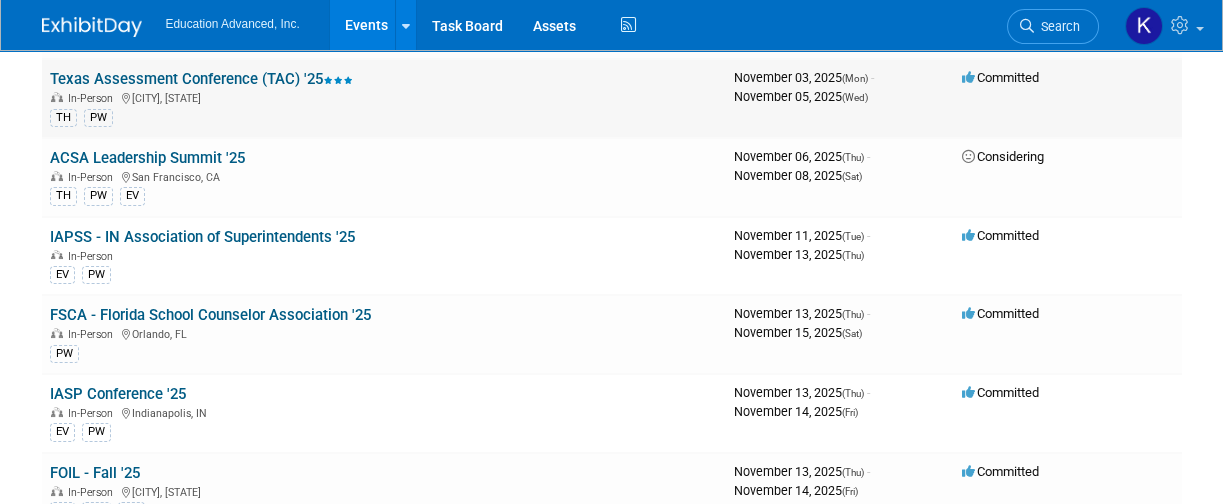 scroll, scrollTop: 399, scrollLeft: 0, axis: vertical 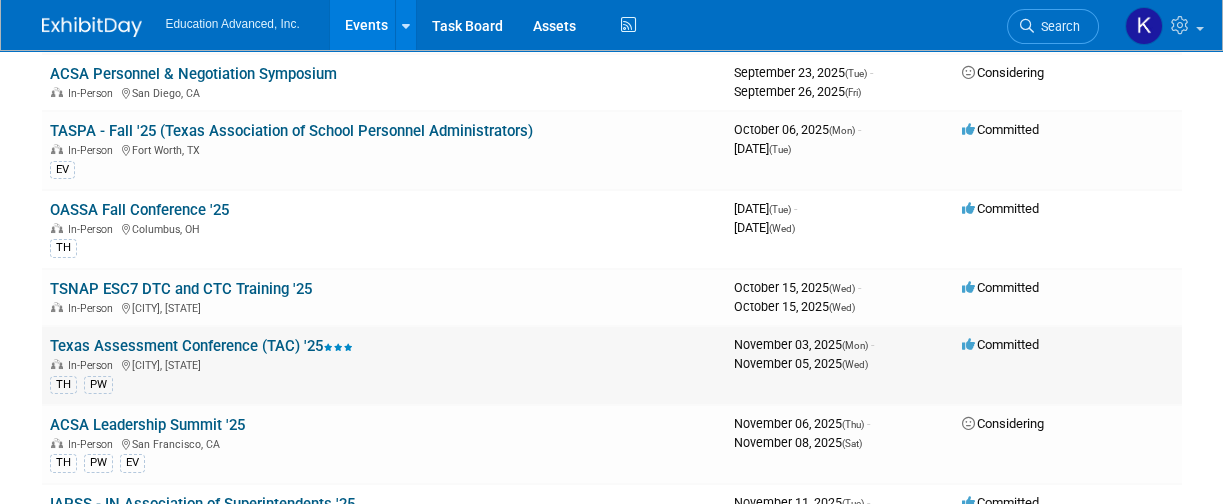 click on "Texas Assessment Conference (TAC) '25" at bounding box center [201, 346] 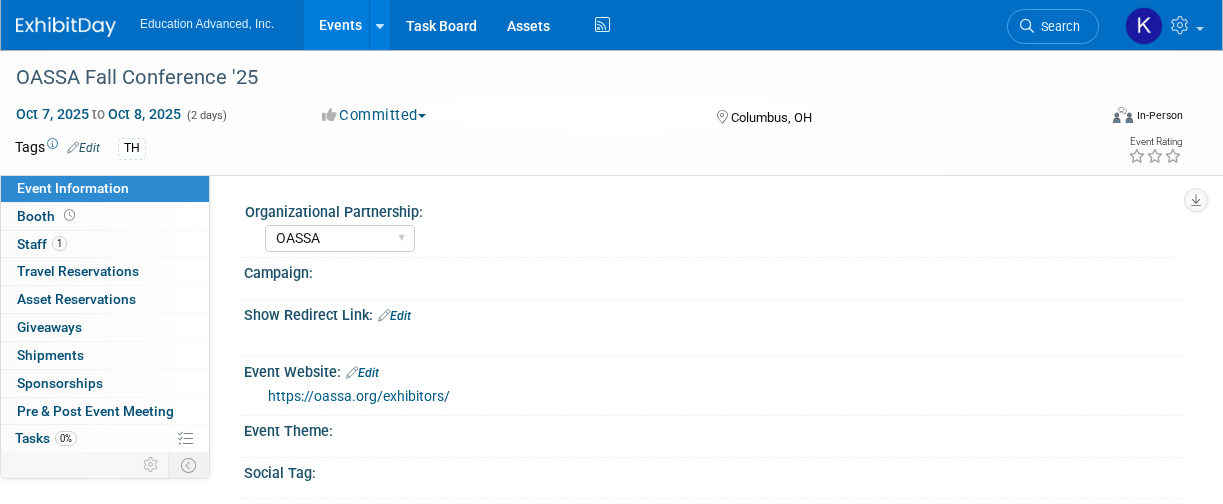 select on "OASSA" 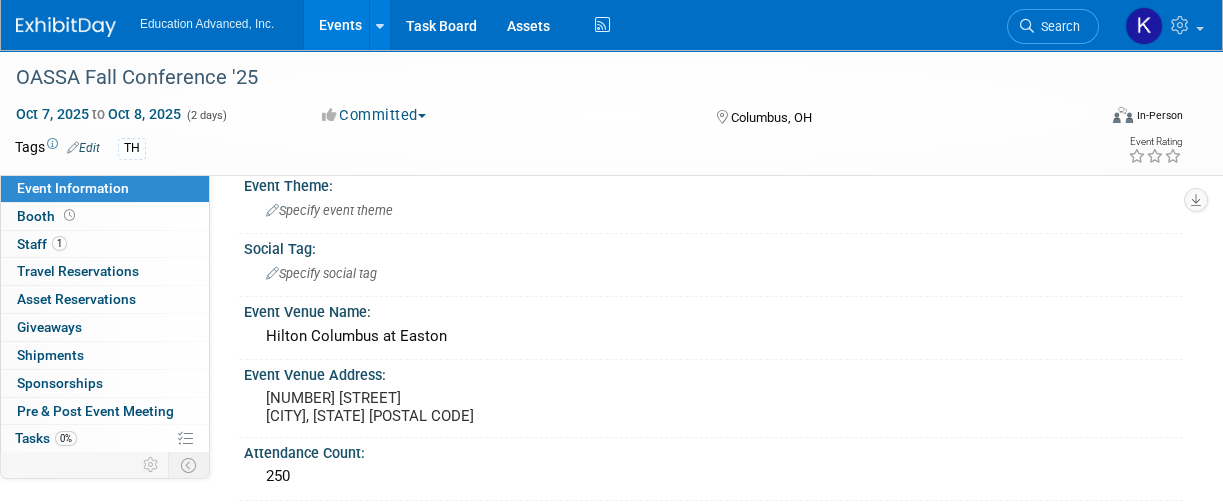 scroll, scrollTop: 0, scrollLeft: 0, axis: both 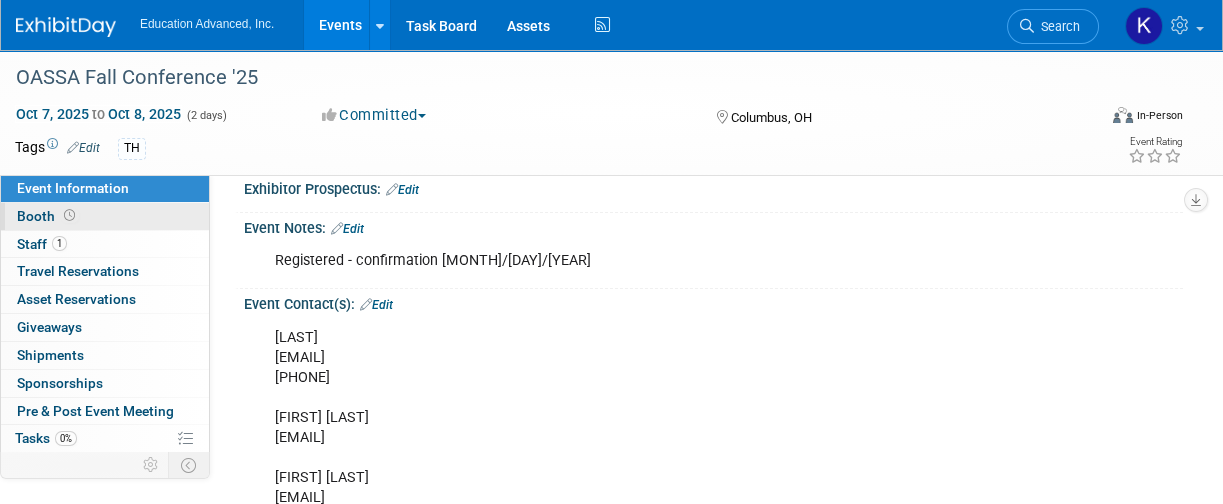 click on "Booth" at bounding box center (48, 216) 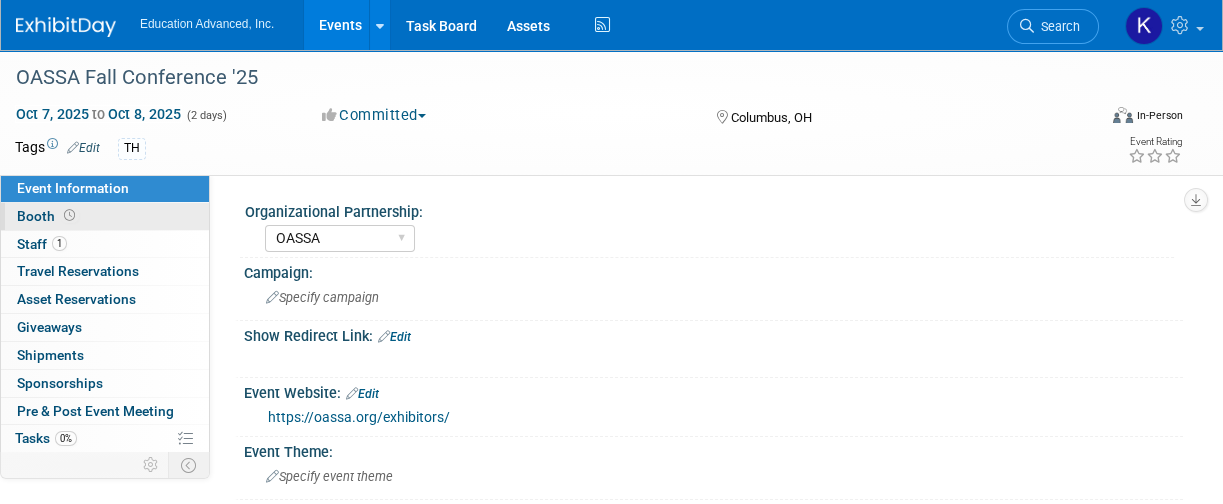 select on "Not Paid" 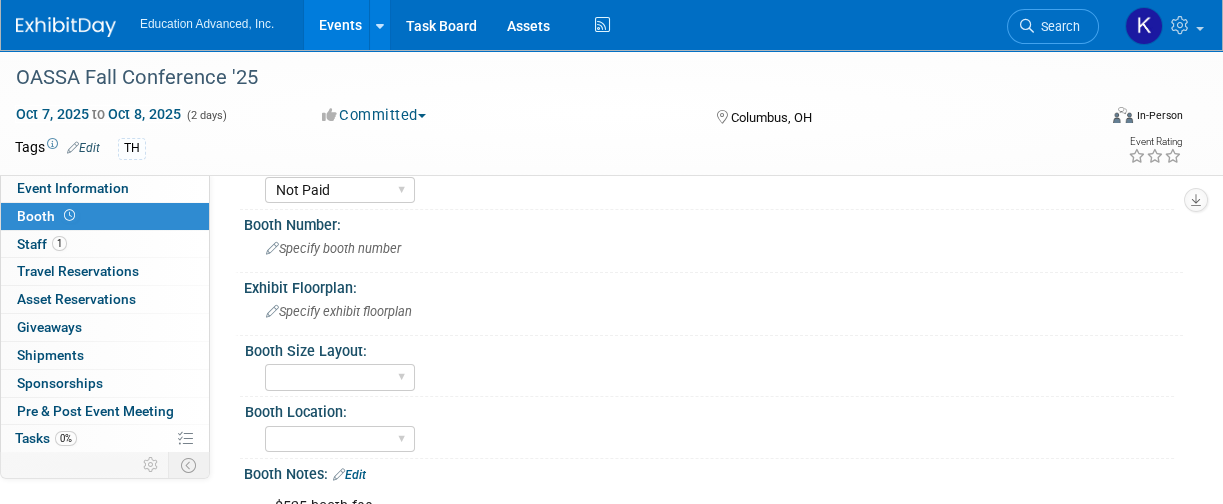 scroll, scrollTop: 0, scrollLeft: 0, axis: both 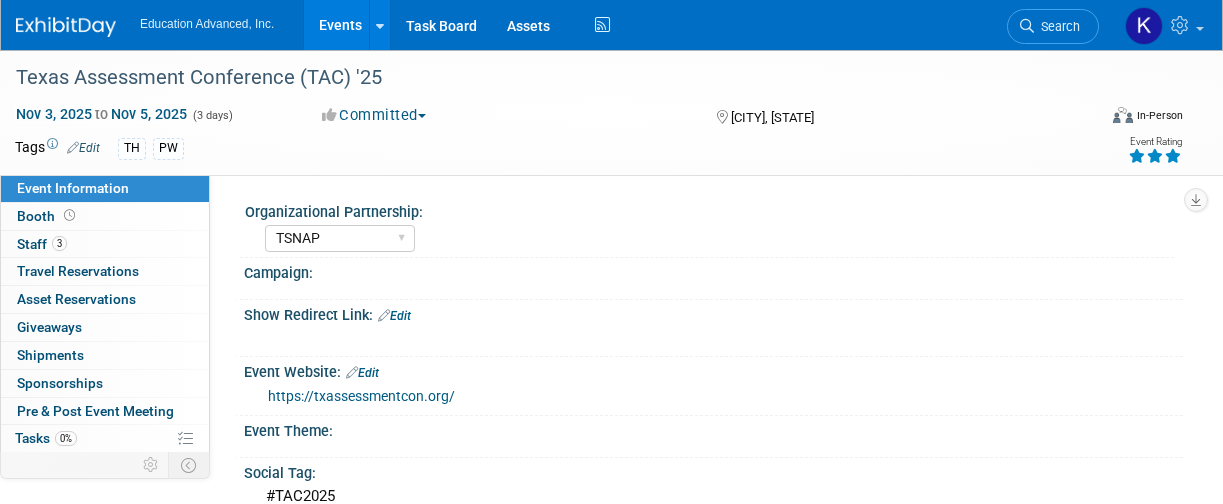 select on "TSNAP" 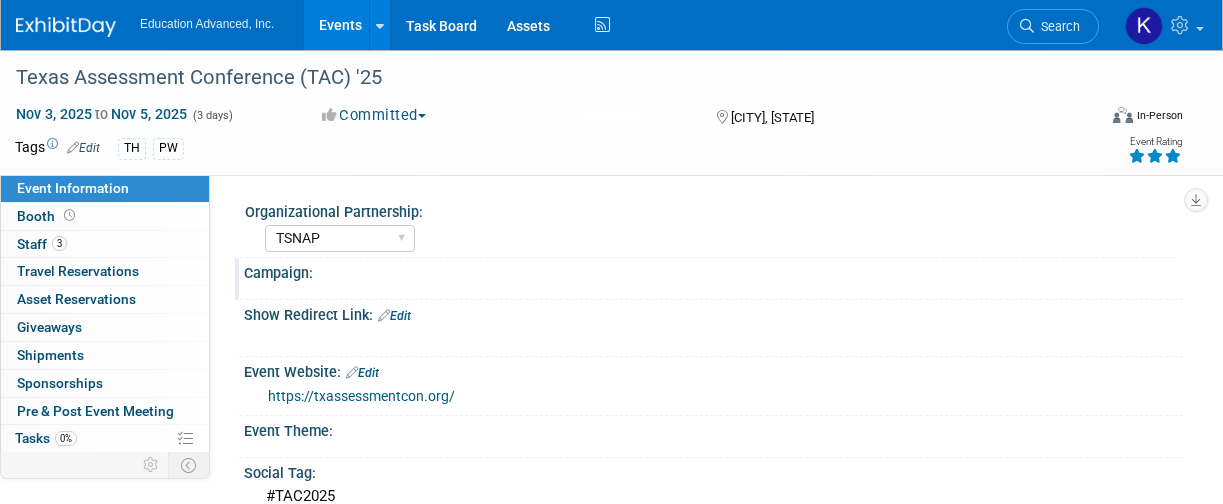 scroll, scrollTop: 0, scrollLeft: 0, axis: both 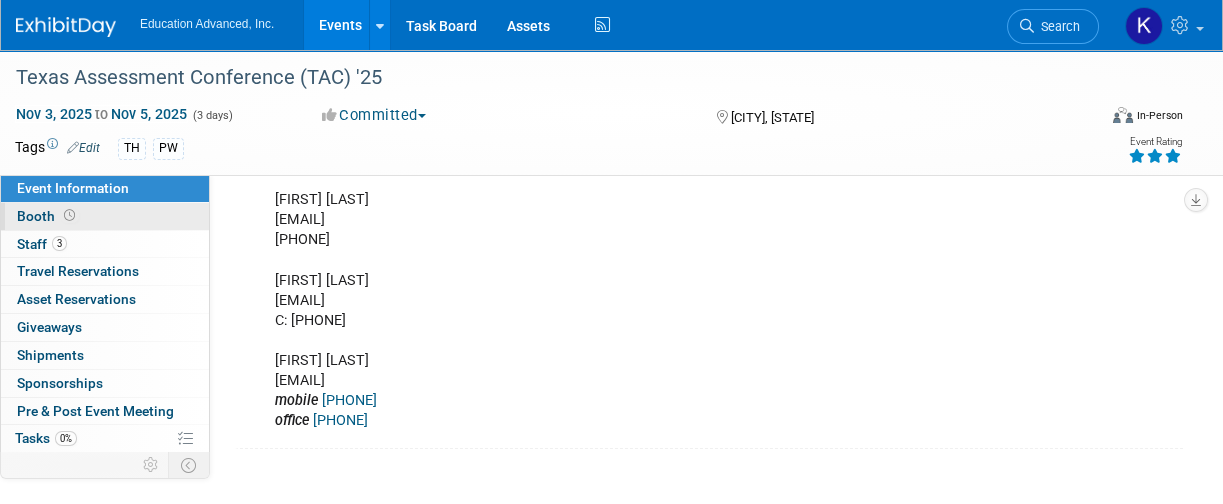 click on "Booth" at bounding box center (48, 216) 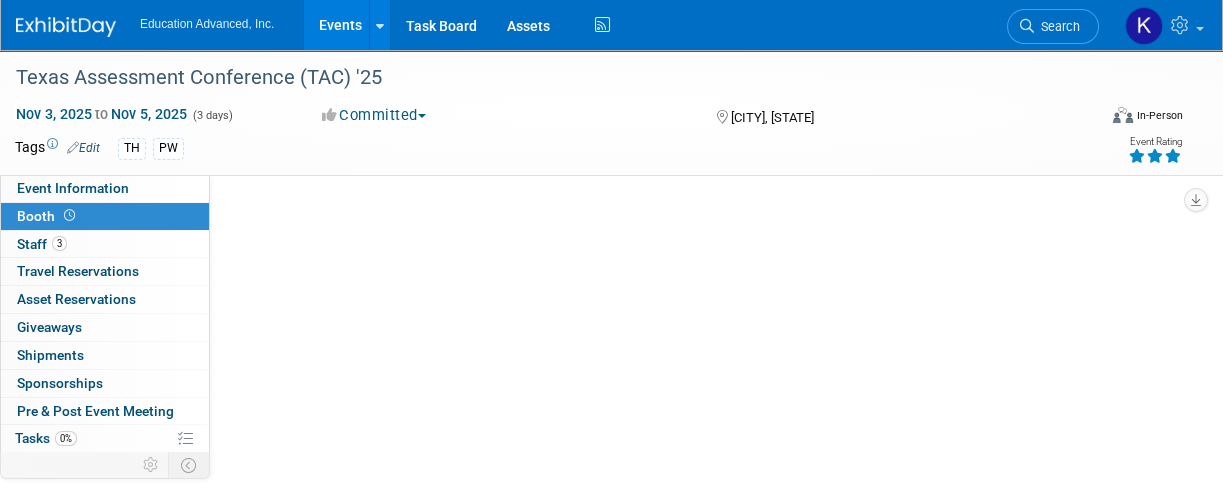 scroll, scrollTop: 0, scrollLeft: 0, axis: both 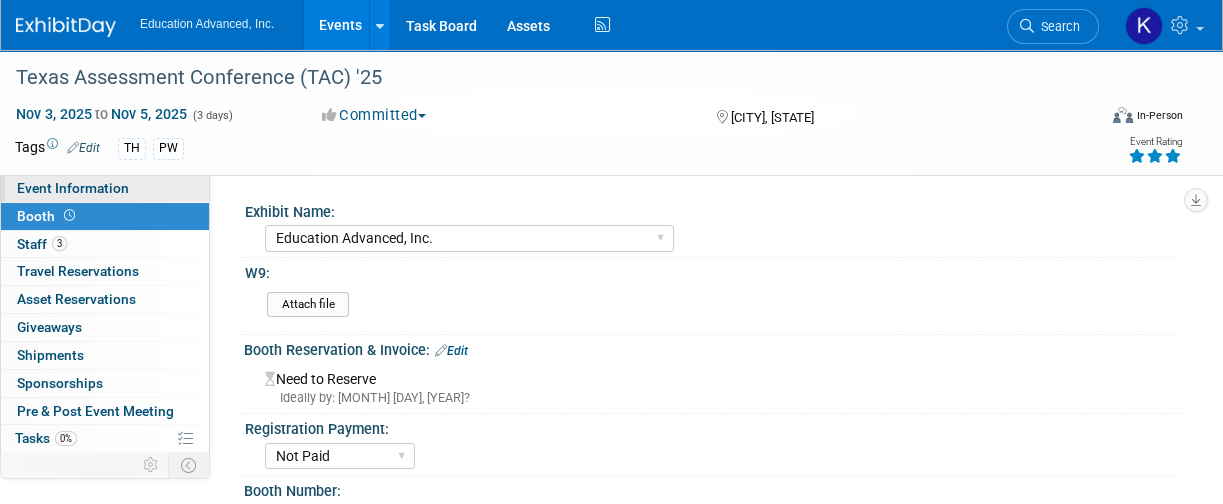 click on "Event Information" at bounding box center (73, 188) 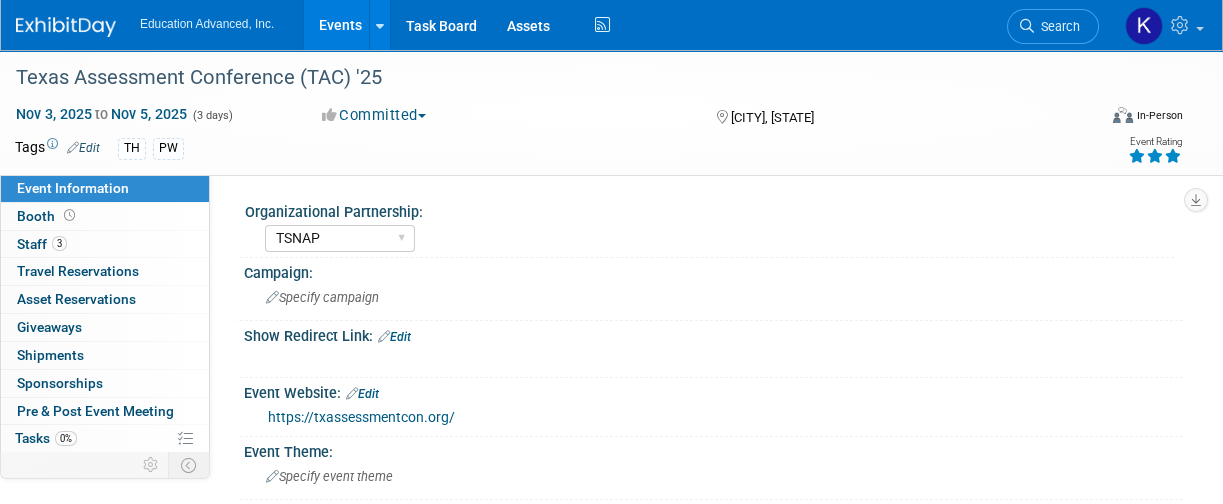 click on "Events" at bounding box center (340, 25) 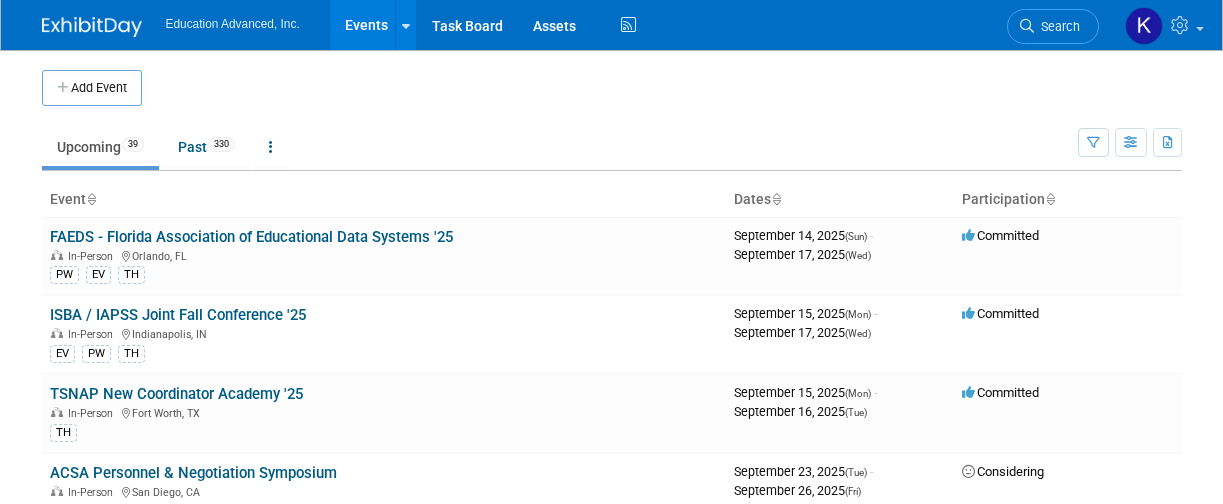 scroll, scrollTop: 0, scrollLeft: 0, axis: both 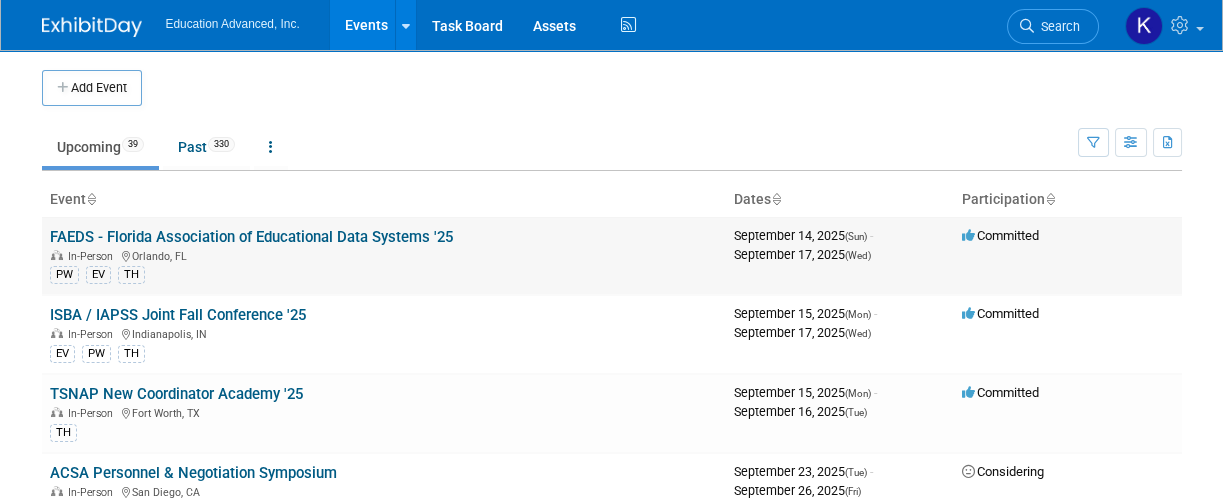 click on "FAEDS - Florida Association of Educational Data Systems '25" at bounding box center (251, 237) 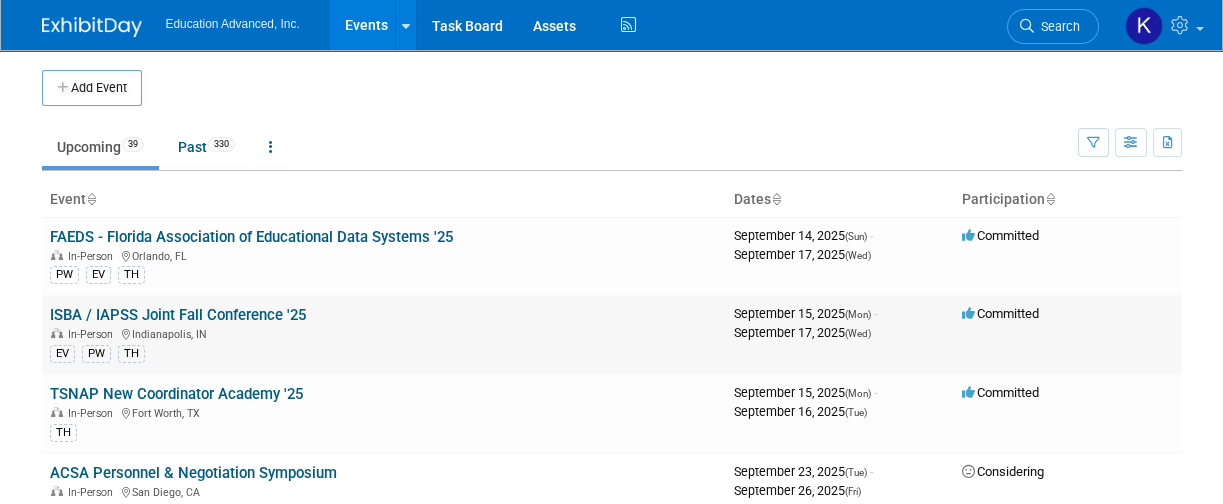 click on "ISBA / IAPSS Joint Fall Conference '25" at bounding box center [178, 315] 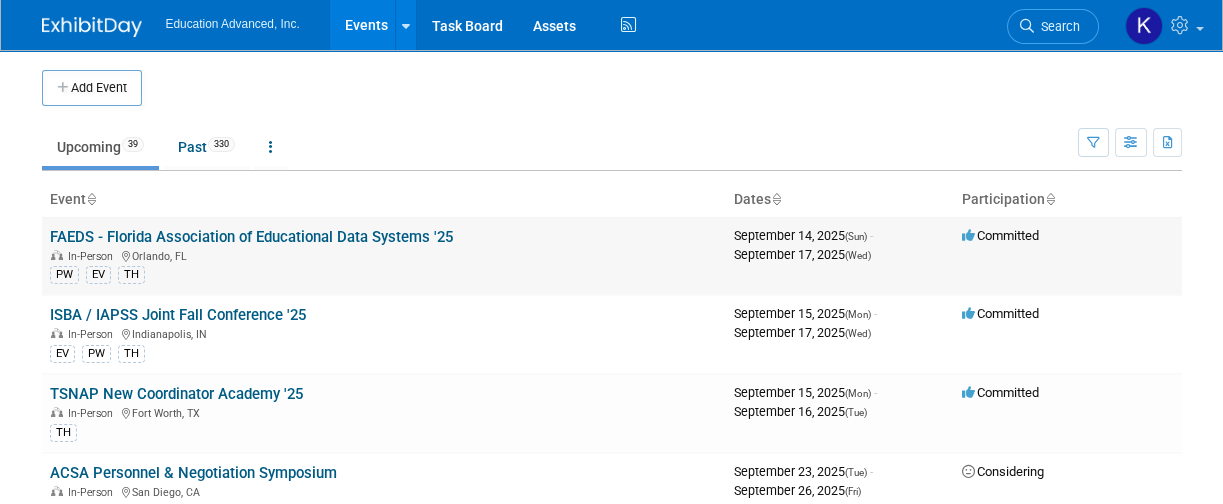 click on "FAEDS - Florida Association of Educational Data Systems '25" at bounding box center (251, 237) 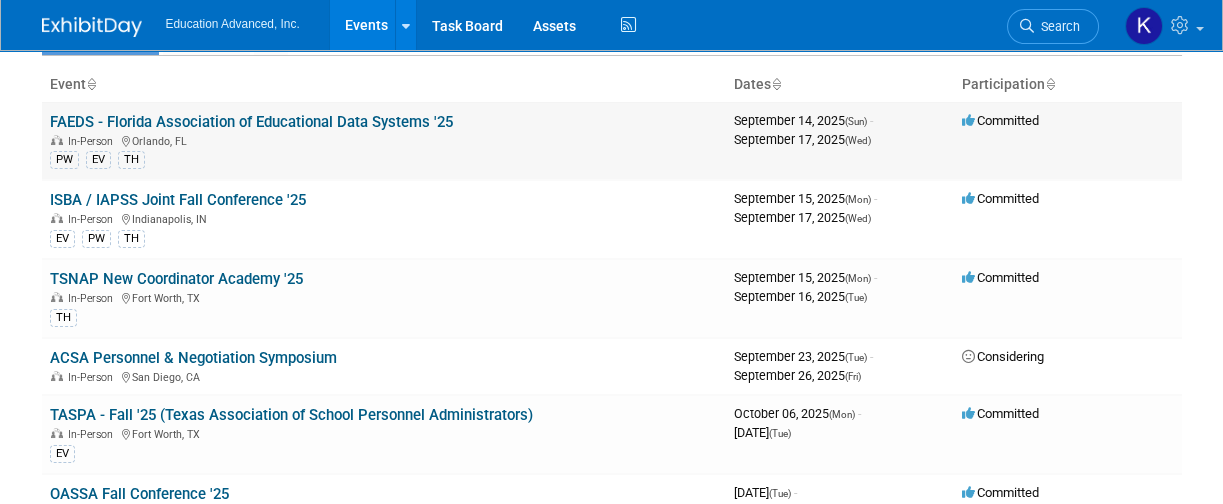 scroll, scrollTop: 133, scrollLeft: 0, axis: vertical 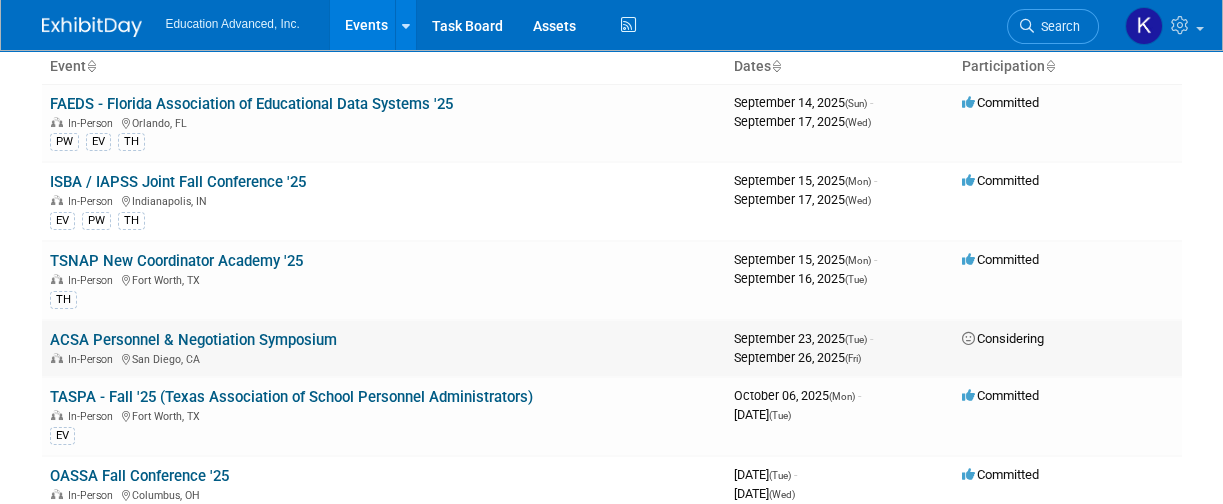 click on "ACSA Personnel & Negotiation Symposium" at bounding box center (193, 340) 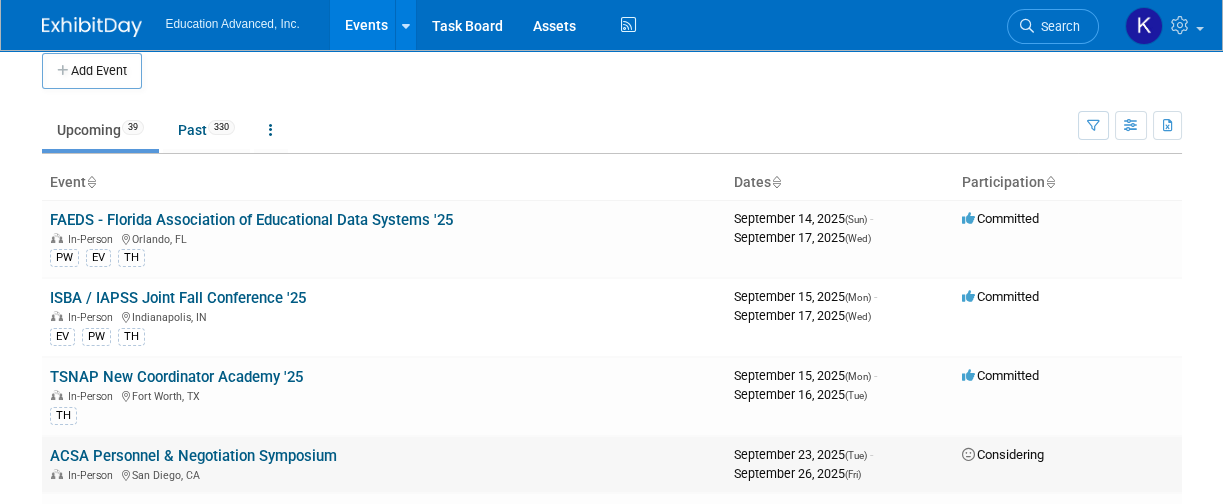 scroll, scrollTop: 0, scrollLeft: 0, axis: both 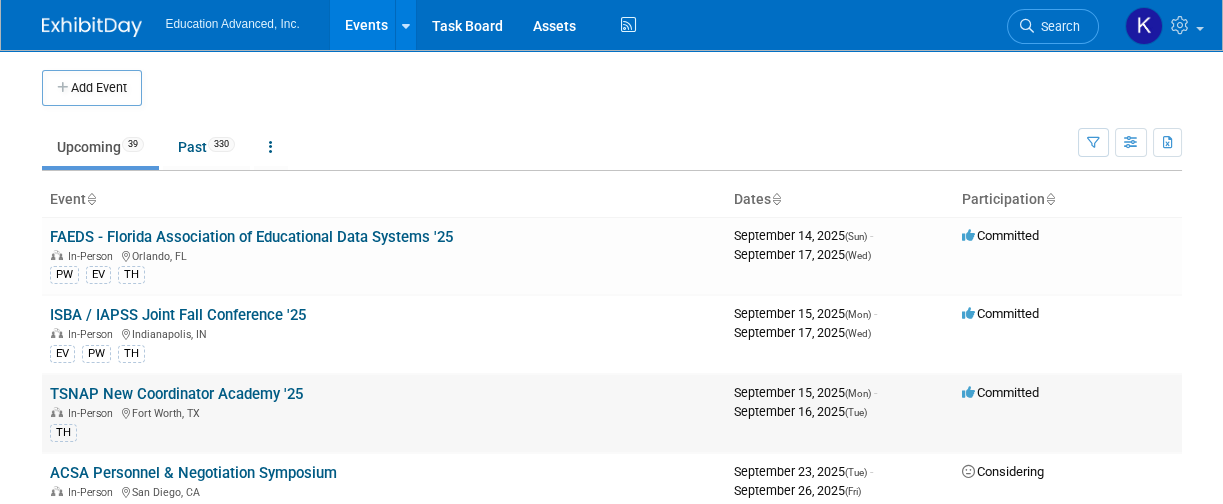 click on "TSNAP New Coordinator Academy '25" at bounding box center [176, 394] 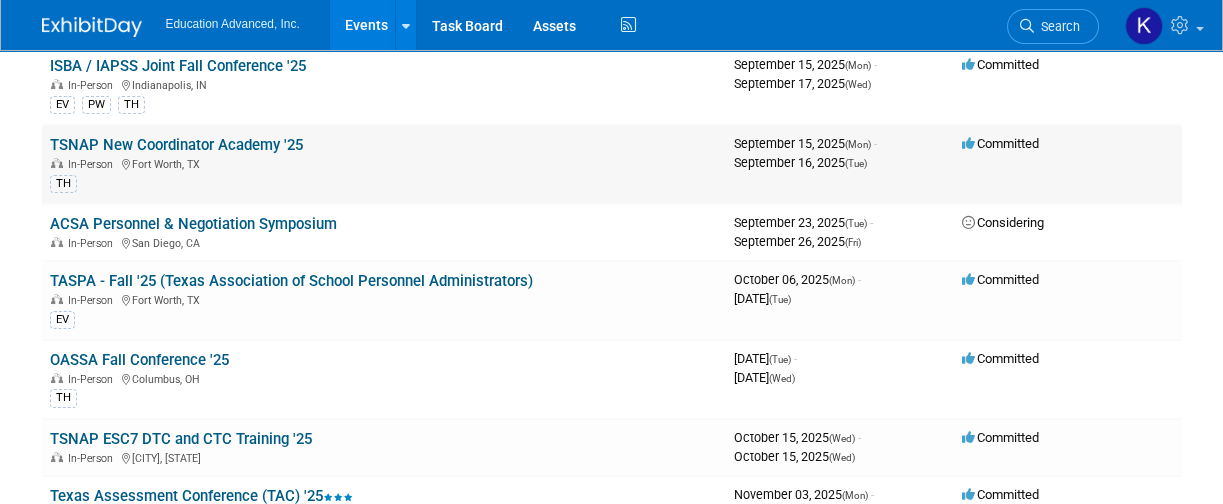 scroll, scrollTop: 266, scrollLeft: 0, axis: vertical 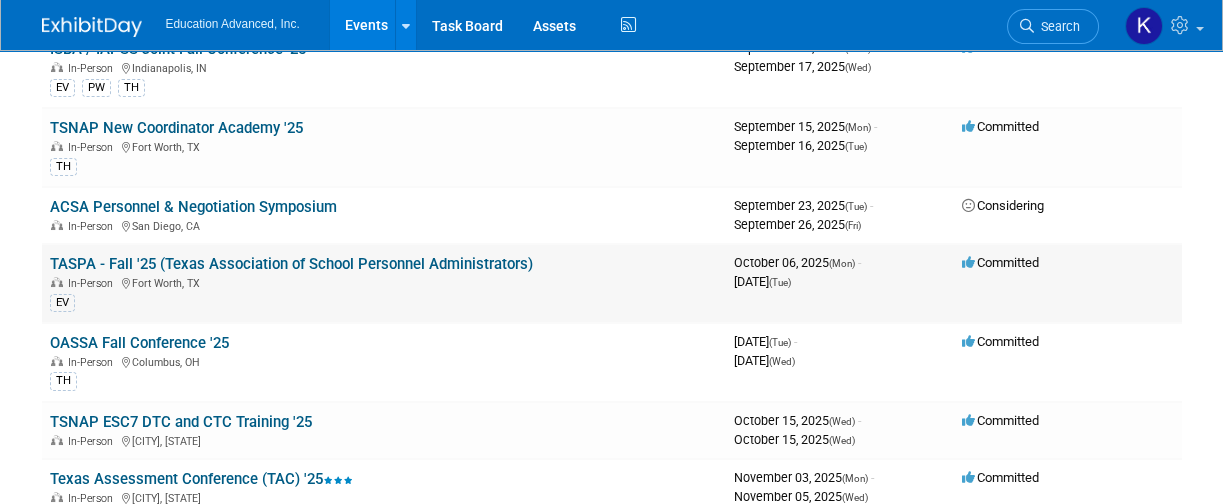 click on "TASPA - Fall '25 (Texas Association of School Personnel Administrators)" at bounding box center (291, 264) 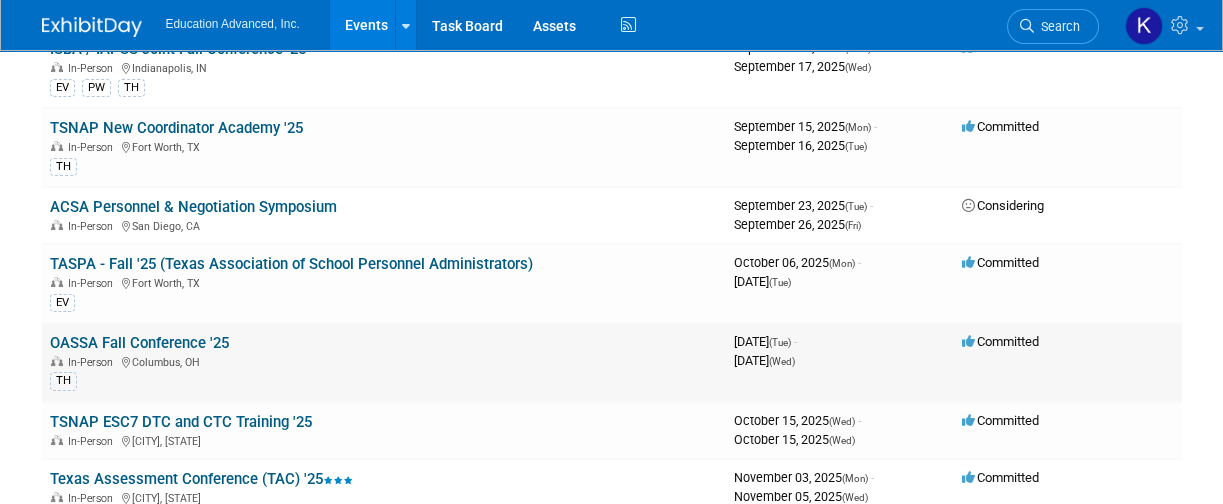 click on "OASSA Fall Conference '25" at bounding box center [139, 343] 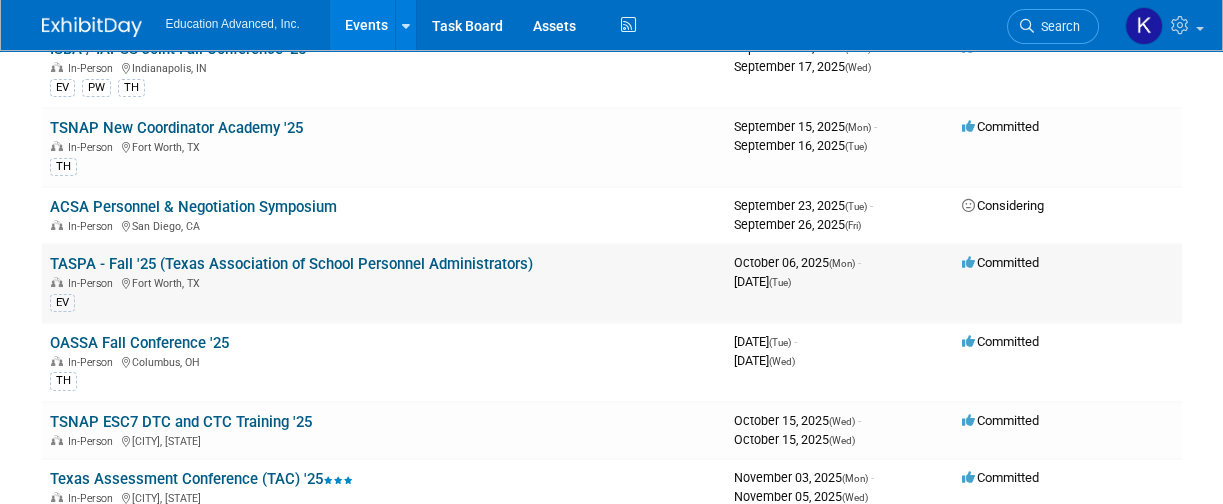 scroll, scrollTop: 399, scrollLeft: 0, axis: vertical 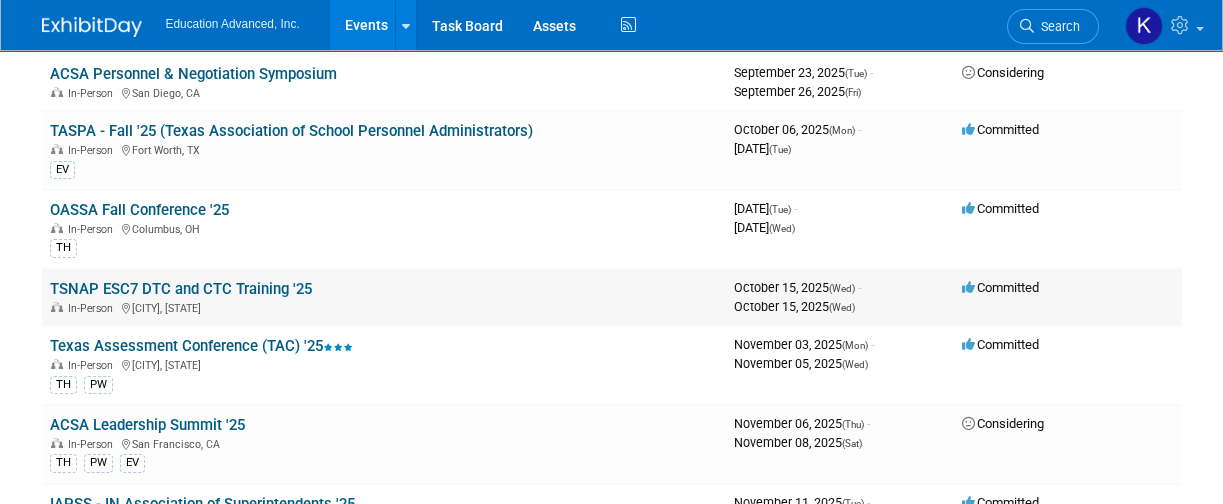 click on "TSNAP ESC7 DTC and CTC Training '25" at bounding box center (181, 289) 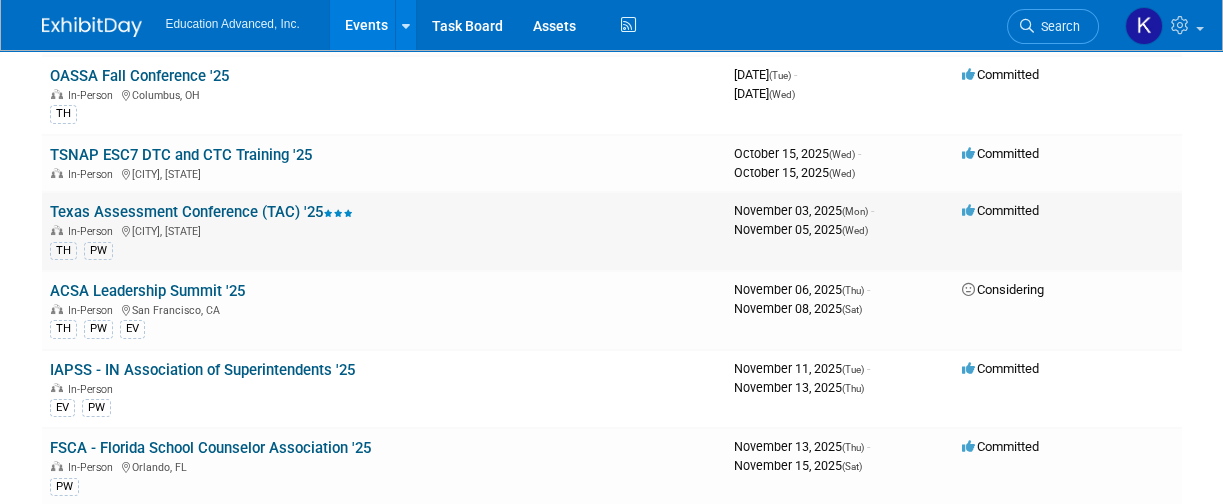 click on "Texas Assessment Conference (TAC) '25" at bounding box center [201, 212] 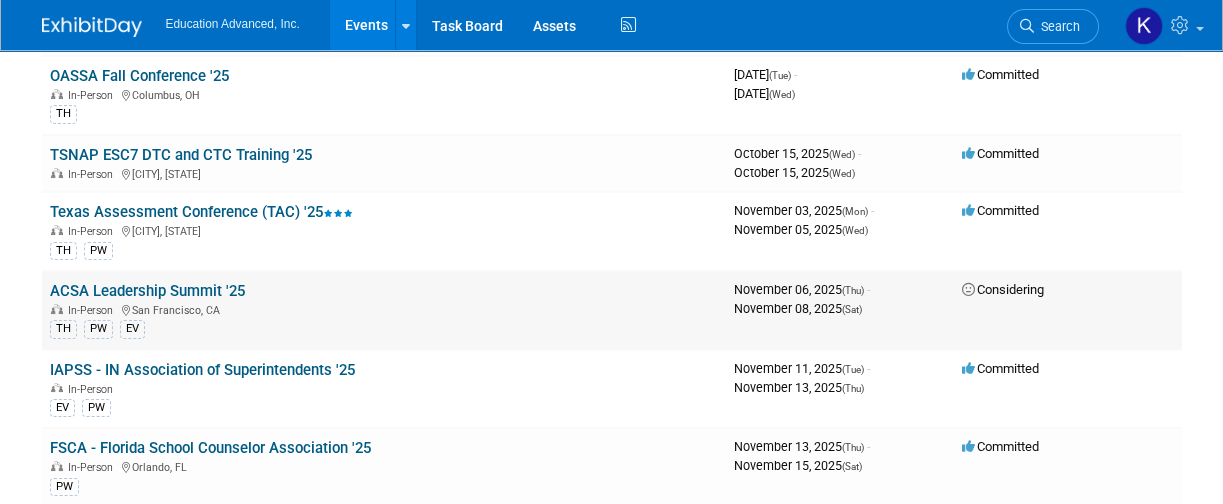 scroll, scrollTop: 666, scrollLeft: 0, axis: vertical 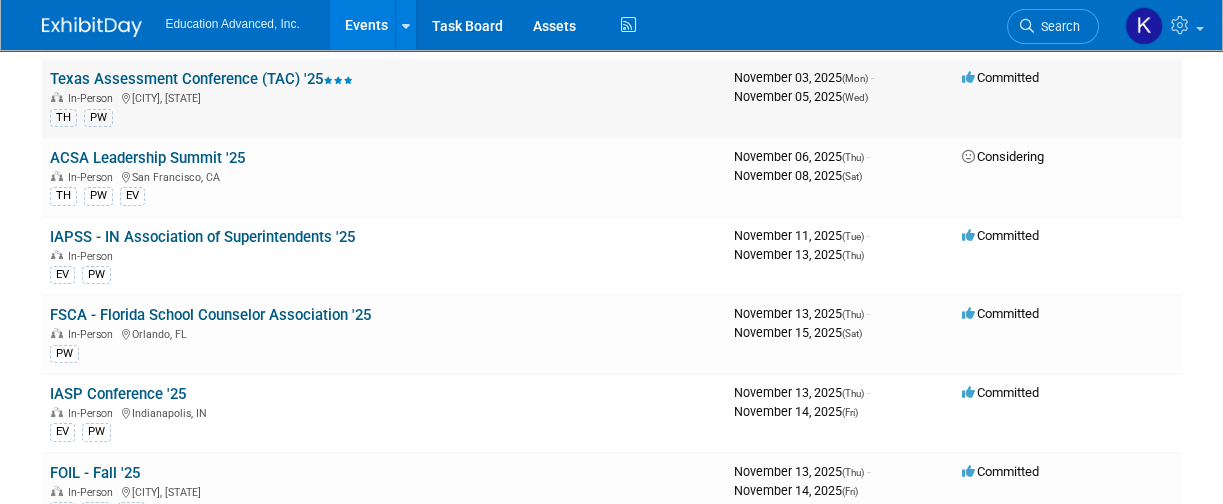 click on "Texas Assessment Conference (TAC) '25" at bounding box center (201, 79) 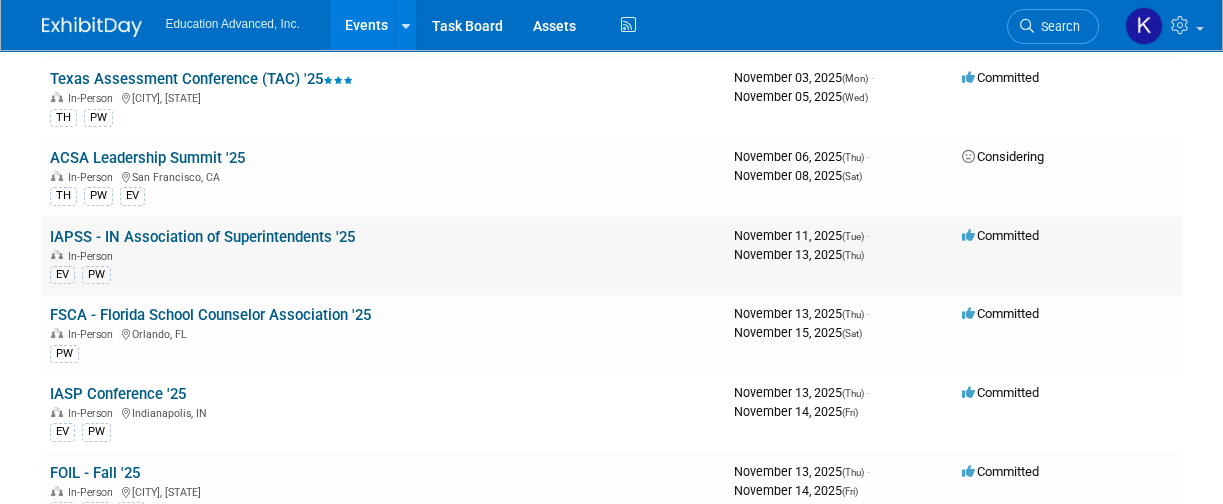 click on "IAPSS - IN Association of Superintendents '25" at bounding box center (202, 237) 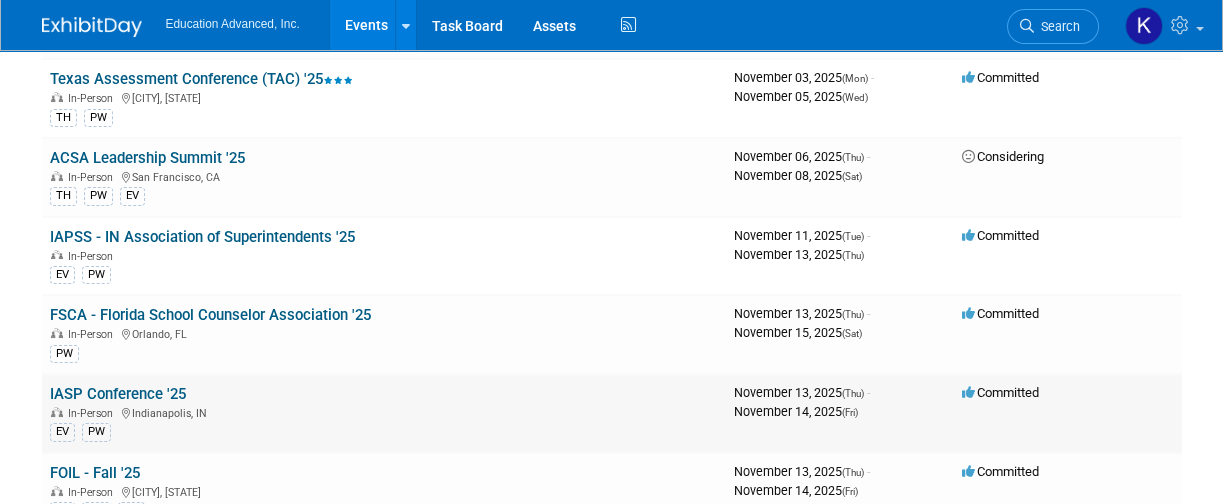 click on "IASP Conference '25" at bounding box center (118, 394) 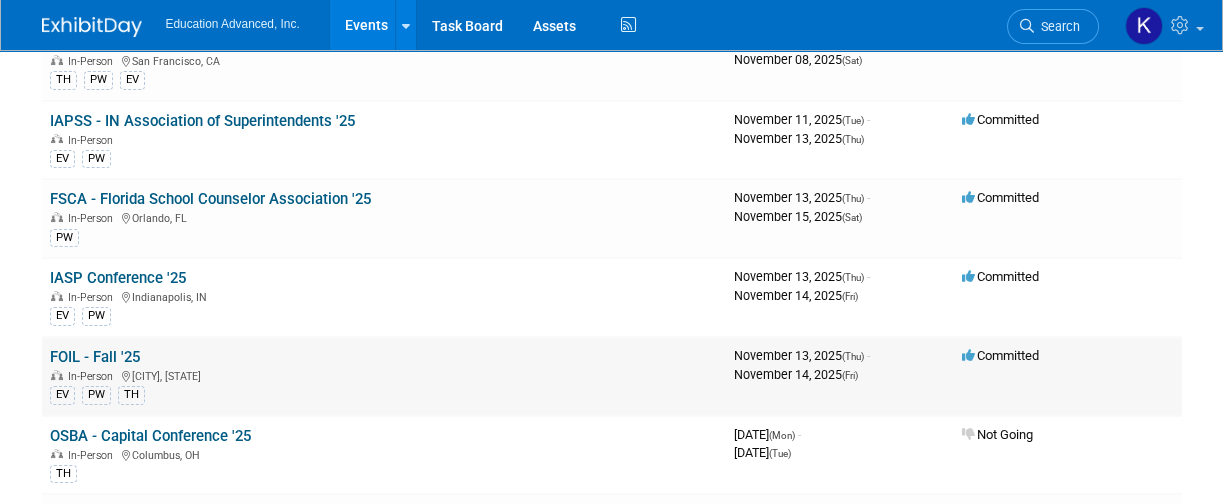 scroll, scrollTop: 800, scrollLeft: 0, axis: vertical 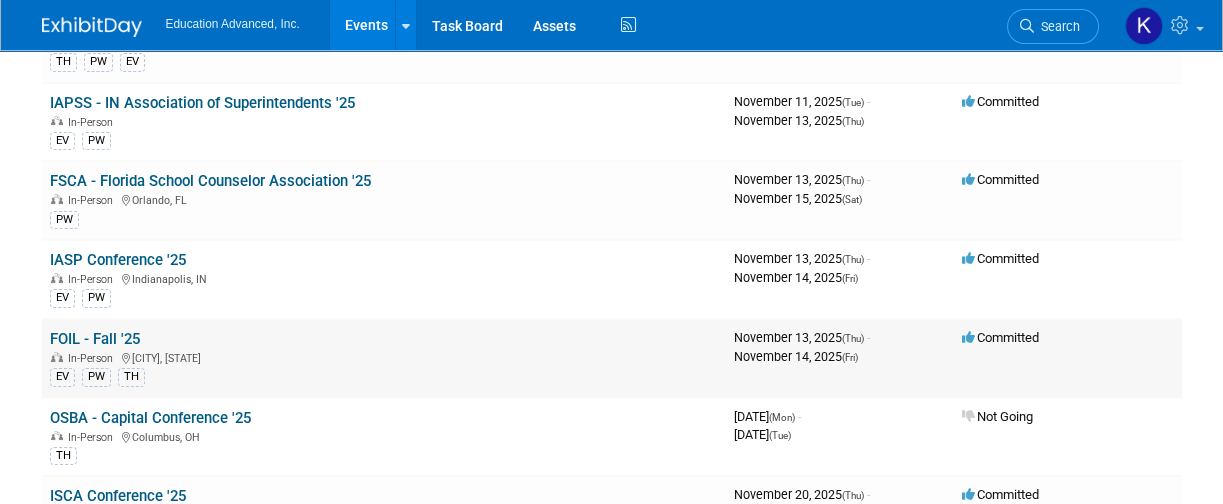 click on "FOIL - Fall '25" at bounding box center (95, 339) 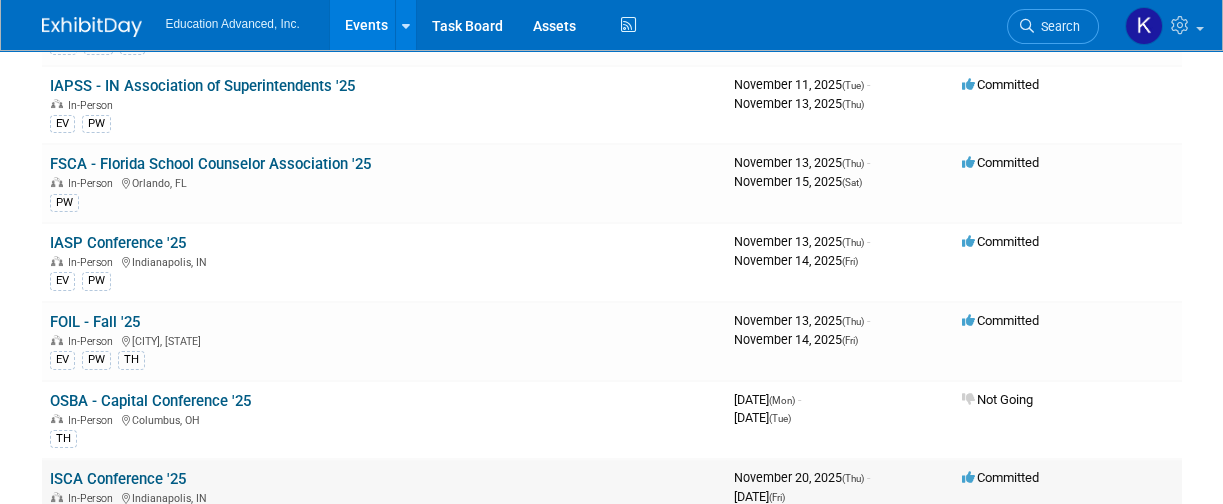 scroll, scrollTop: 800, scrollLeft: 0, axis: vertical 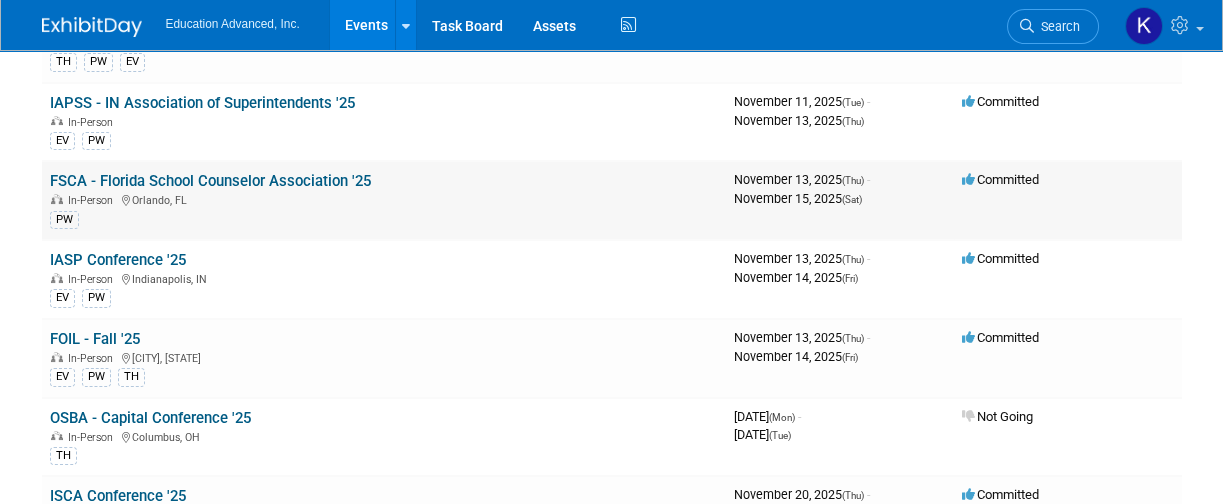 click on "FSCA - Florida School Counselor Association '25" at bounding box center [210, 181] 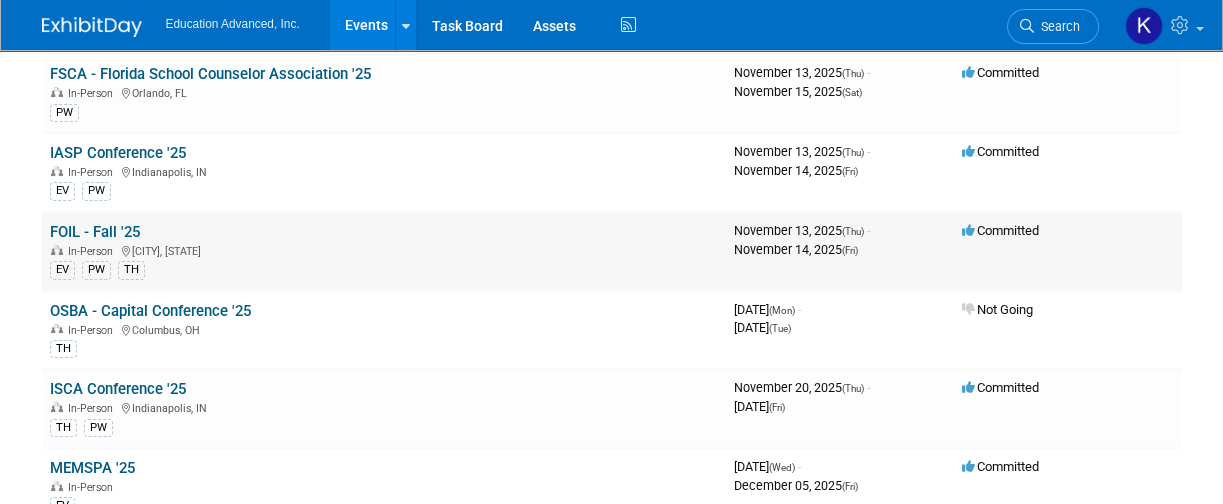 scroll, scrollTop: 933, scrollLeft: 0, axis: vertical 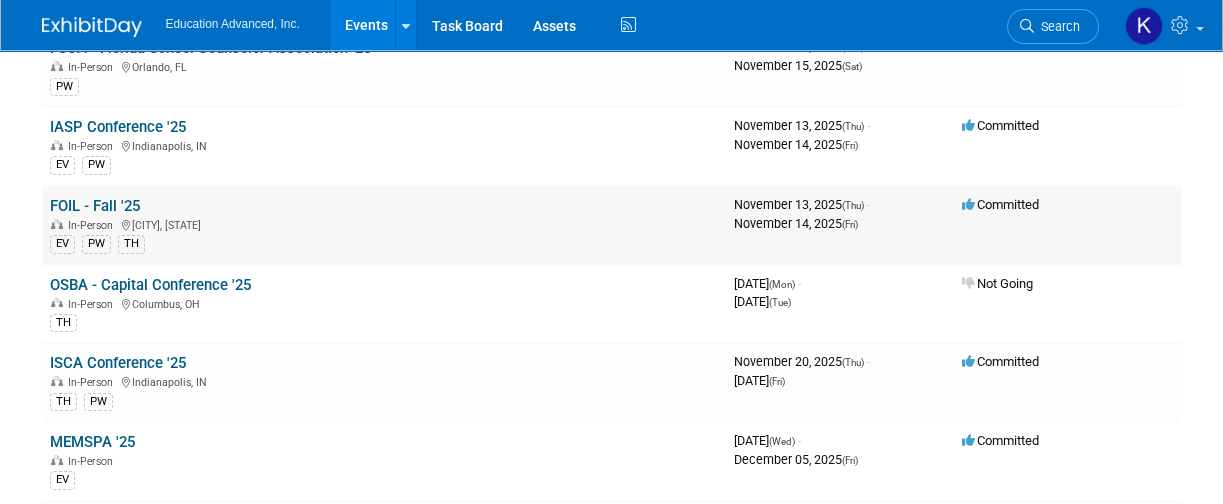 click on "FOIL - Fall '25" at bounding box center (95, 206) 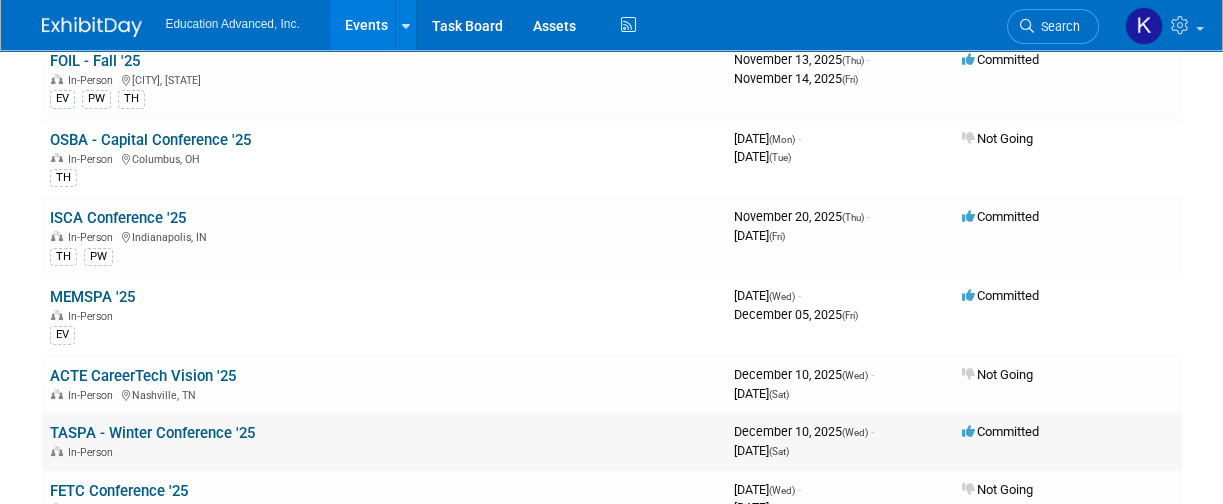 scroll, scrollTop: 1066, scrollLeft: 0, axis: vertical 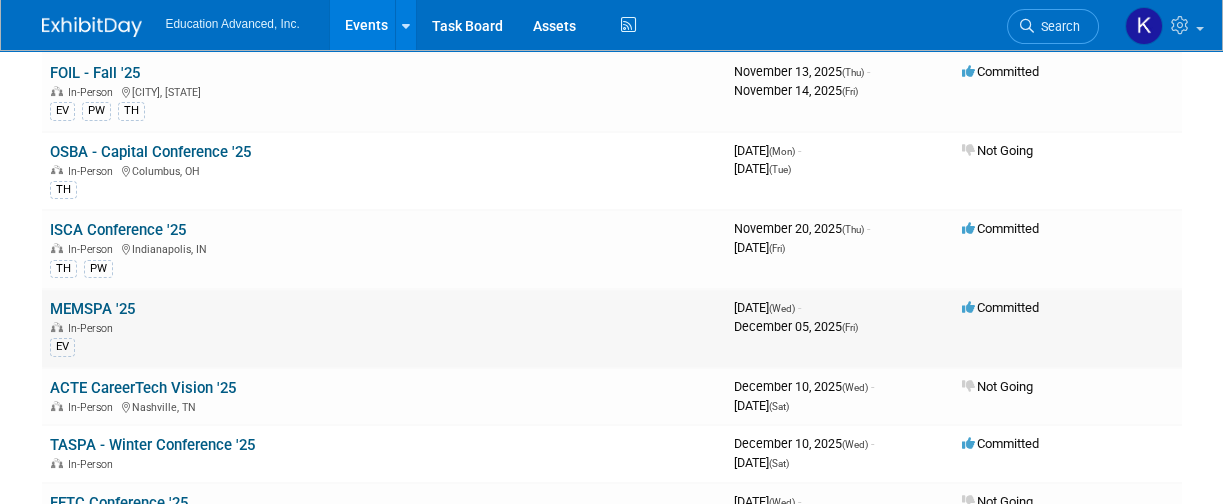 click on "MEMSPA '25" at bounding box center (92, 309) 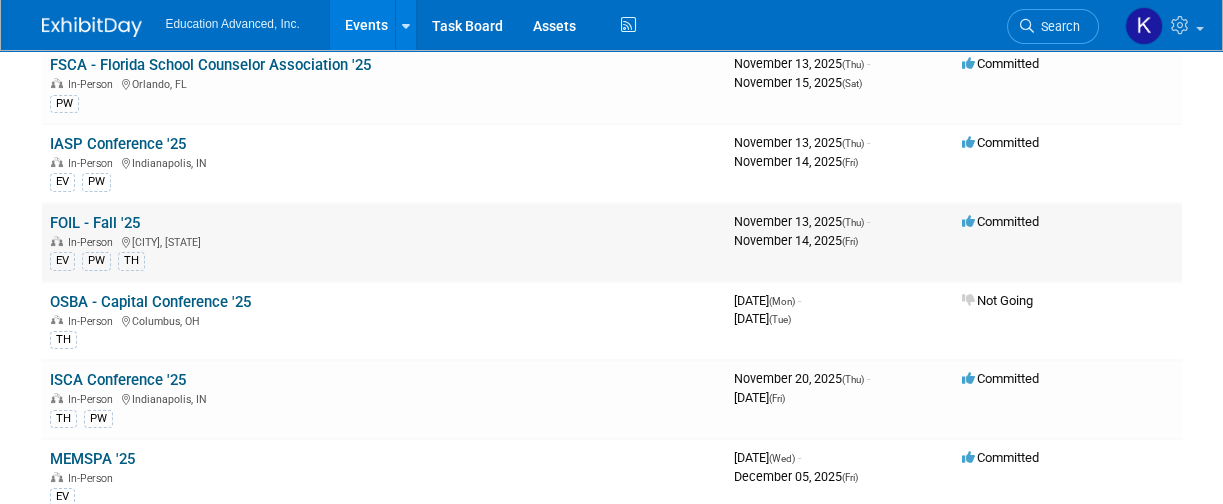 scroll, scrollTop: 933, scrollLeft: 0, axis: vertical 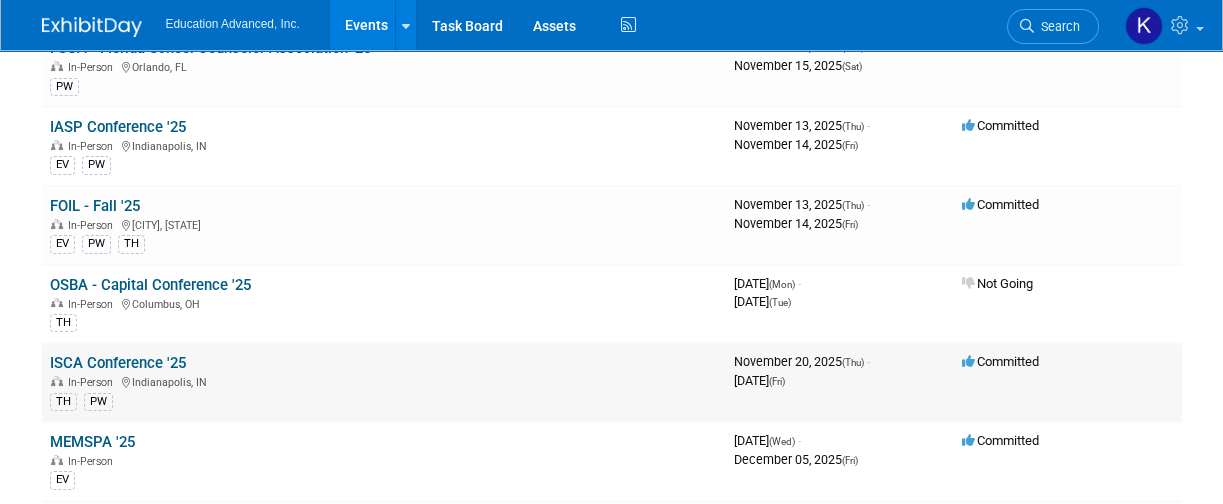 click on "ISCA Conference '25" at bounding box center (118, 363) 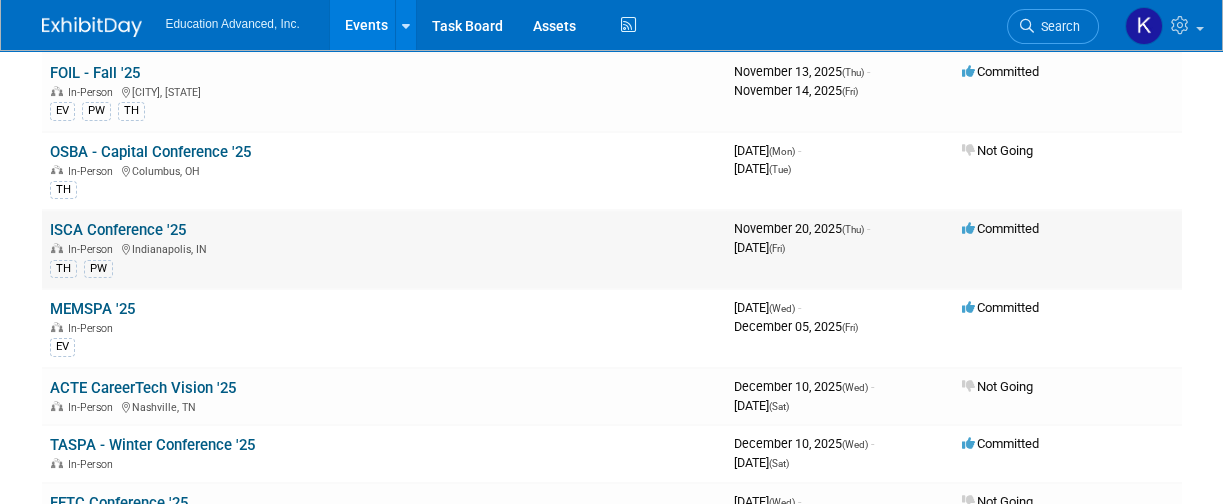 scroll, scrollTop: 1200, scrollLeft: 0, axis: vertical 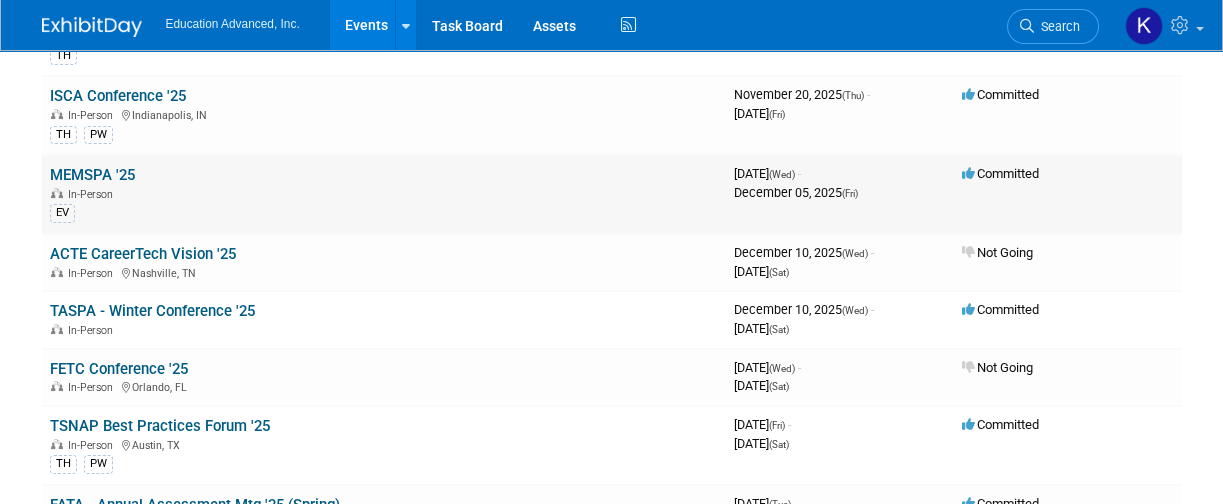 click on "MEMSPA '25" at bounding box center (92, 175) 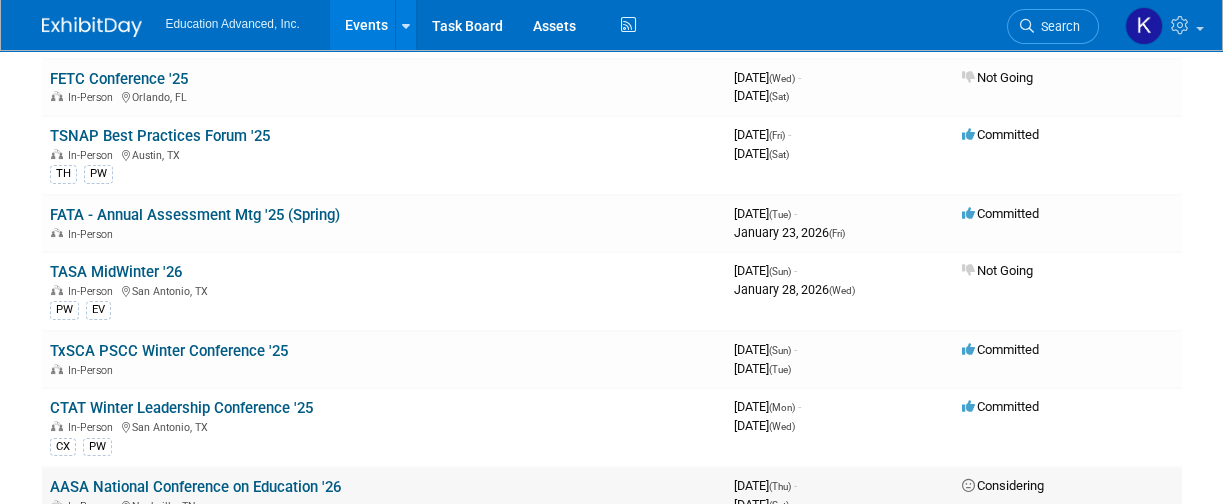 scroll, scrollTop: 1466, scrollLeft: 0, axis: vertical 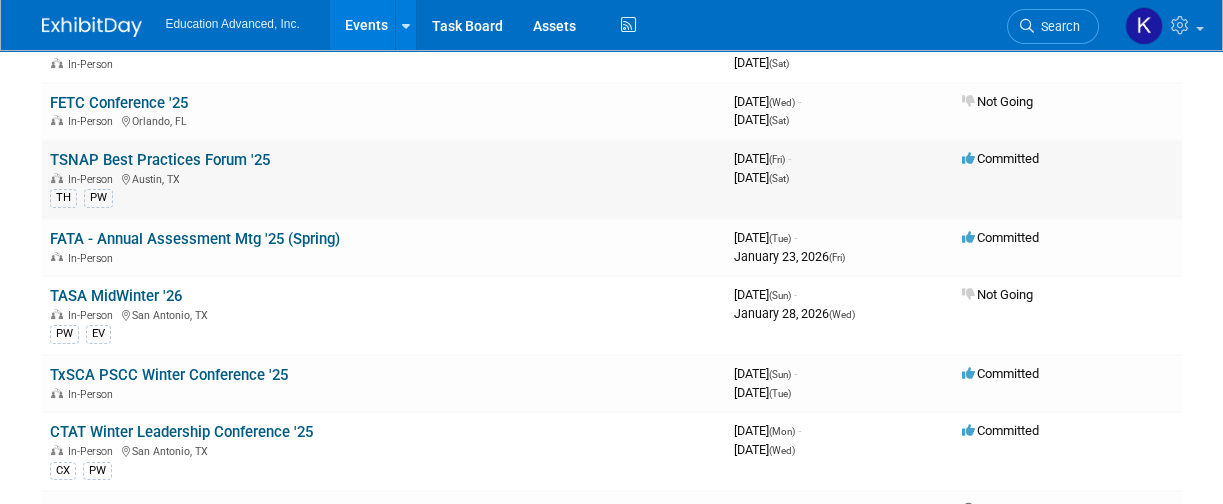 click on "TSNAP Best Practices Forum '25" at bounding box center [160, 160] 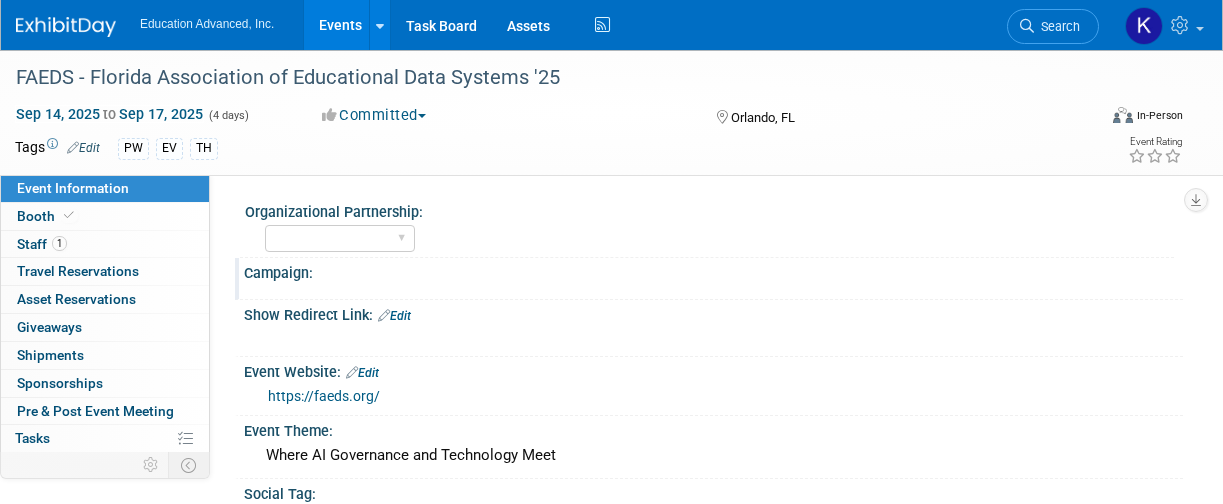 scroll, scrollTop: 0, scrollLeft: 0, axis: both 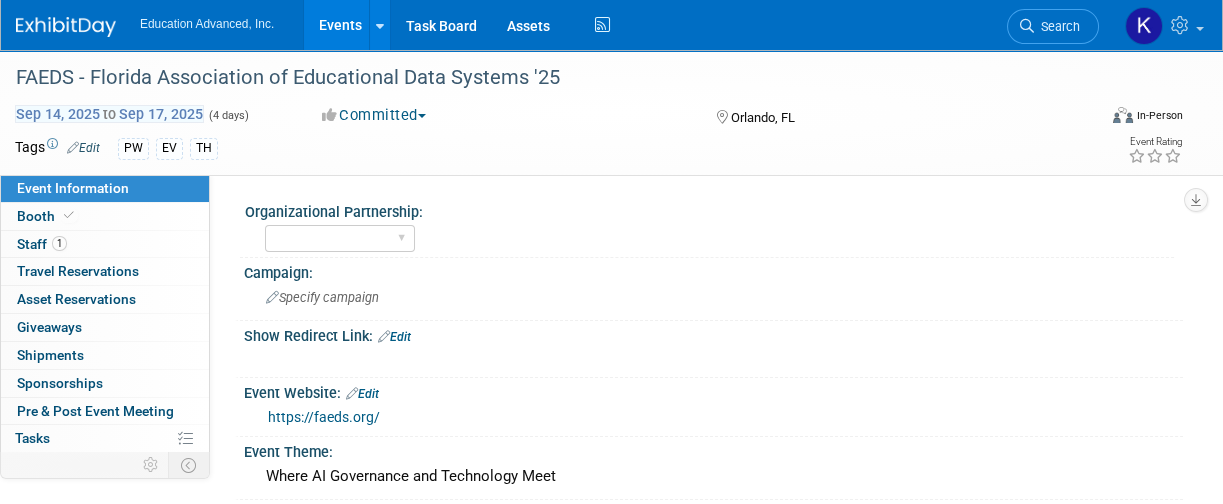 click on "[MONTH] [DAY], [YEAR]  to  [MONTH] [DAY], [YEAR]" at bounding box center (109, 114) 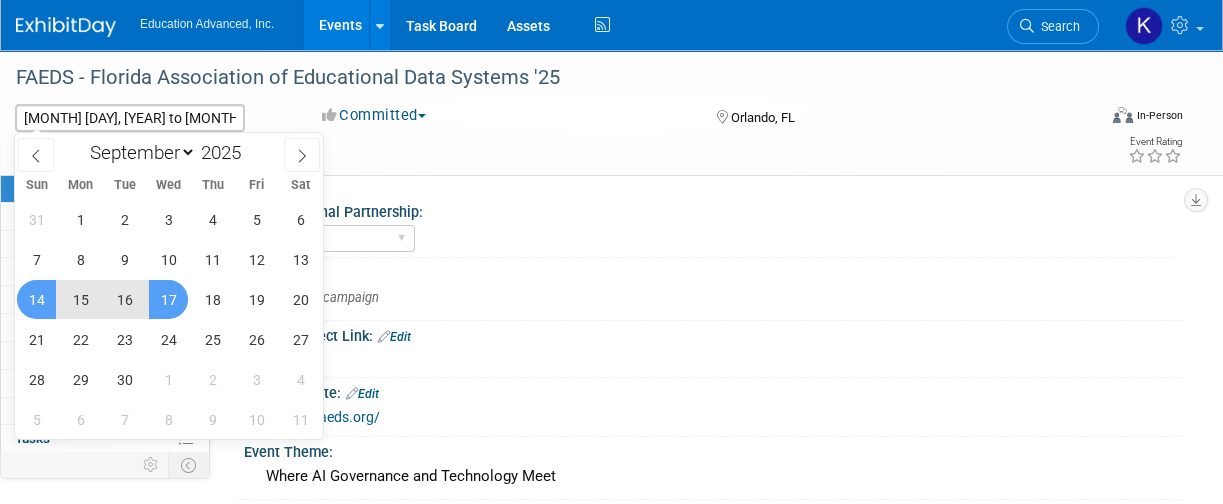 click on "16" at bounding box center [124, 299] 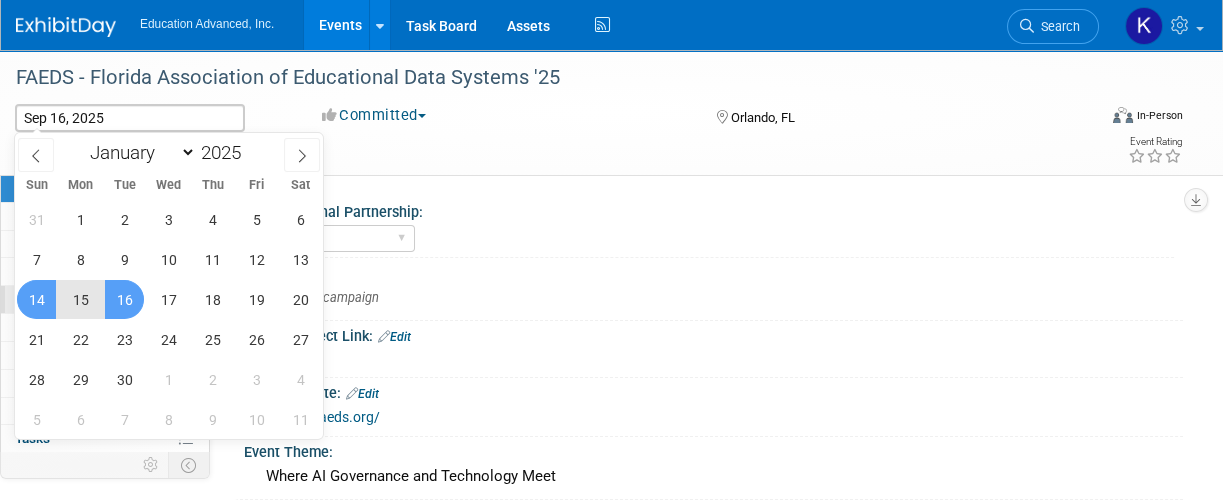 click on "14" at bounding box center [36, 299] 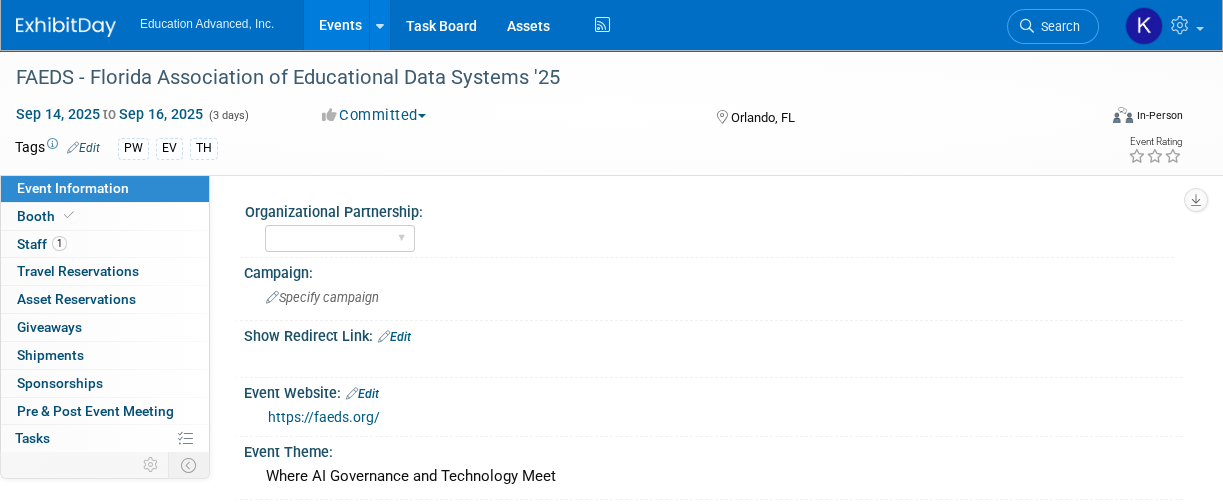 click at bounding box center (422, 116) 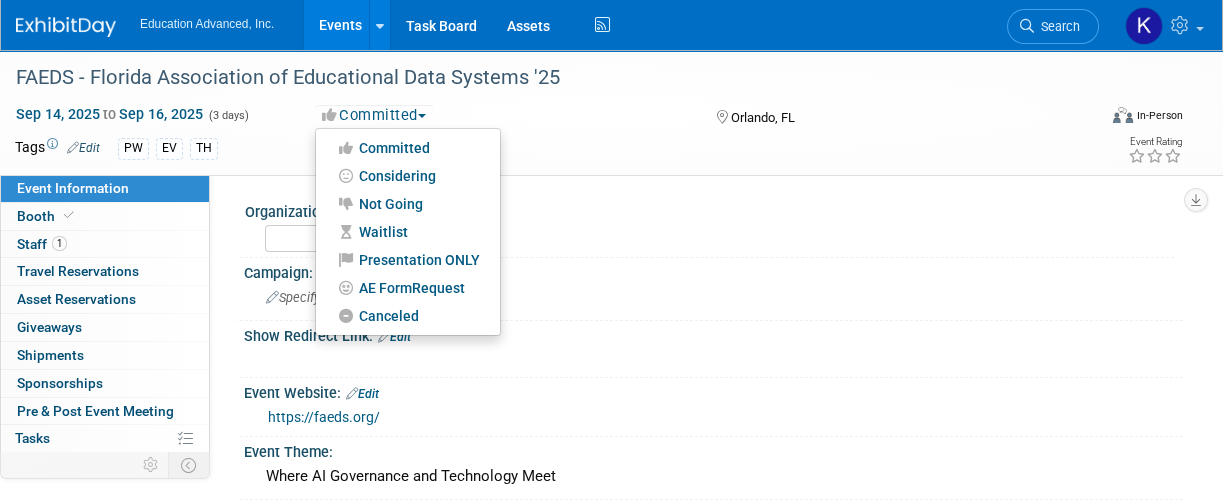 click at bounding box center [422, 116] 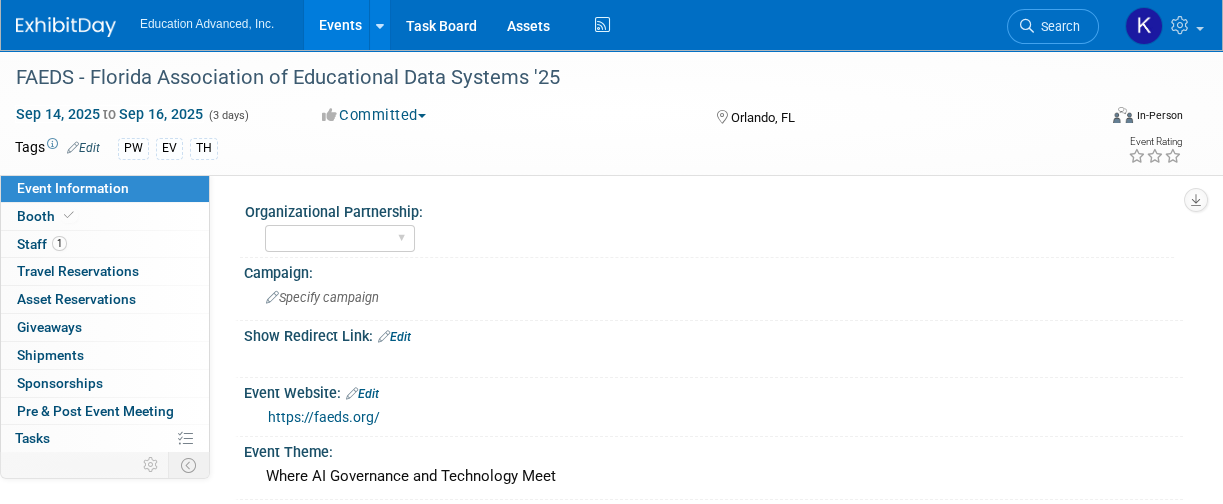 click on "FAEDS - Florida Association of Educational Data Systems '25
Sep 14, 2025  to  Sep 16, 2025
(3 days)
Sep 14, 2025 to Sep 16, 2025
Committed
Committed
Considering
Not Going
Waitlist
Presentation ONLY
AE FormRequest
Canceled
Orlando, FL
Virtual
In-Person
Hybrid
<img src="https://www.exhibitday.com/Images/Format-Virtual.png" style="width: 22px; height: 18px; margin-top: 2px; margin-bottom: 2px; margin-left: 2px; filter: Grayscale(70%); opacity: 0.9;" />   Virtual
<img src="https://www.exhibitday.com/Images/Format-InPerson.png" style="width: 22px; height: 18px; margin-top: 2px; margin-bottom: 2px; margin-left: 2px; filter: Grayscale(70%); opacity: 0.9;" />   In-Person
Tags
Edit
PW
EV
TH
Event Rating
Event Information Tab:
Export tab to PDF" at bounding box center [611, 112] 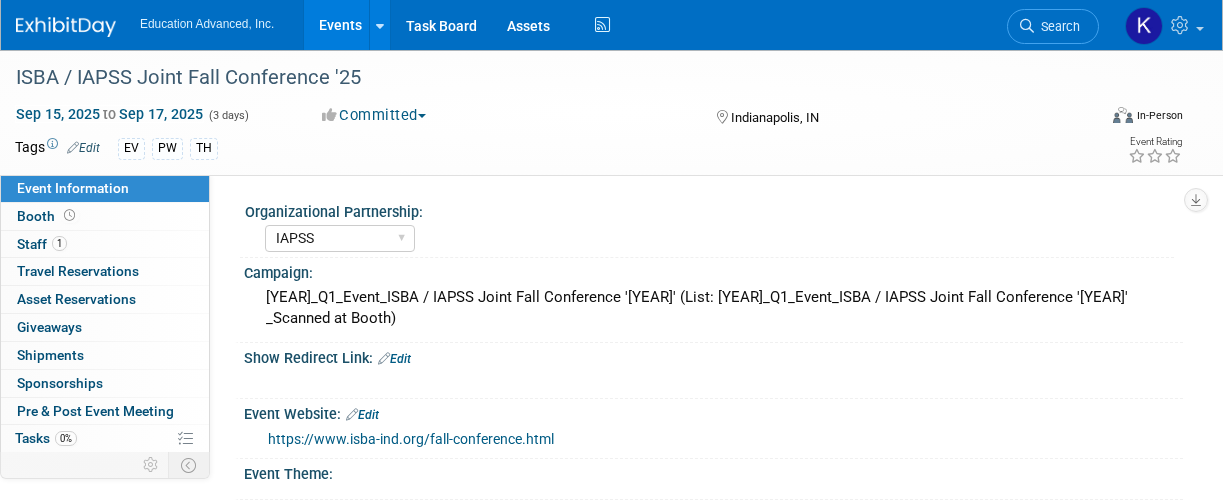 select on "IAPSS" 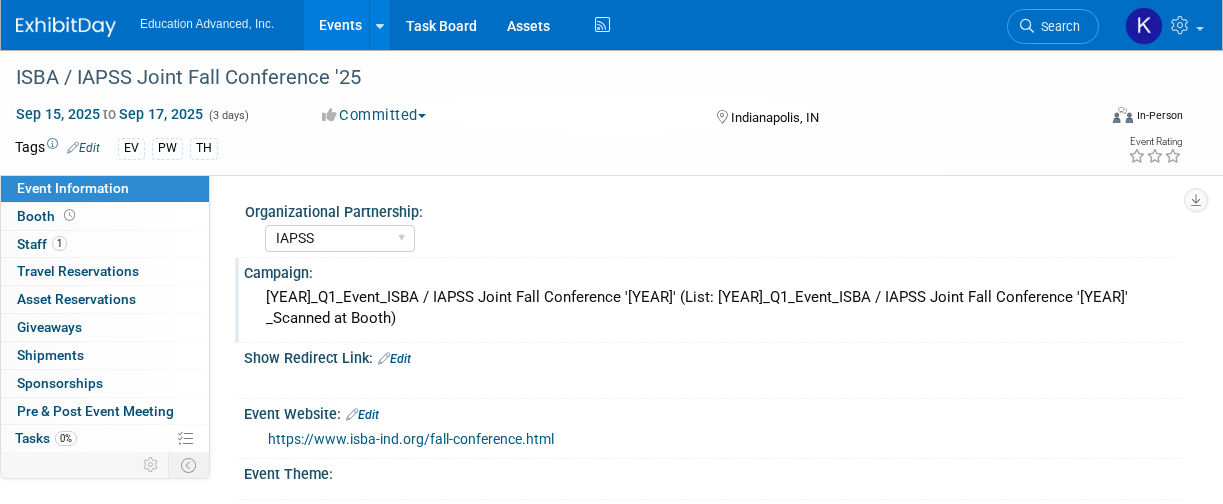 scroll, scrollTop: 0, scrollLeft: 0, axis: both 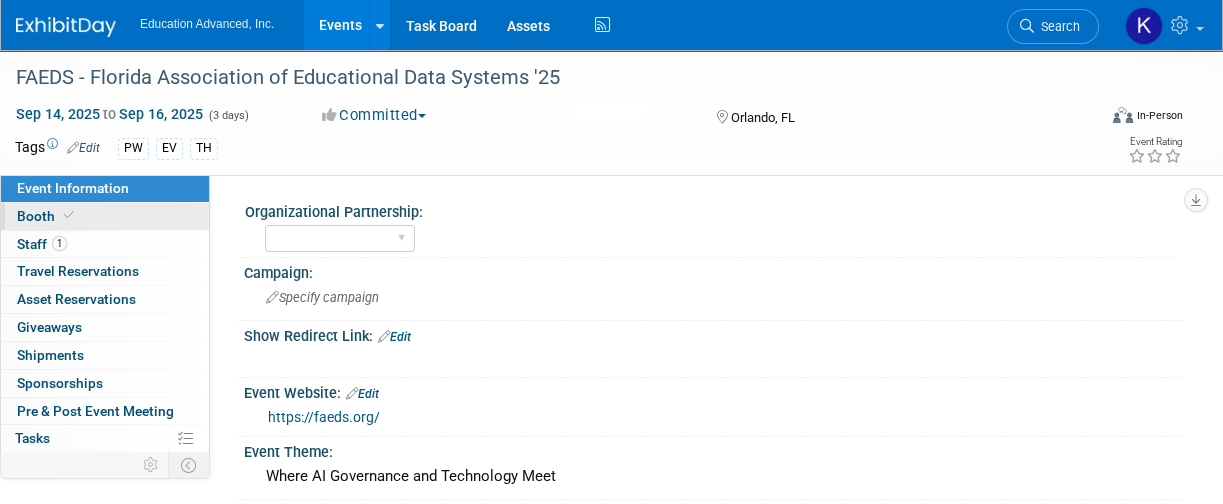 click on "Booth" at bounding box center (47, 216) 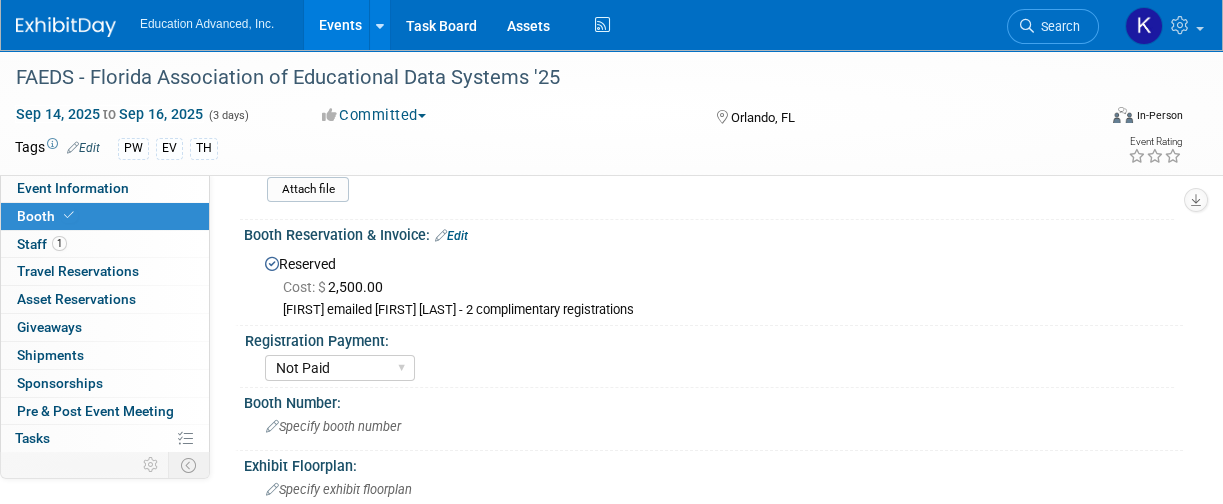 scroll, scrollTop: 133, scrollLeft: 0, axis: vertical 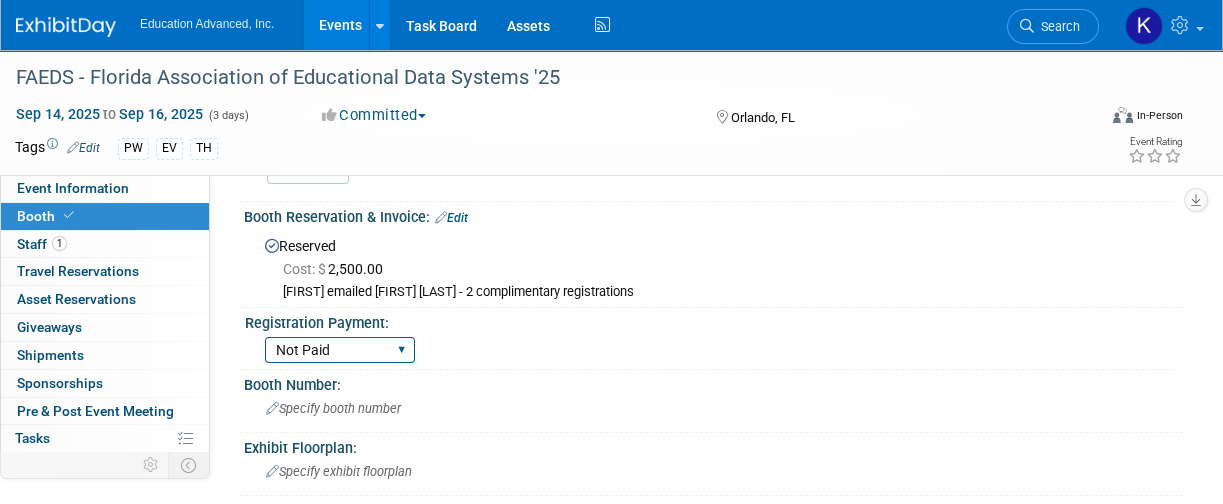 click on "Not Paid
Paid in Full
Partial Payment" at bounding box center [340, 350] 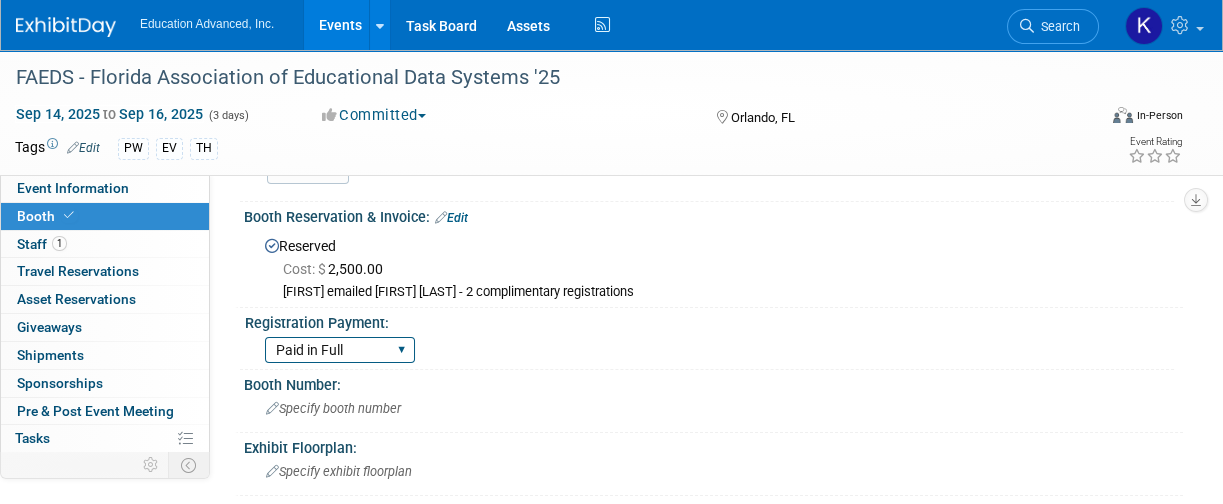 click on "Not Paid
Paid in Full
Partial Payment" at bounding box center [340, 350] 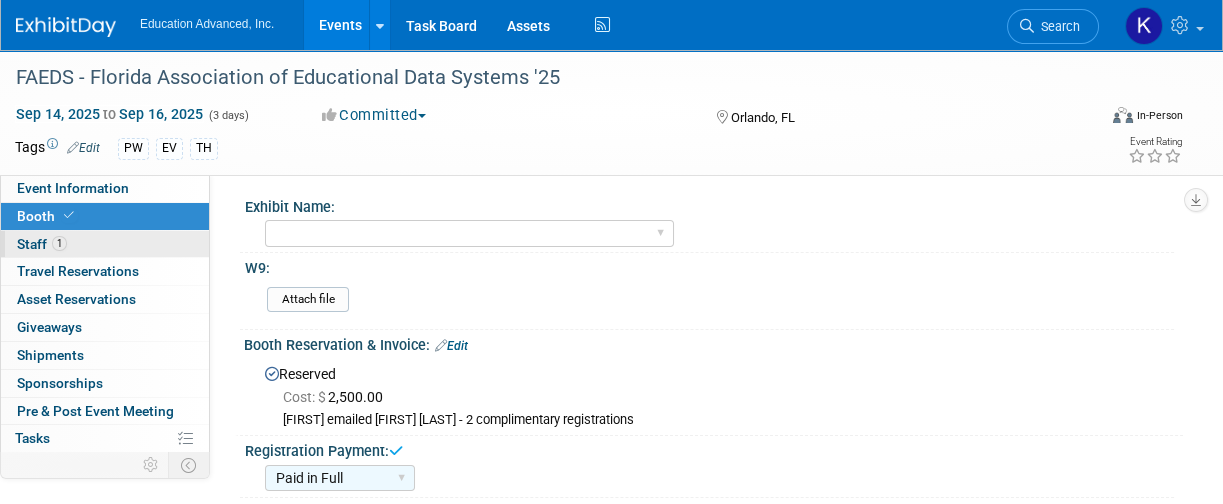 scroll, scrollTop: 0, scrollLeft: 0, axis: both 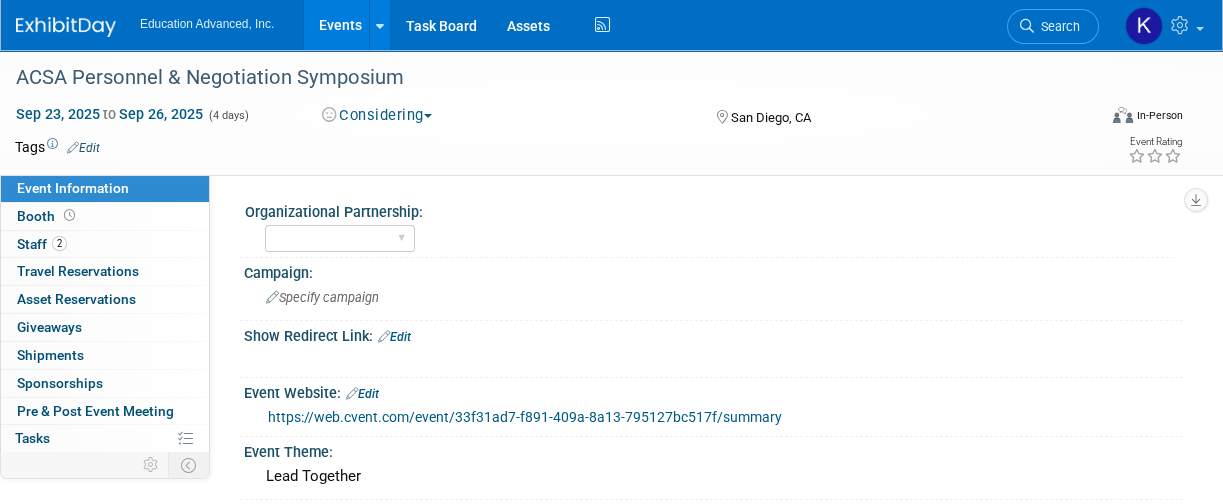 click on "Considering" at bounding box center [377, 115] 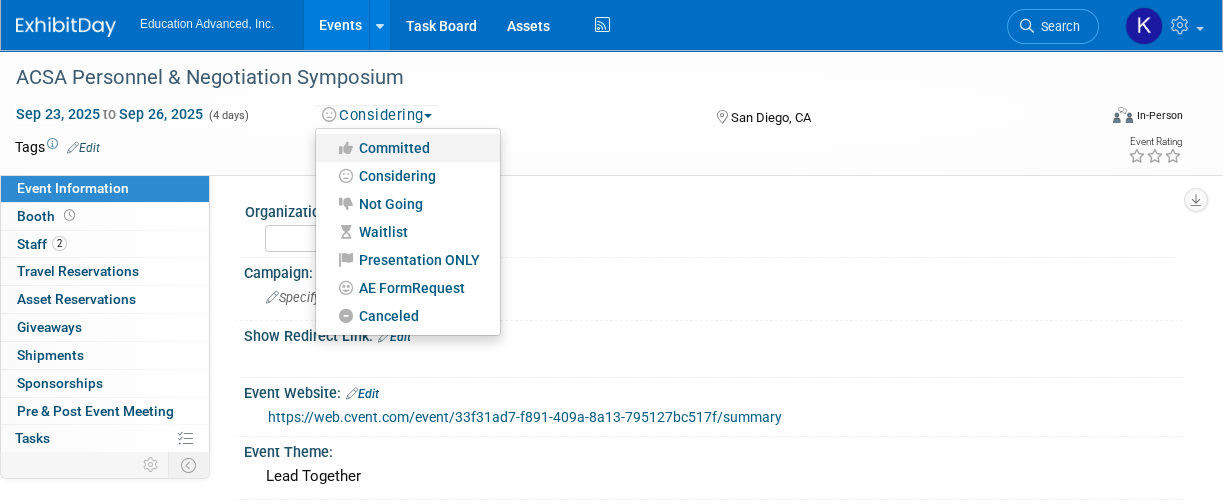 click on "Committed" at bounding box center (408, 148) 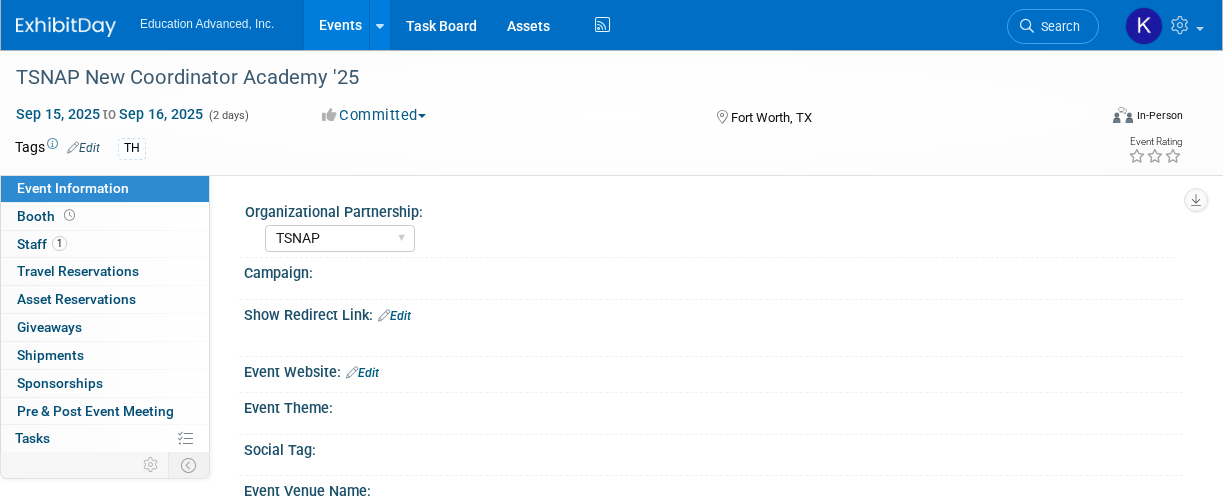 select on "TSNAP" 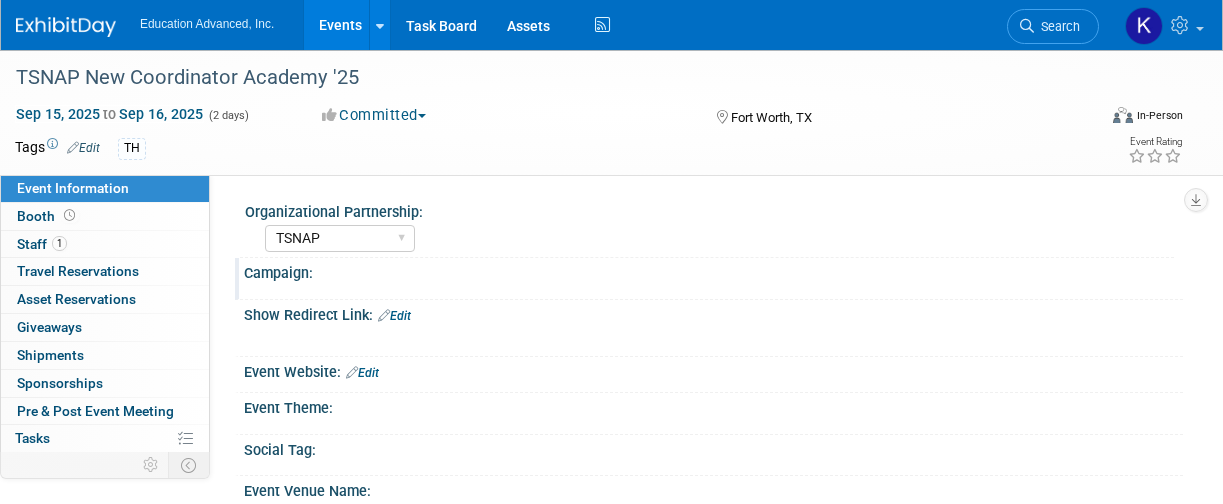 scroll, scrollTop: 0, scrollLeft: 0, axis: both 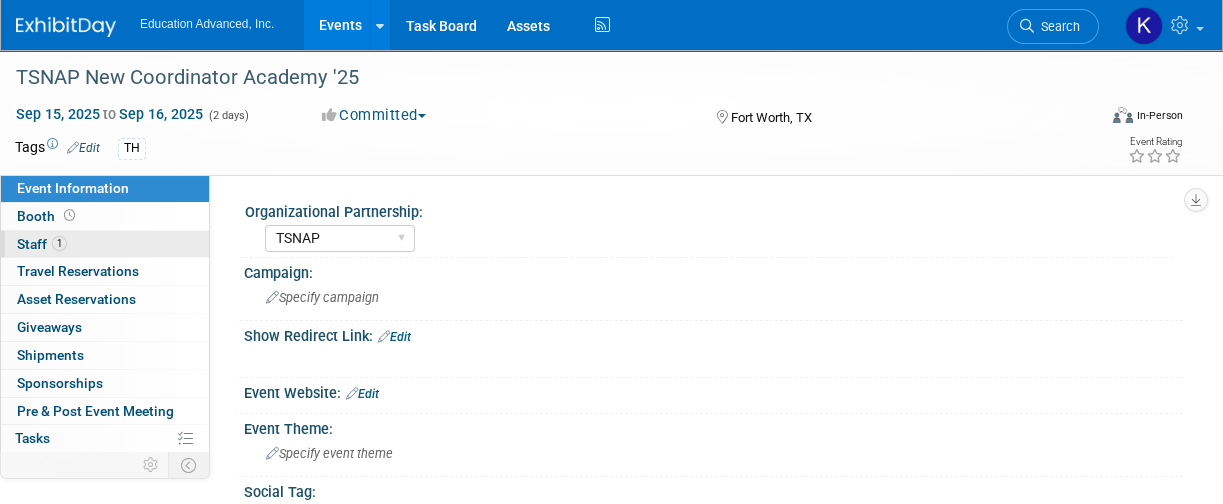 click on "Staff 1" at bounding box center (42, 244) 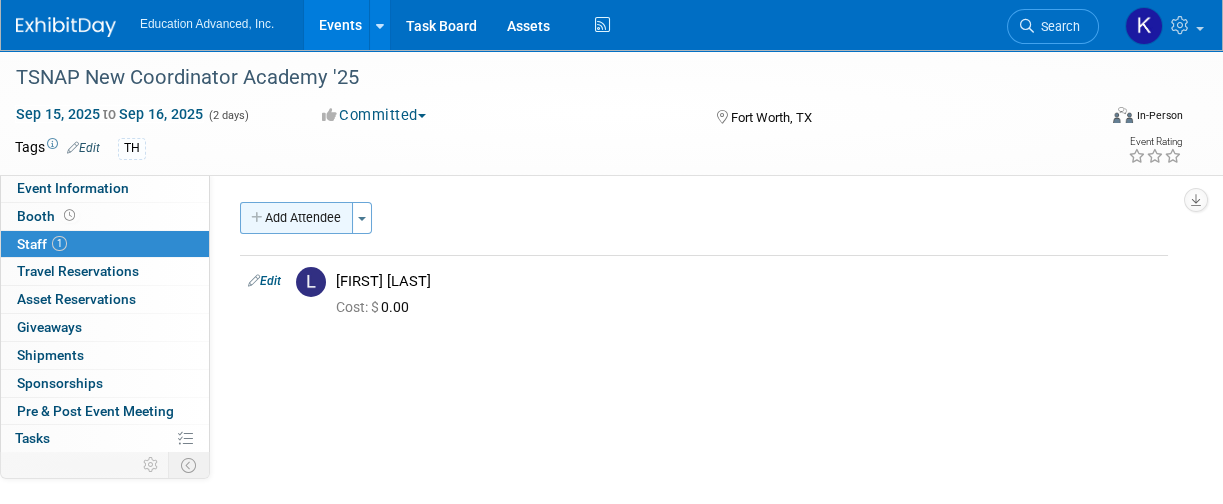 click on "Add Attendee" at bounding box center (296, 218) 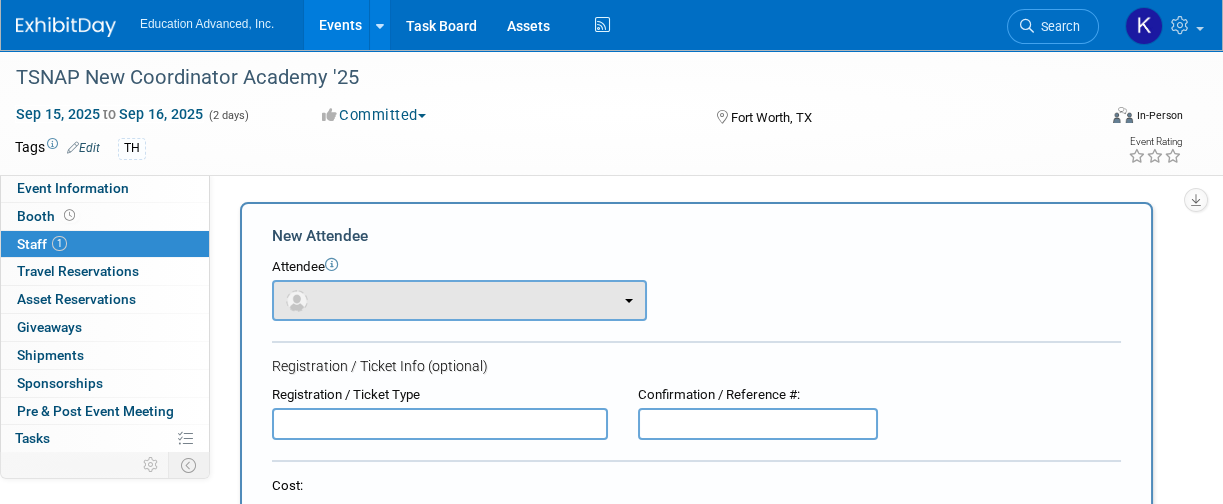 scroll, scrollTop: 0, scrollLeft: 0, axis: both 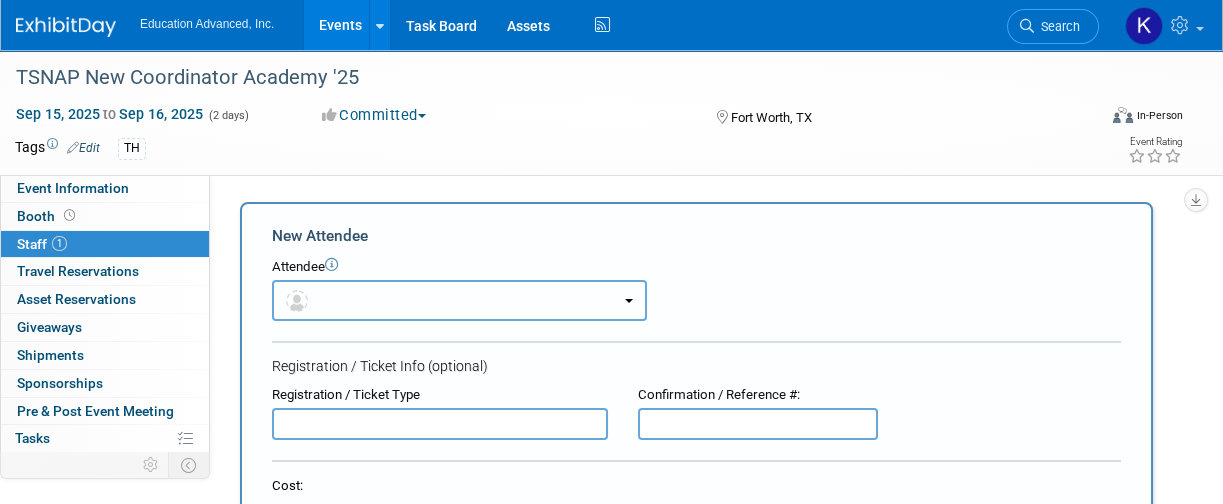 click at bounding box center (459, 300) 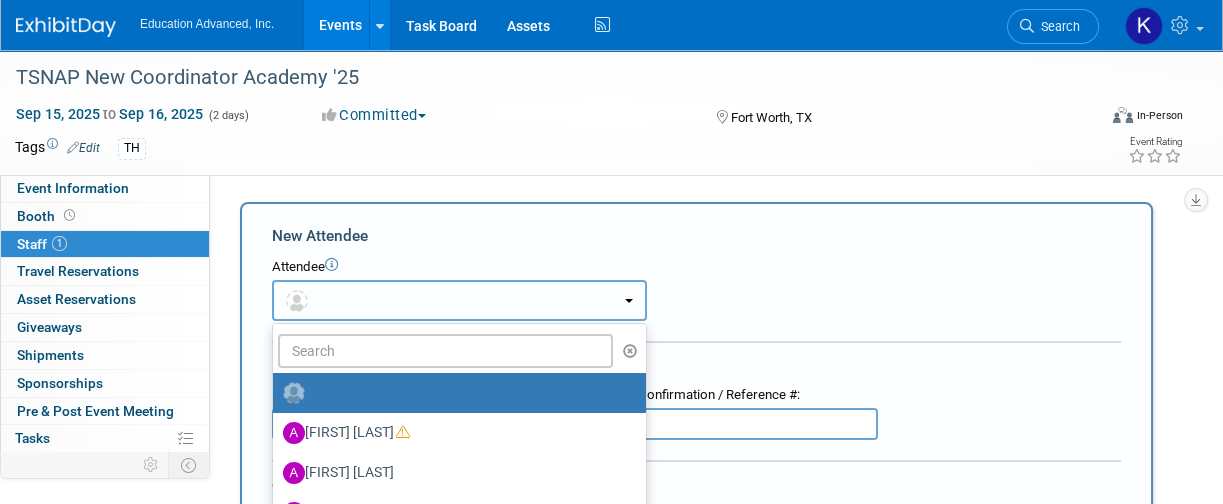 type 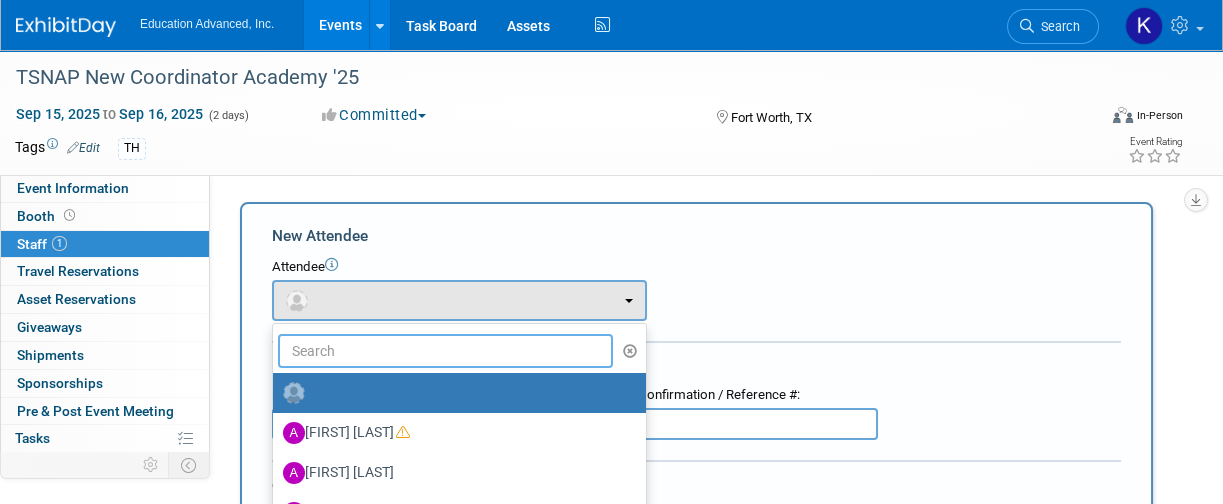 click at bounding box center (445, 351) 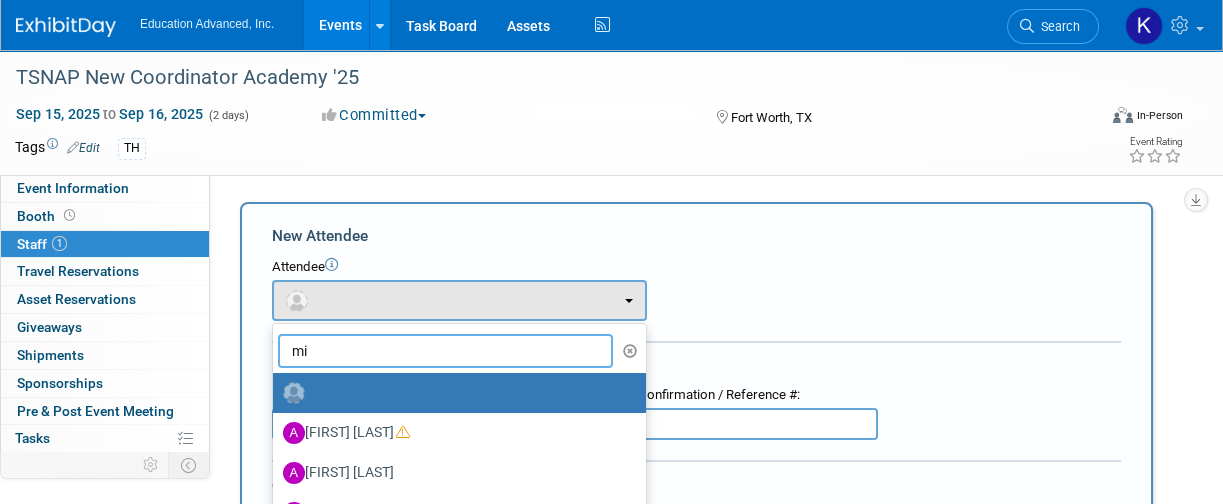 type on "mia" 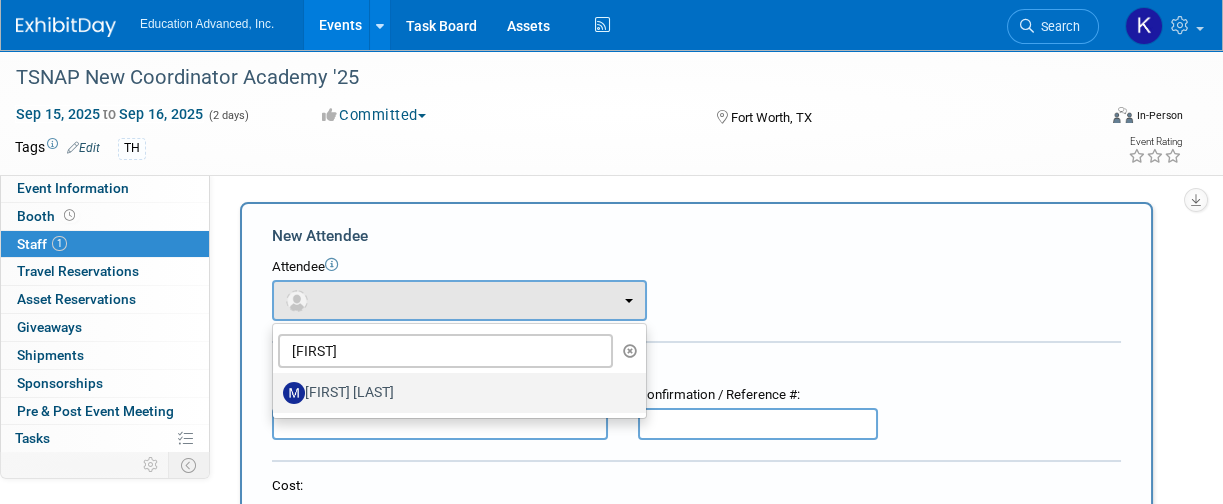 click on "[FIRST] [LAST]" at bounding box center [454, 393] 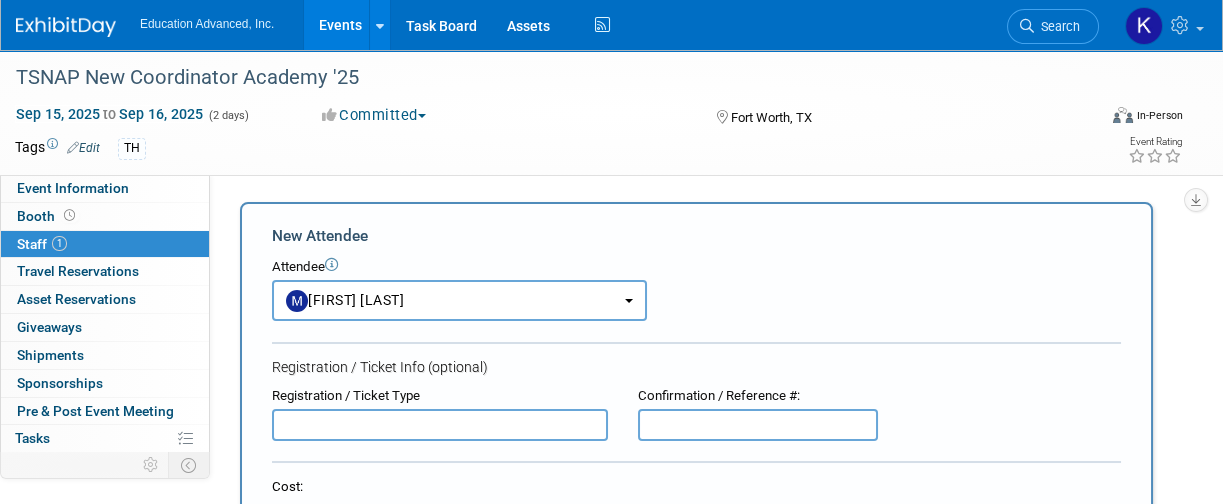 select on "df055be0-456e-4bc4-8e01-20d4ca19410a" 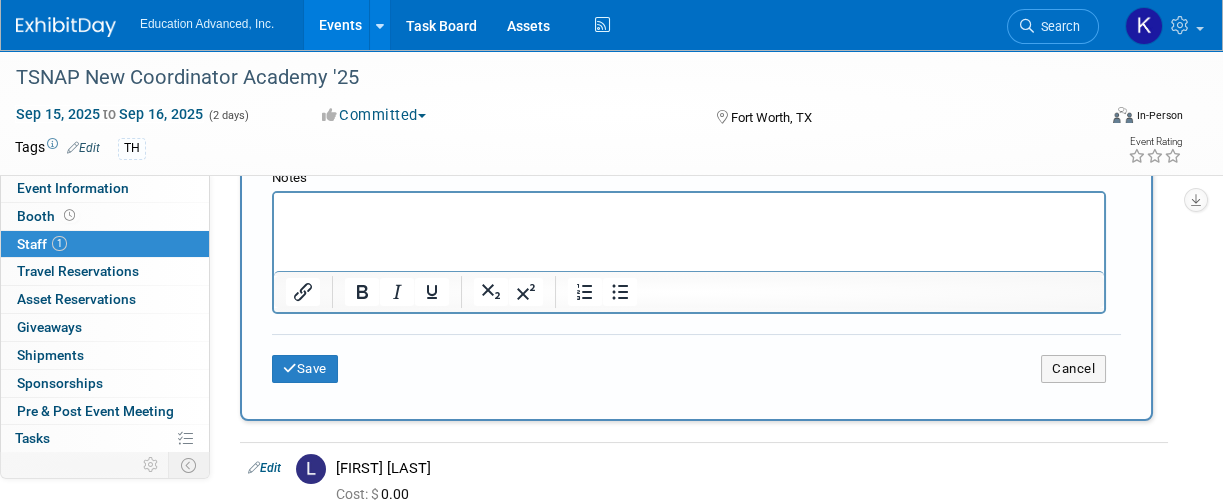 scroll, scrollTop: 666, scrollLeft: 0, axis: vertical 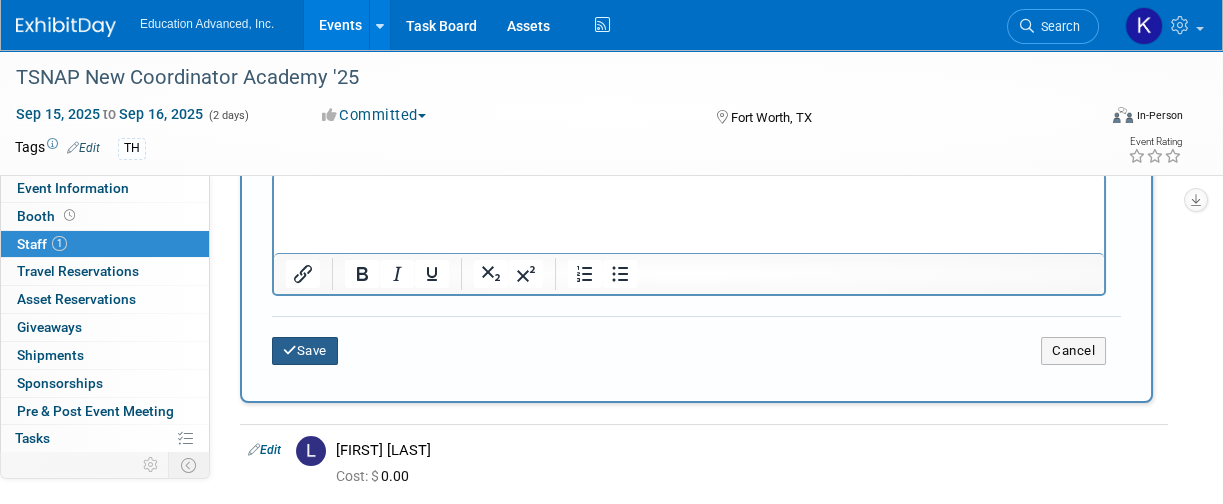 click on "Save" at bounding box center [305, 351] 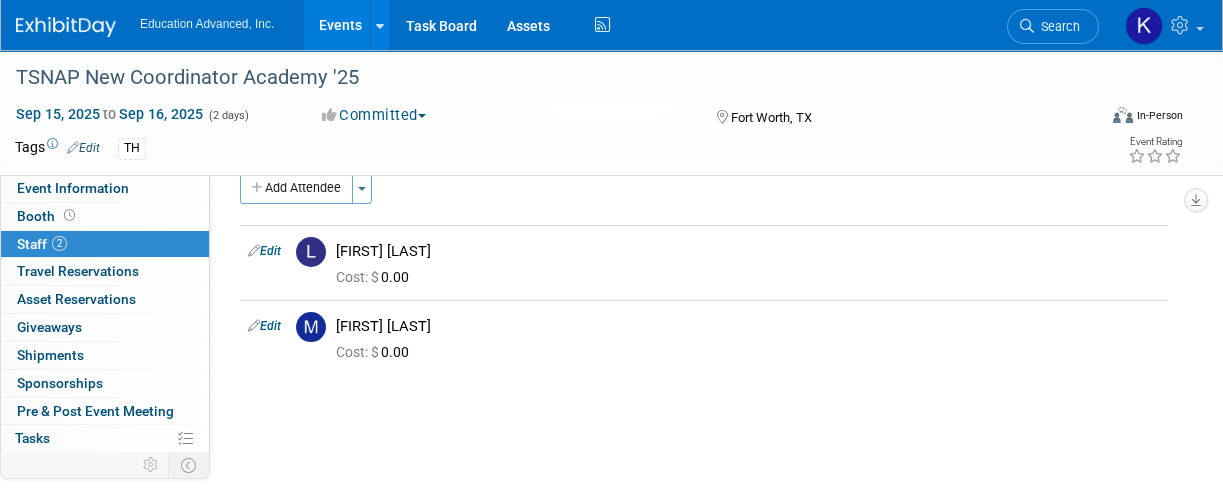 scroll, scrollTop: 0, scrollLeft: 0, axis: both 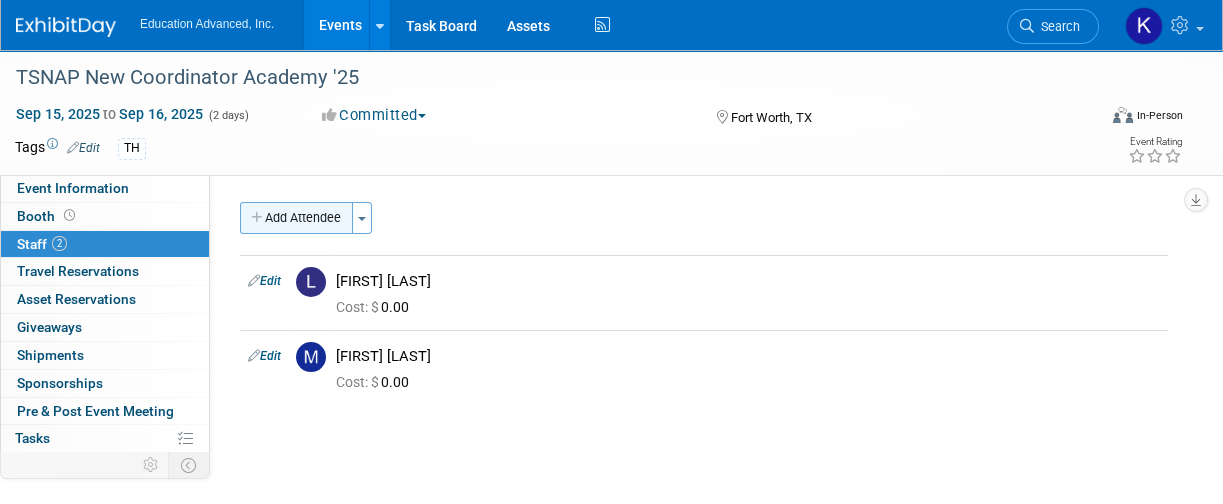 click on "Add Attendee" at bounding box center (296, 218) 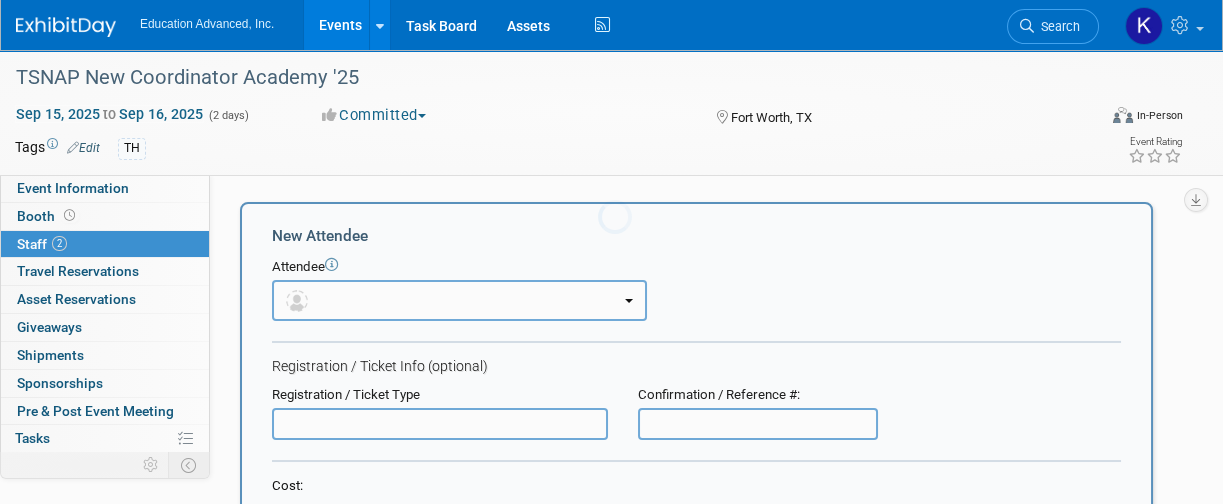 scroll, scrollTop: 0, scrollLeft: 0, axis: both 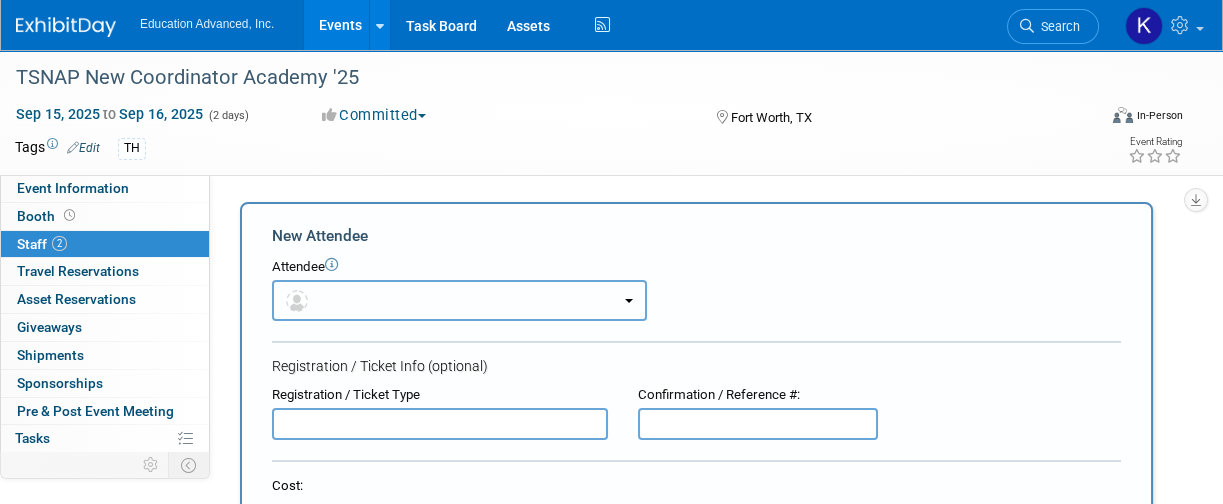 click at bounding box center [459, 300] 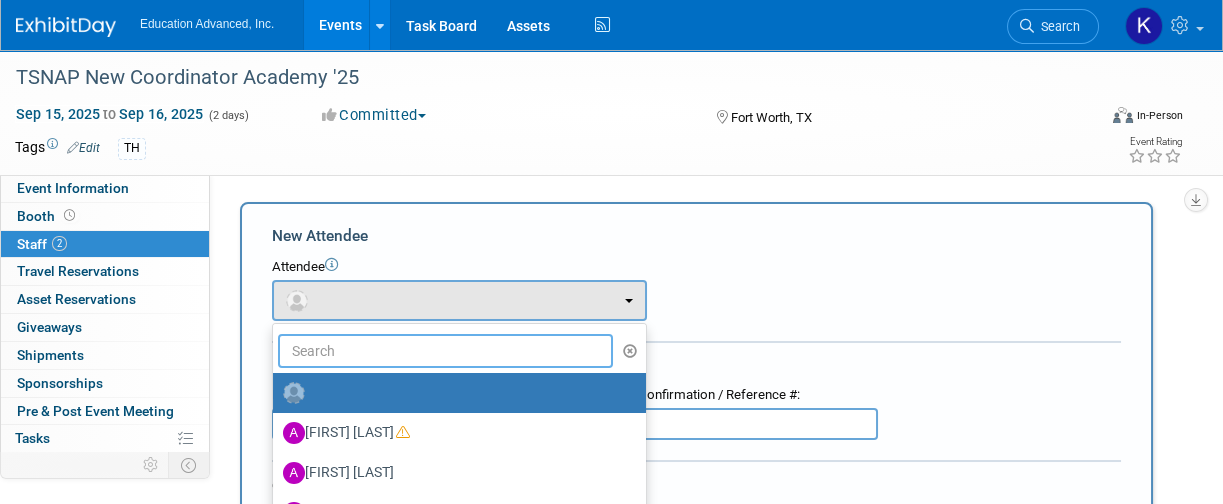 click at bounding box center (445, 351) 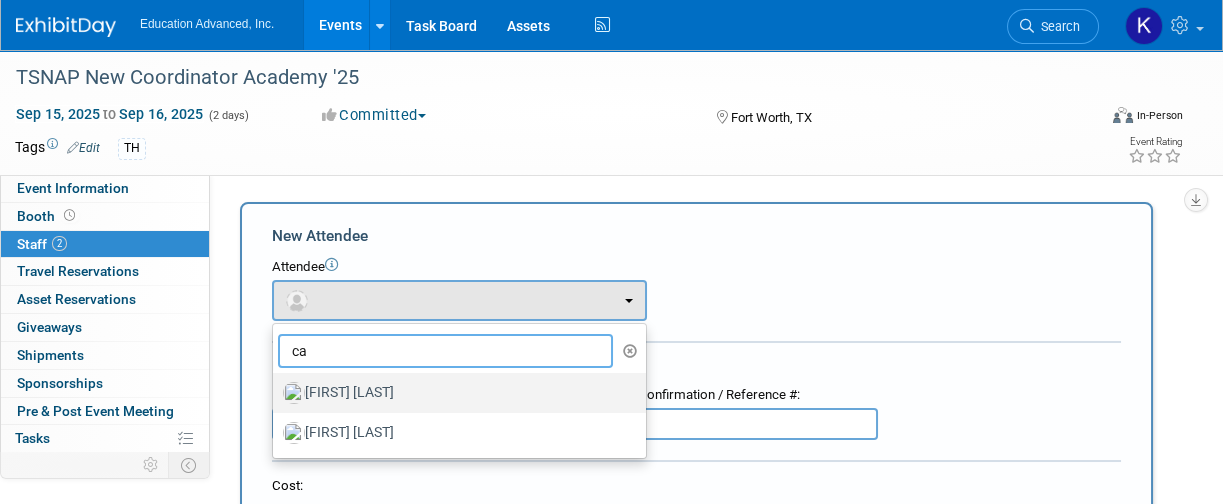 type on "ca" 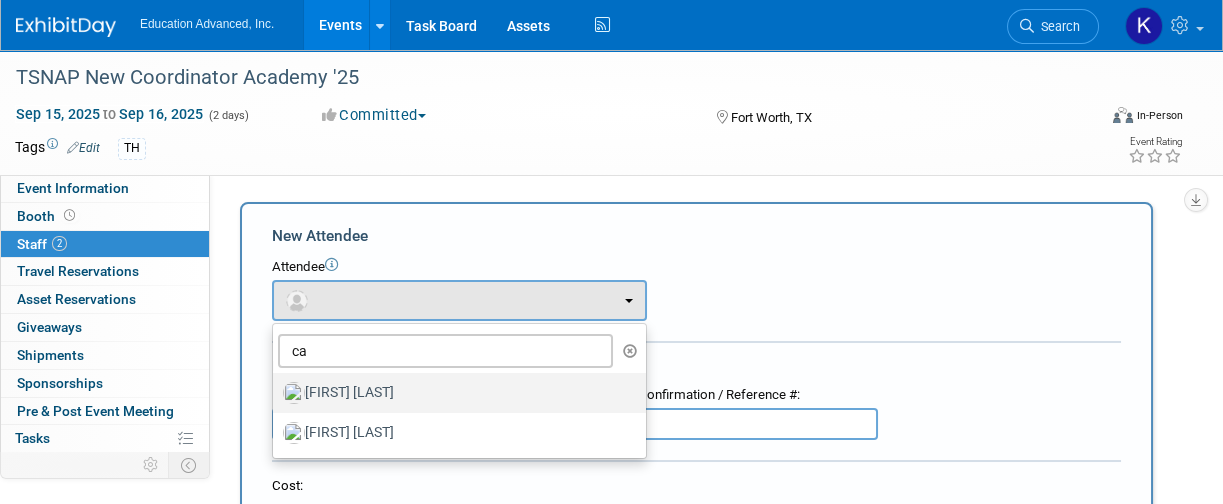 click on "[FIRST] [LAST]" at bounding box center [454, 393] 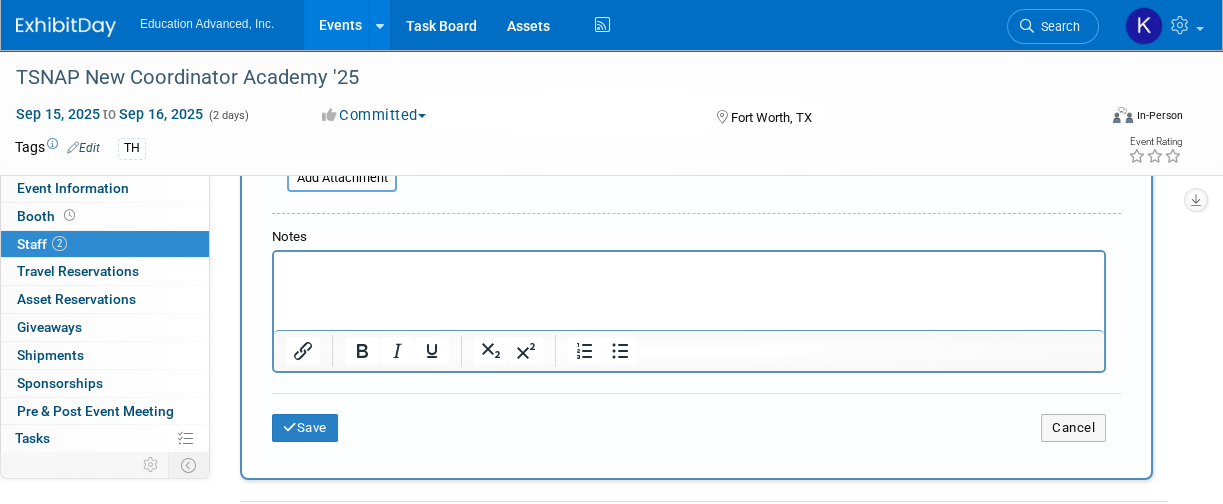 scroll, scrollTop: 666, scrollLeft: 0, axis: vertical 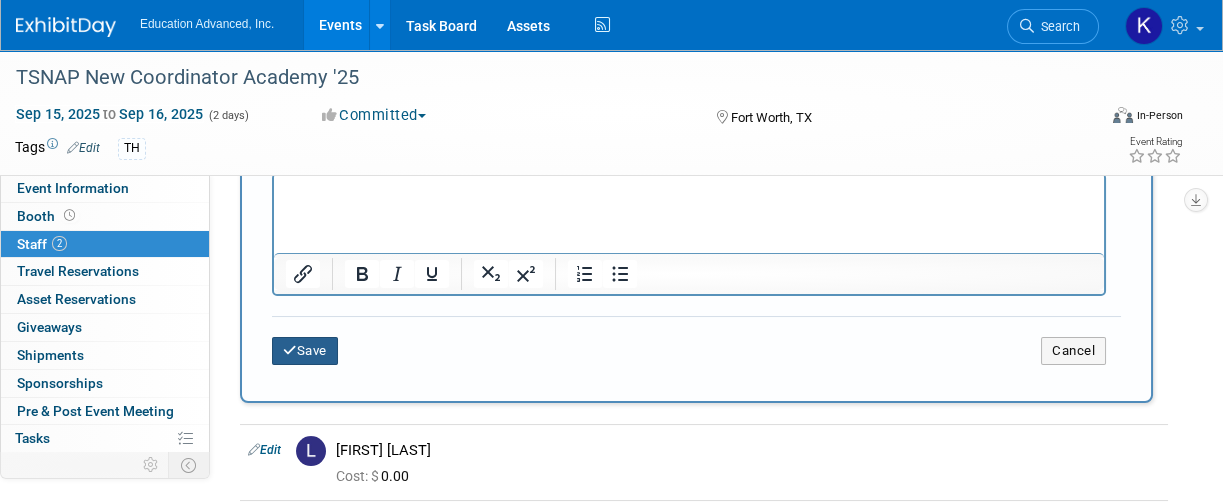 click on "Save" at bounding box center [305, 351] 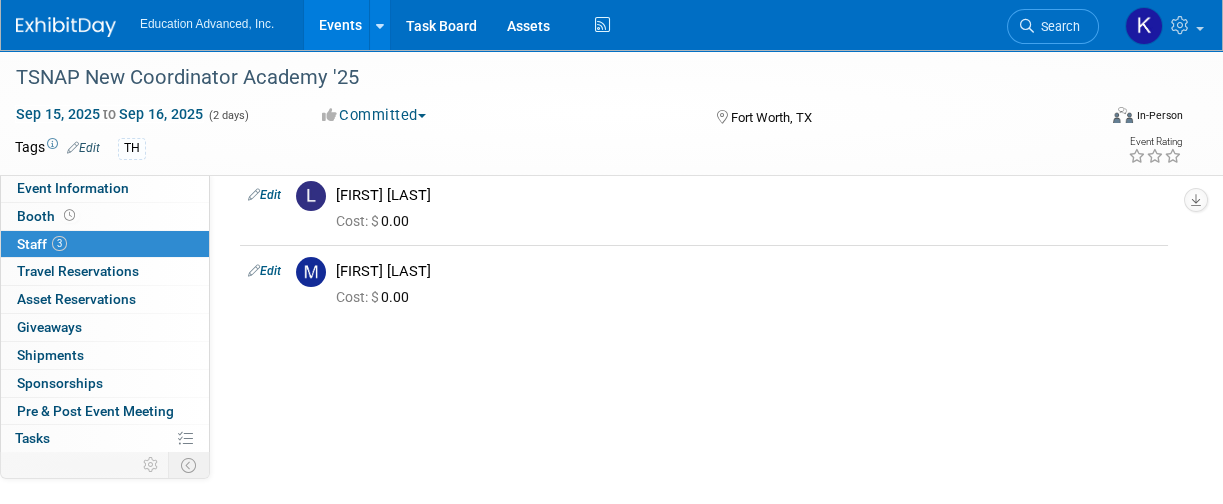 scroll, scrollTop: 0, scrollLeft: 0, axis: both 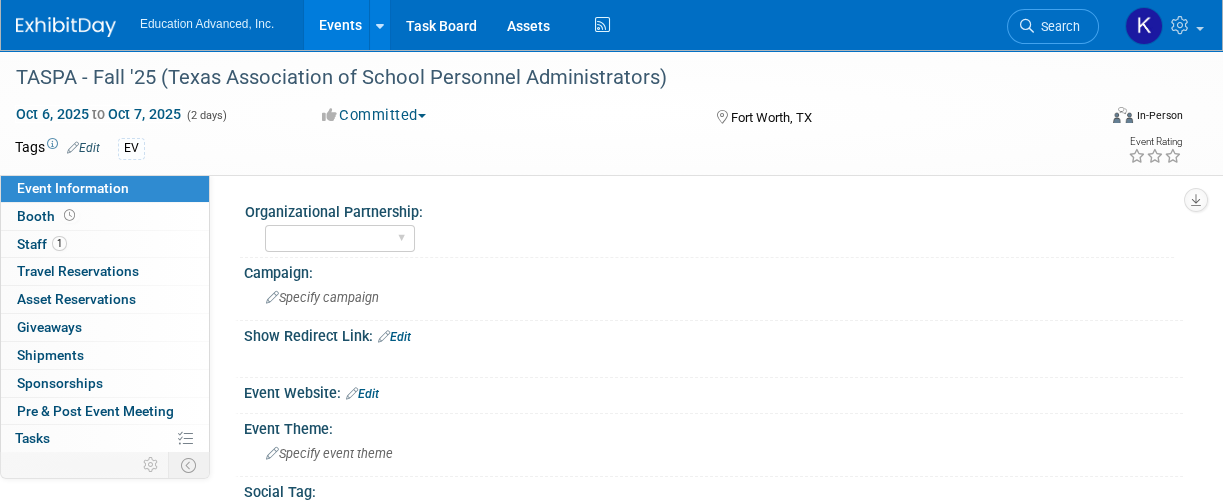 click at bounding box center (422, 116) 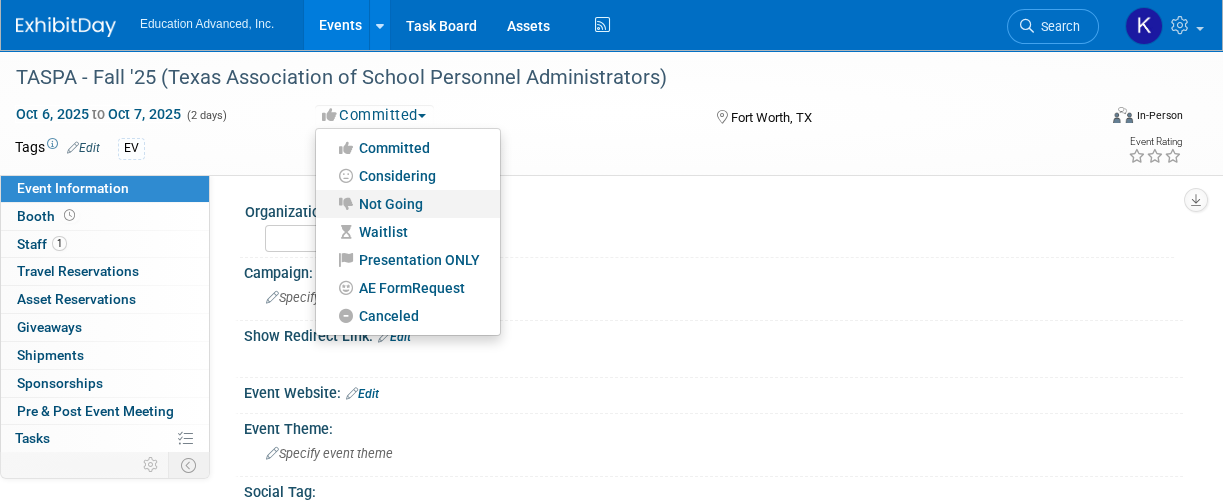 click on "Not Going" at bounding box center [408, 204] 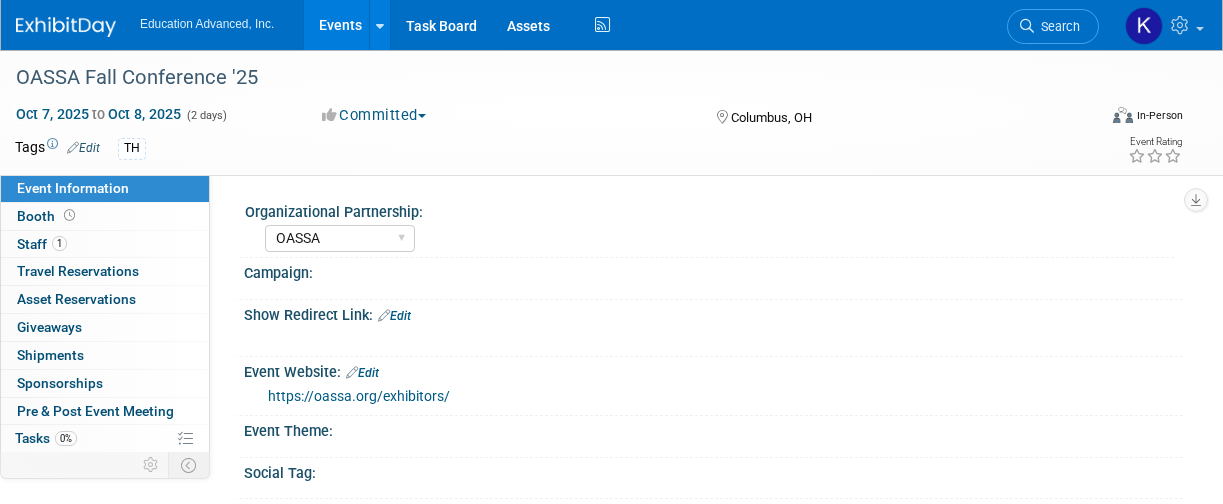 select on "OASSA" 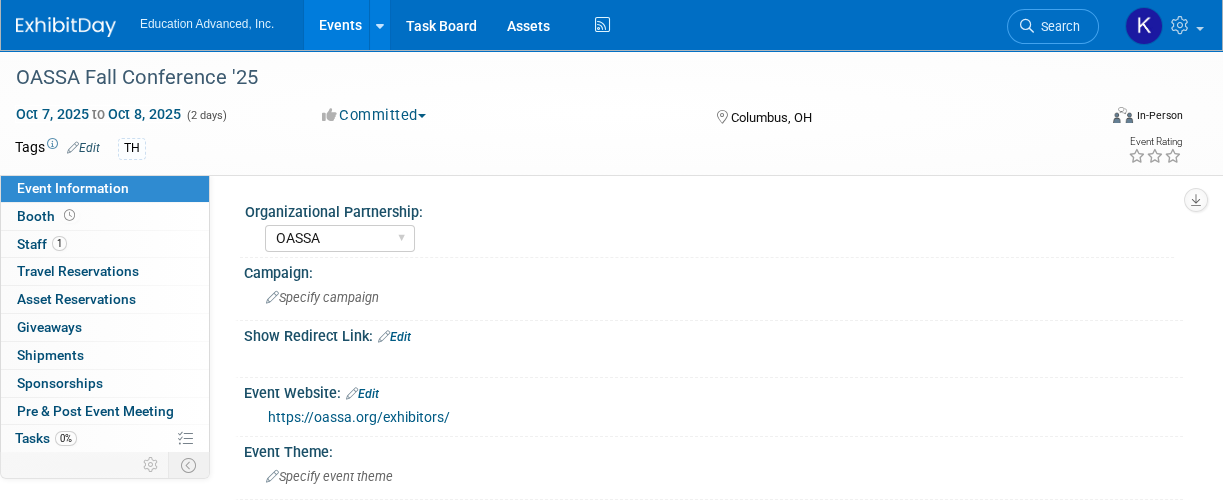 scroll, scrollTop: 0, scrollLeft: 0, axis: both 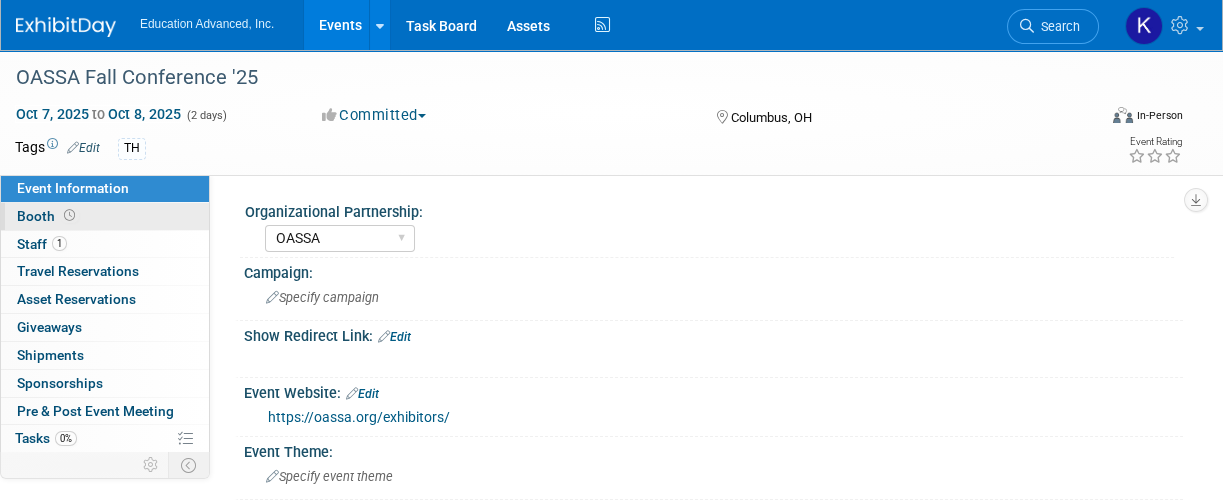 click on "Booth" at bounding box center (48, 216) 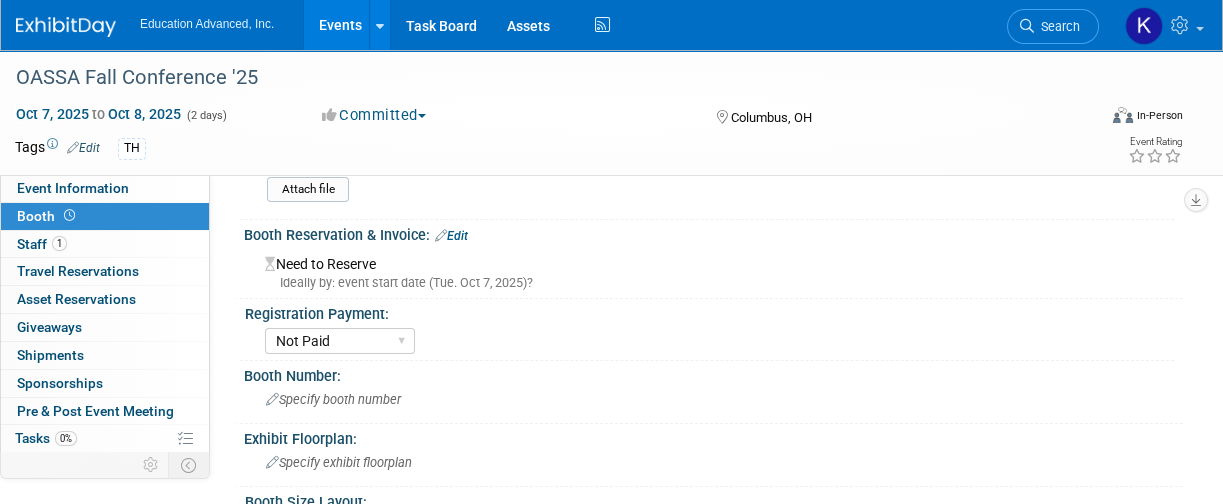 scroll, scrollTop: 133, scrollLeft: 0, axis: vertical 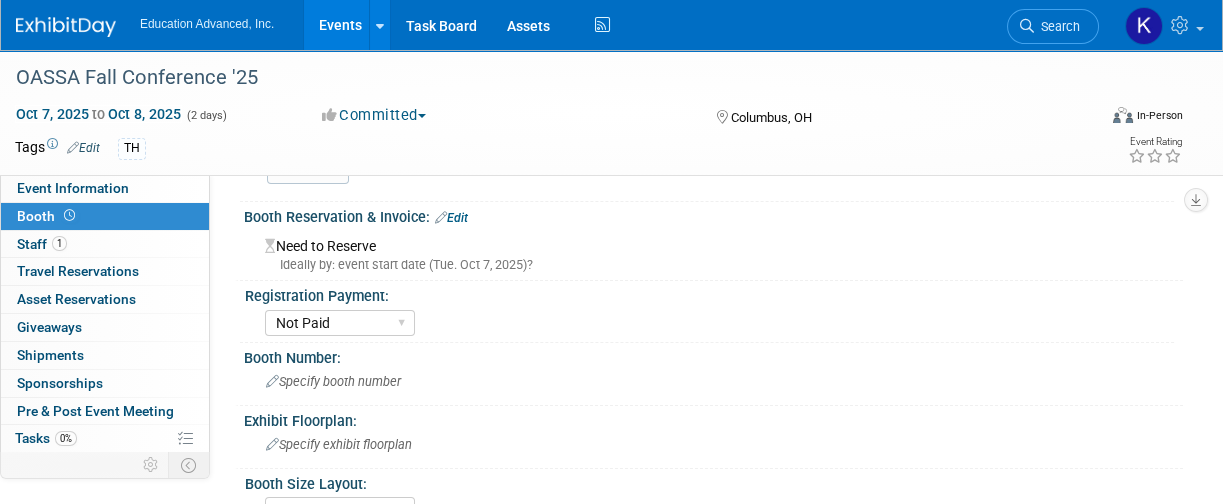 click on "Edit" at bounding box center (451, 218) 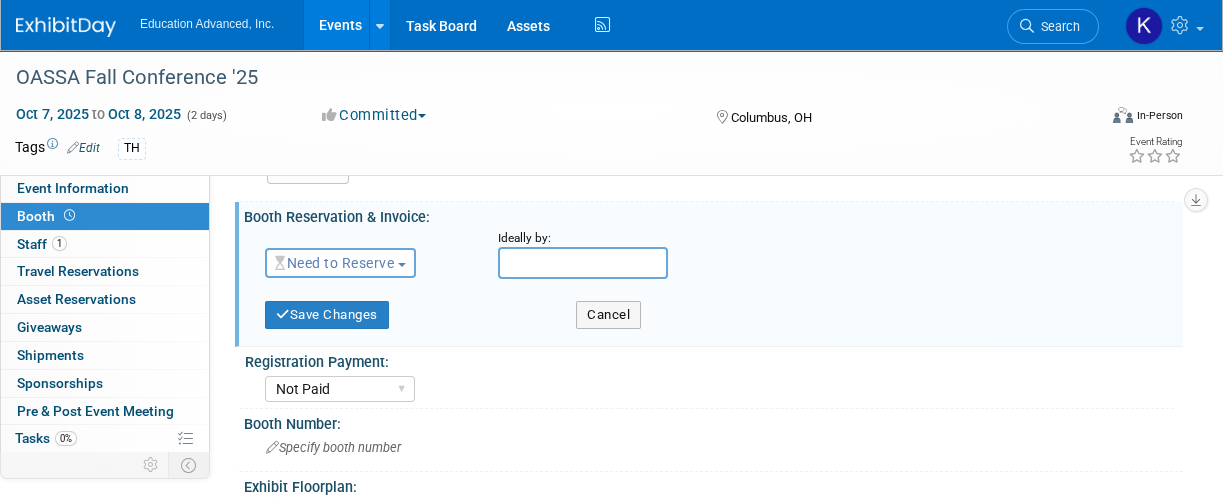 click at bounding box center (402, 265) 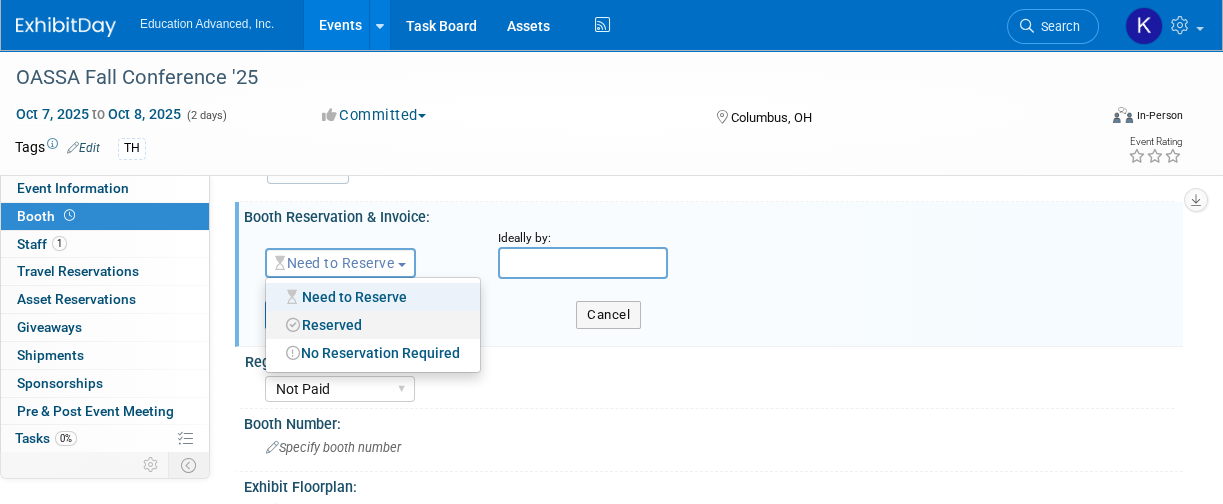 click on "Reserved" at bounding box center (373, 325) 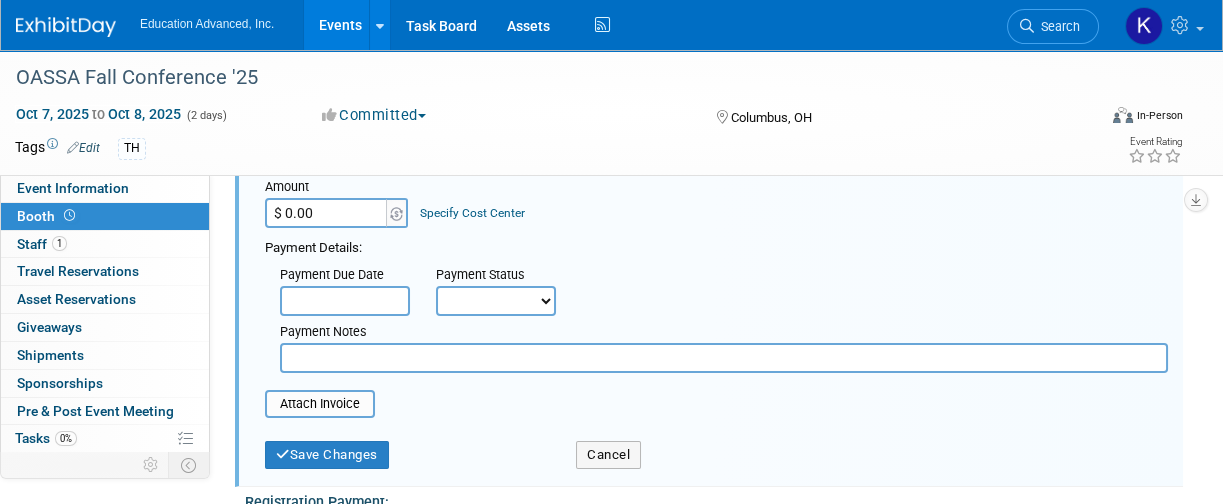 scroll, scrollTop: 133, scrollLeft: 0, axis: vertical 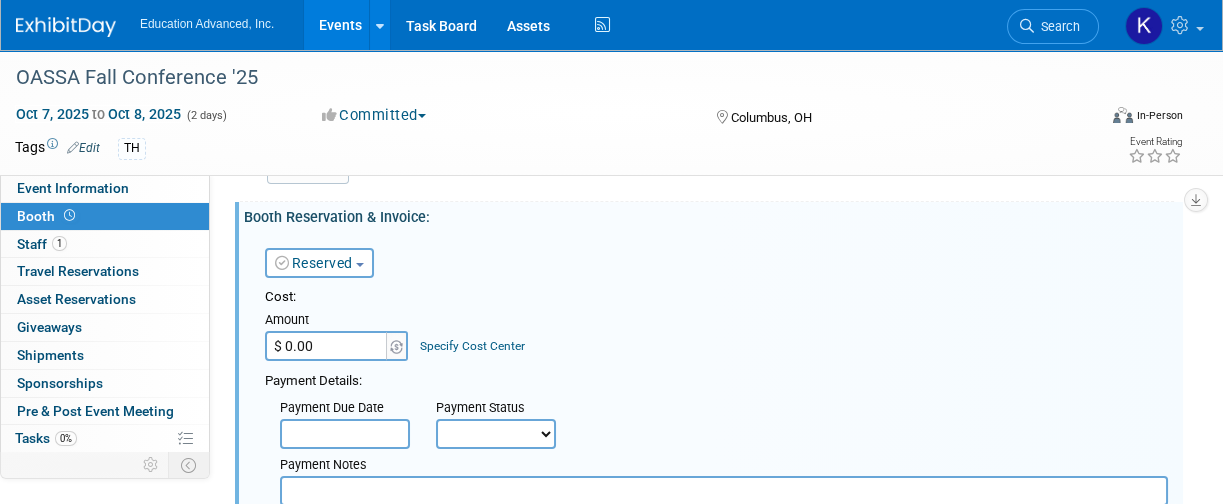 click on "$ 0.00" at bounding box center (327, 346) 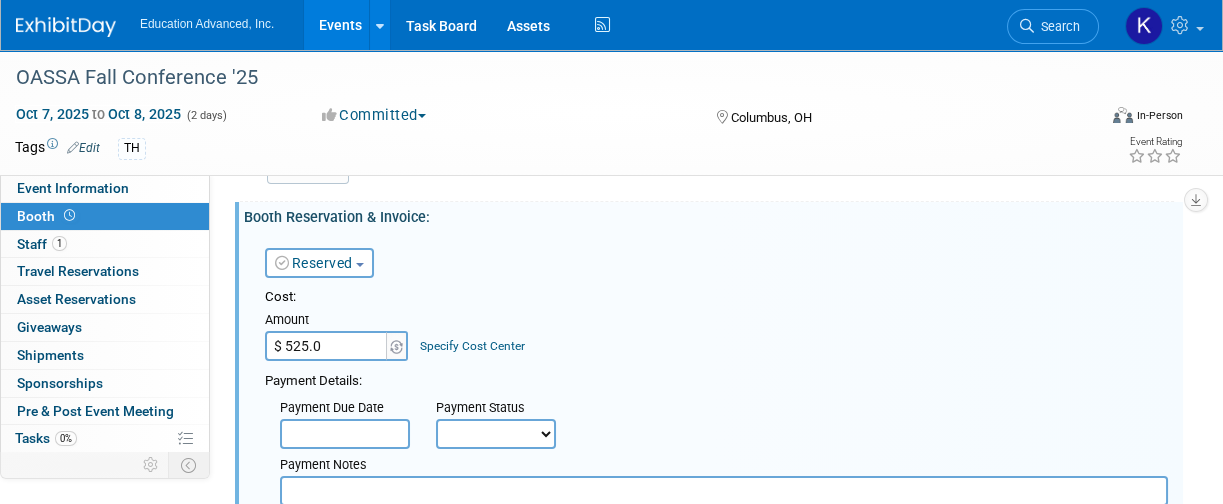 type on "$ 525.00" 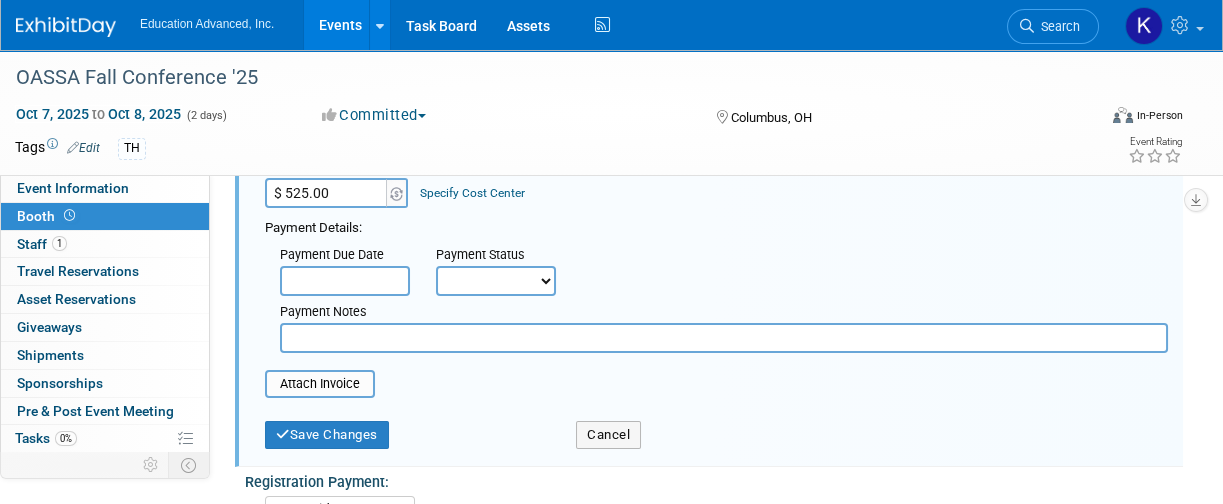 scroll, scrollTop: 399, scrollLeft: 0, axis: vertical 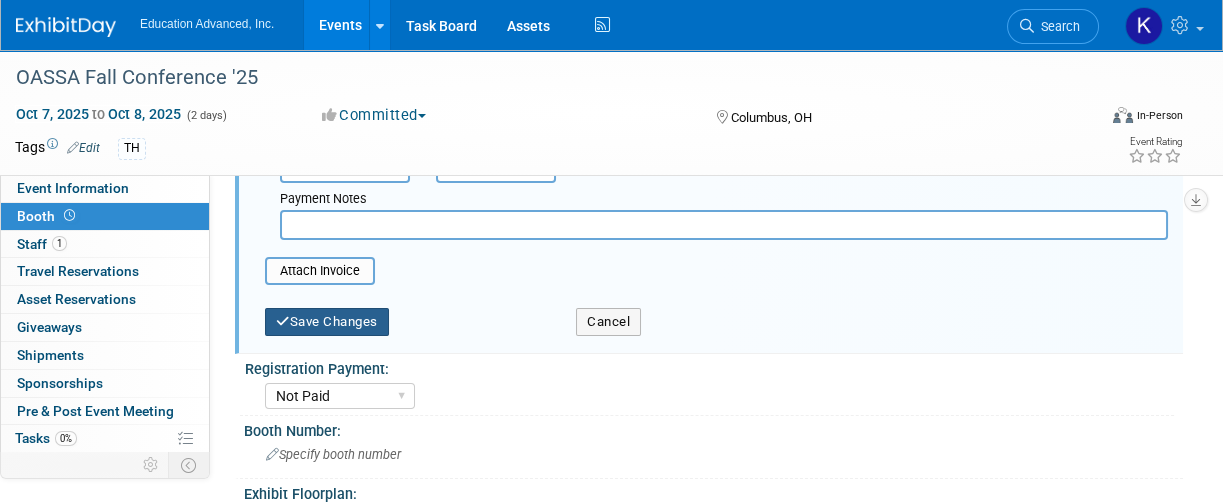 click on "Save Changes" at bounding box center [327, 322] 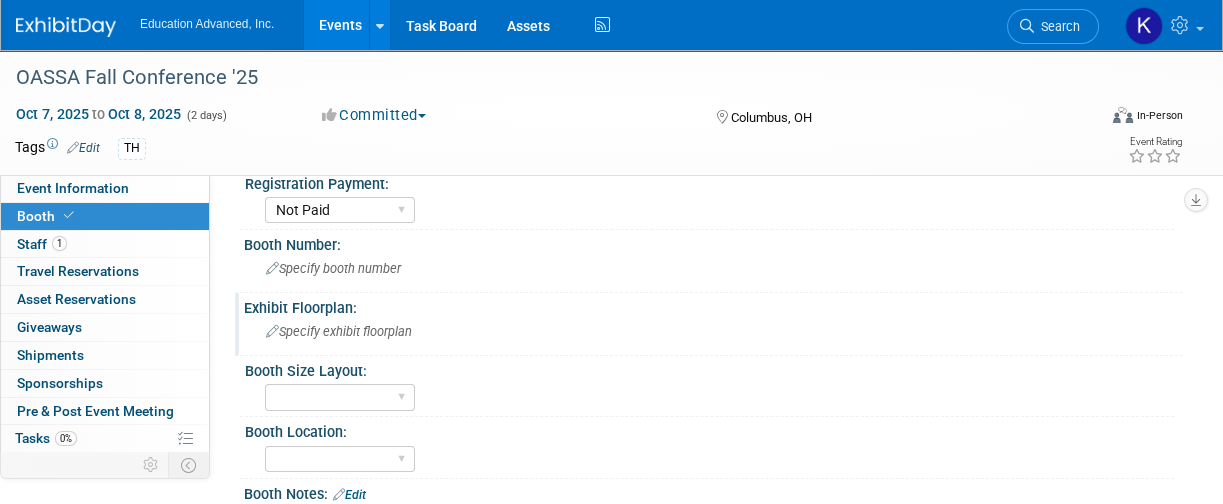 scroll, scrollTop: 133, scrollLeft: 0, axis: vertical 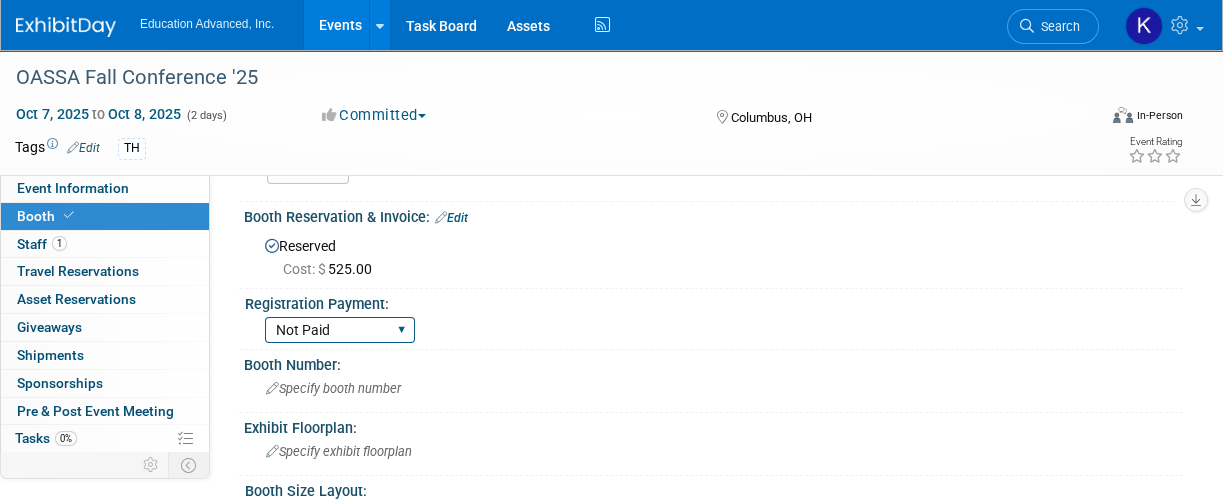 click on "Not Paid
Paid in Full
Partial Payment" at bounding box center (340, 330) 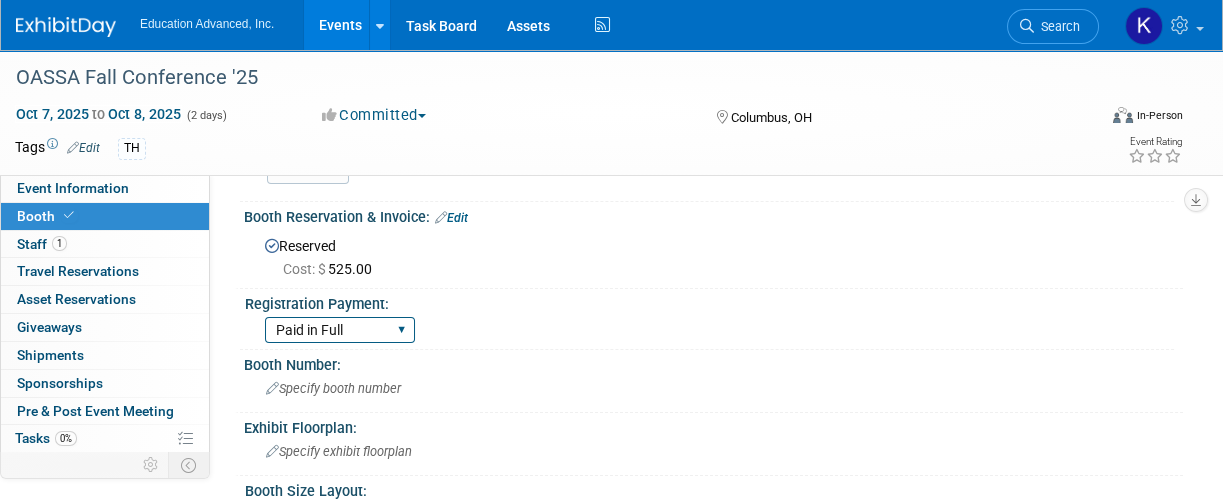 click on "Not Paid
Paid in Full
Partial Payment" at bounding box center [340, 330] 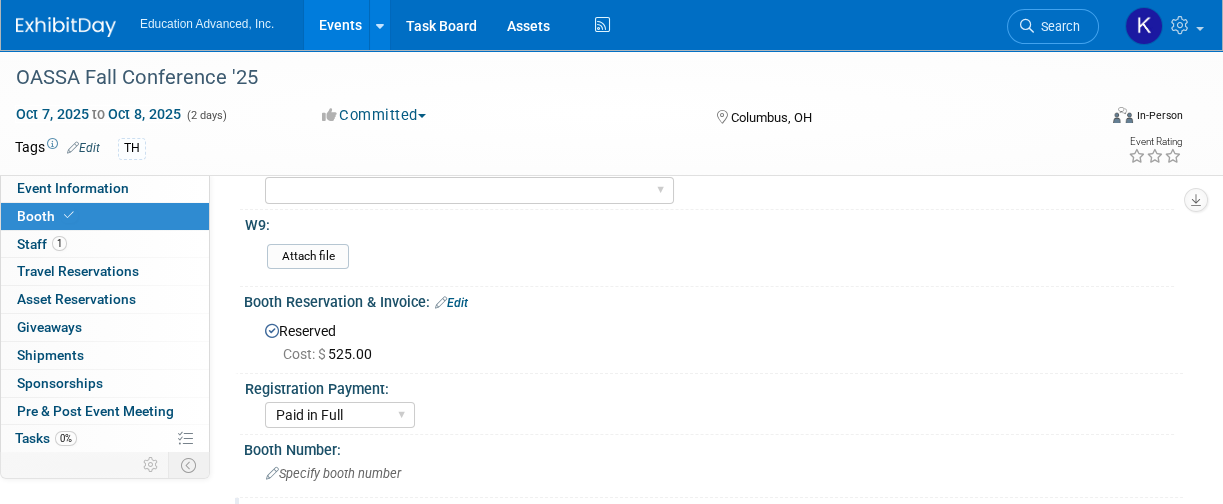 scroll, scrollTop: 0, scrollLeft: 0, axis: both 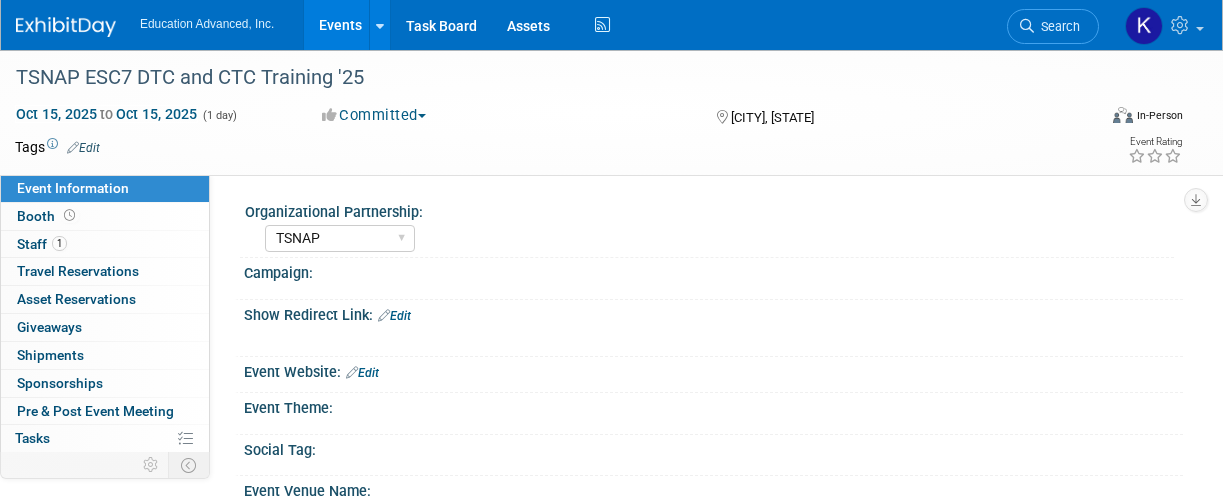 select on "TSNAP" 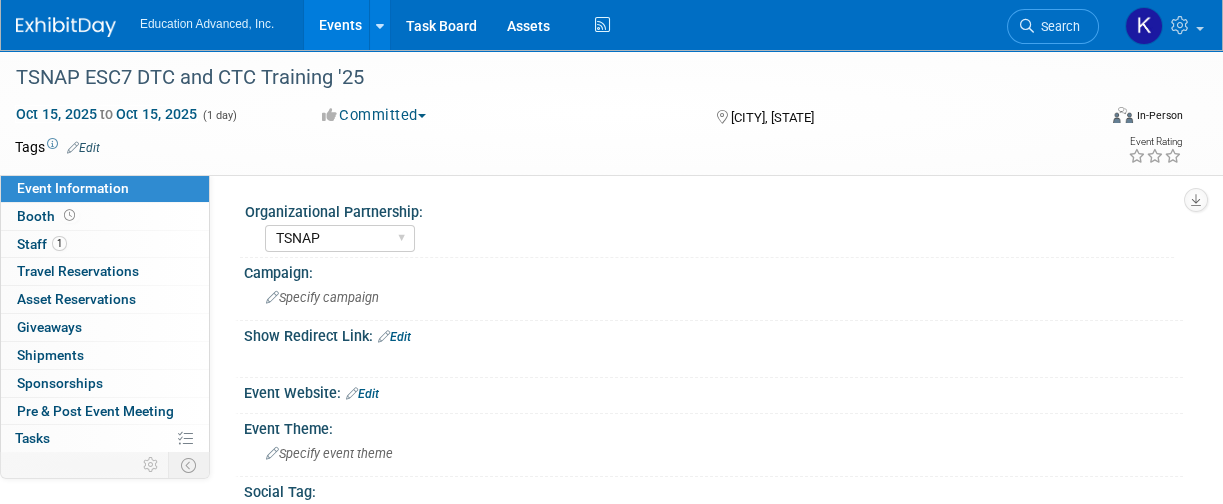 scroll, scrollTop: 0, scrollLeft: 0, axis: both 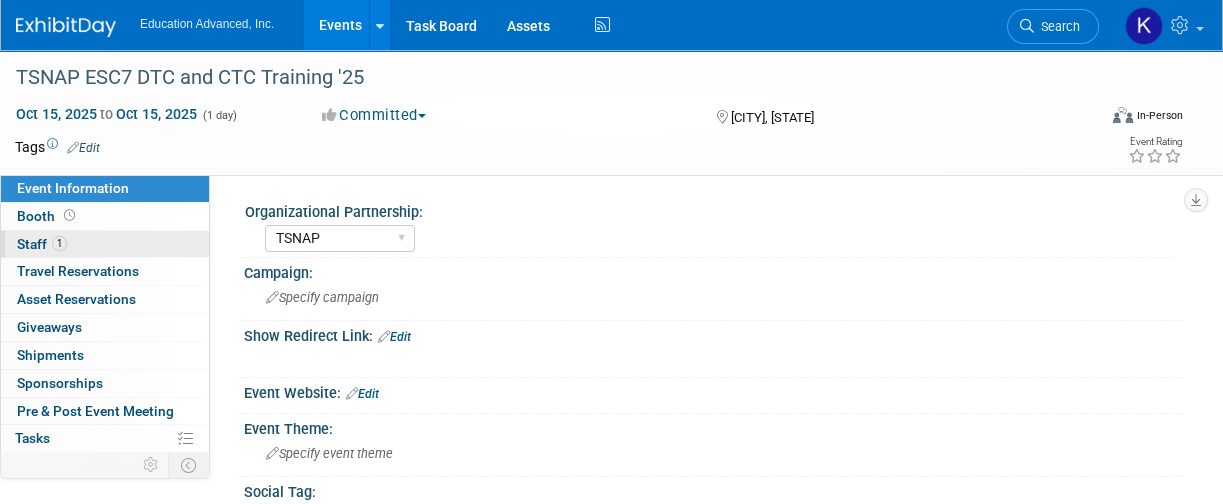 click on "Staff 1" at bounding box center (42, 244) 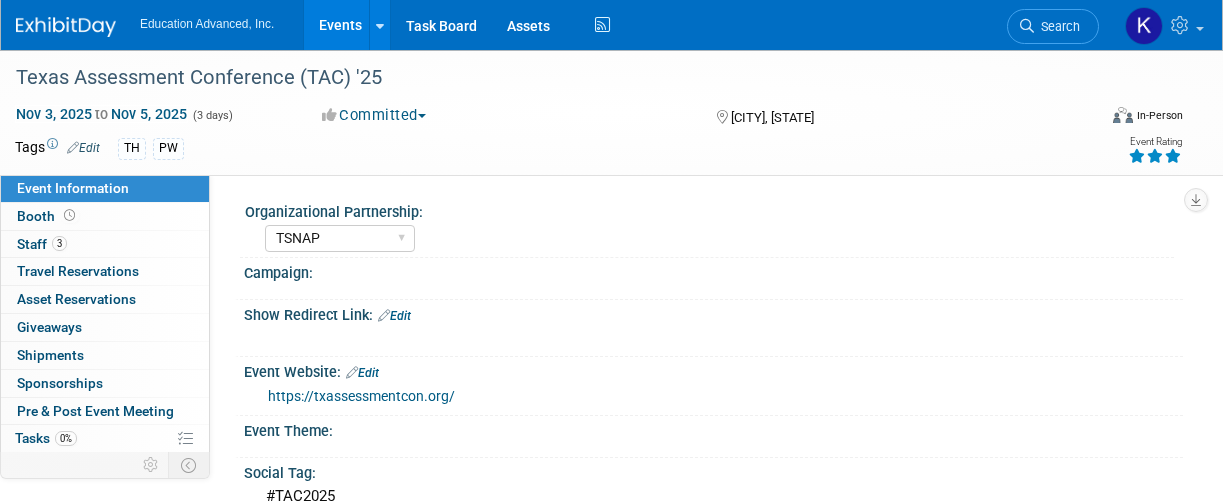 select on "TSNAP" 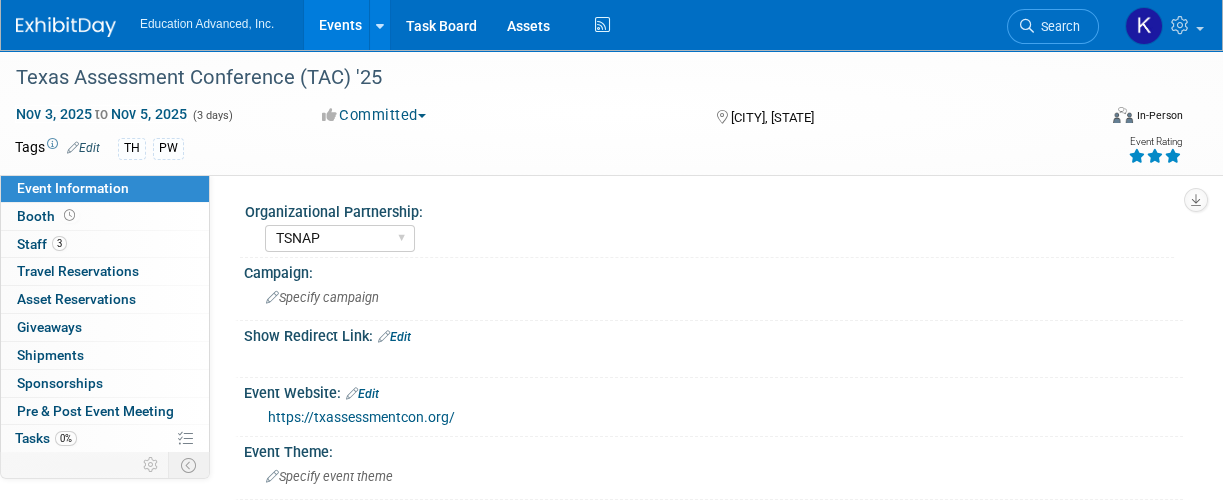 scroll, scrollTop: 0, scrollLeft: 0, axis: both 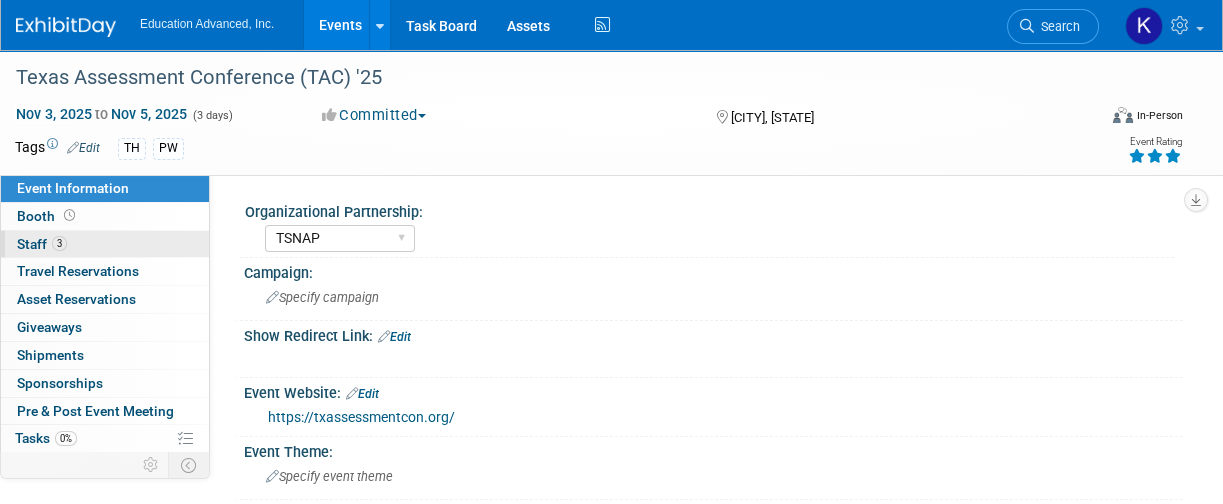 click on "Staff 3" at bounding box center [42, 244] 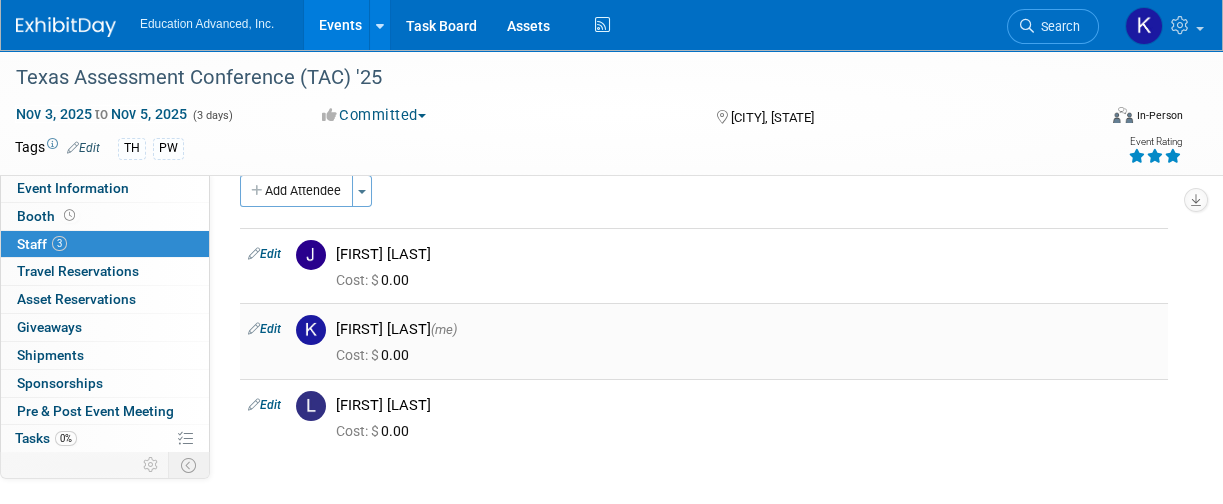 scroll, scrollTop: 0, scrollLeft: 0, axis: both 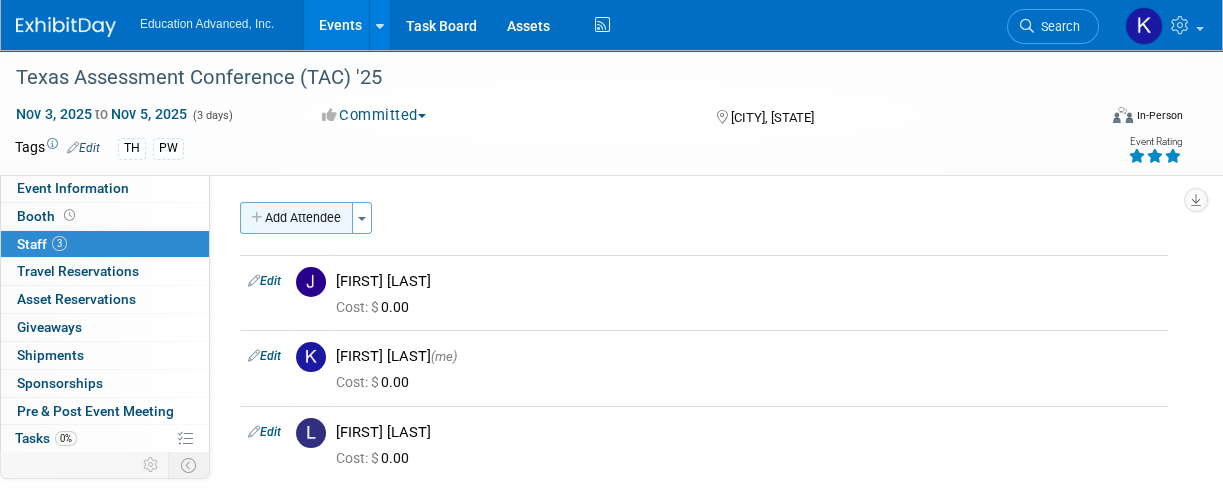 click on "Add Attendee" at bounding box center (296, 218) 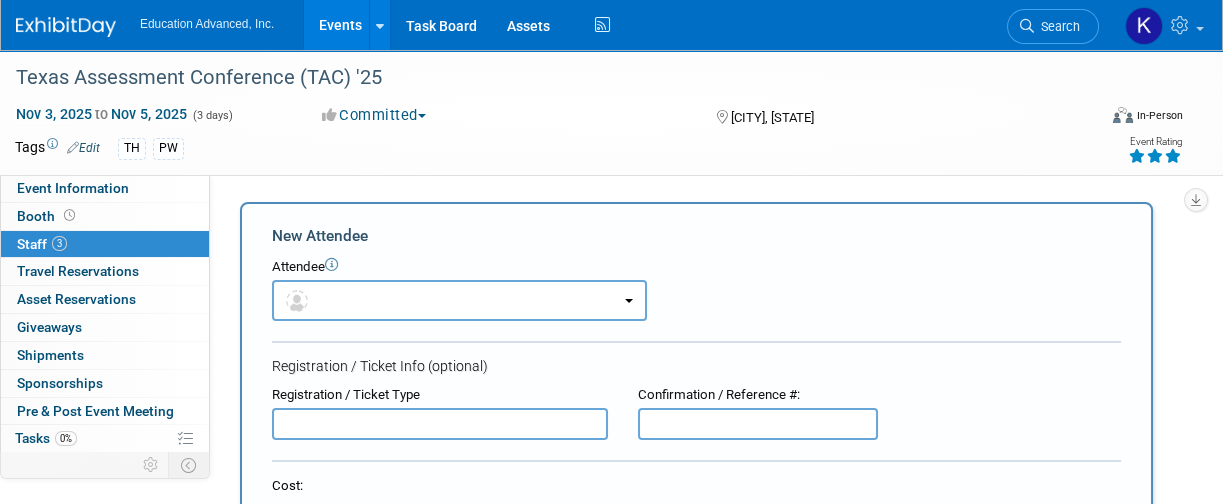 scroll, scrollTop: 0, scrollLeft: 0, axis: both 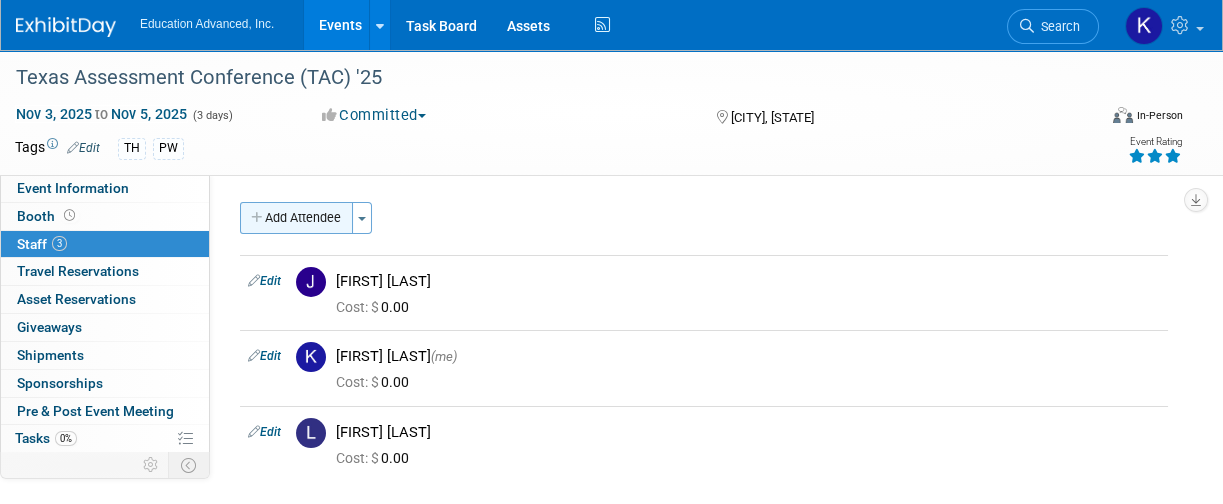 click on "Add Attendee" at bounding box center (296, 218) 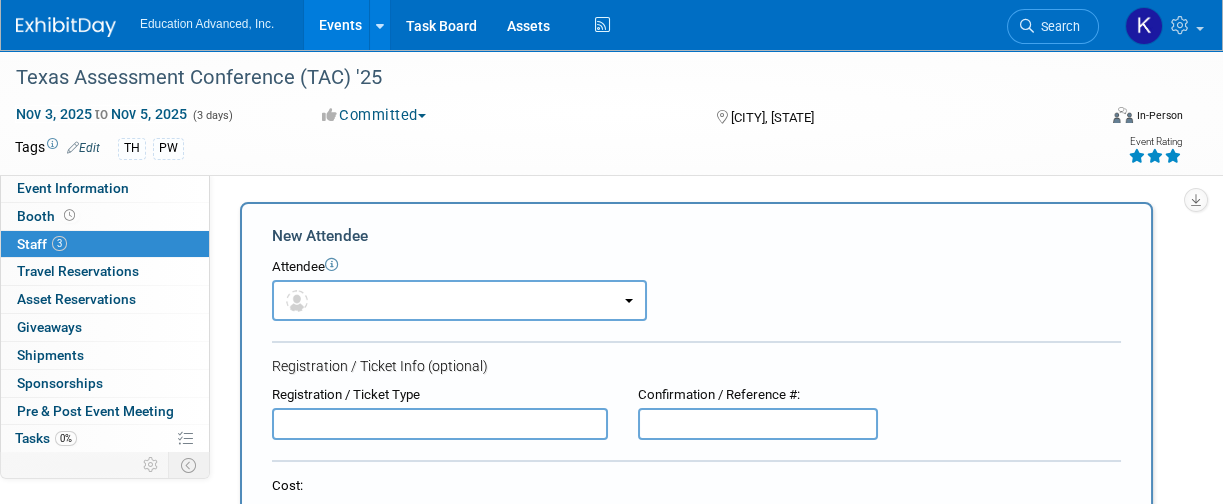 scroll, scrollTop: 0, scrollLeft: 0, axis: both 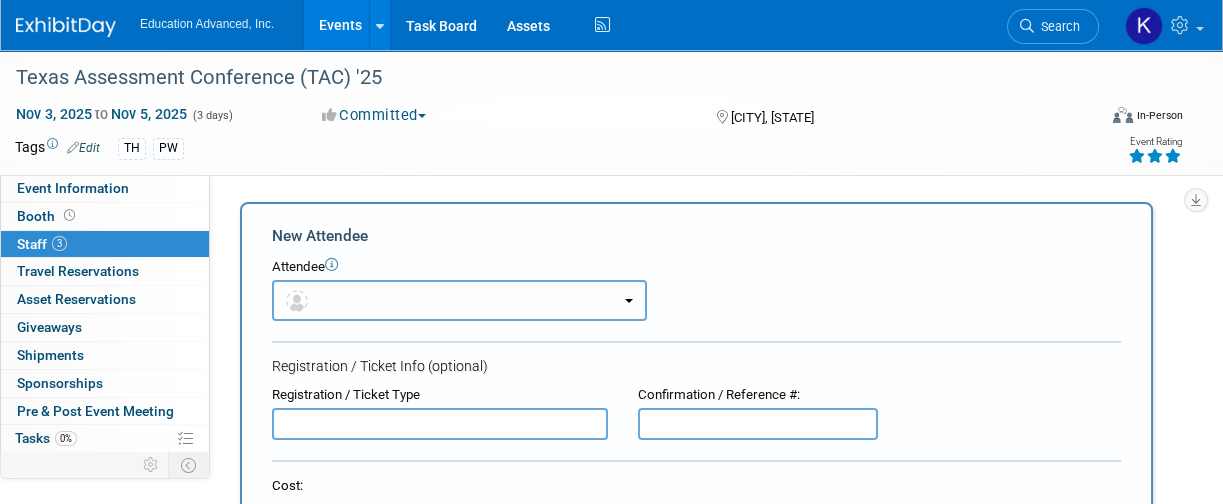 click at bounding box center (459, 300) 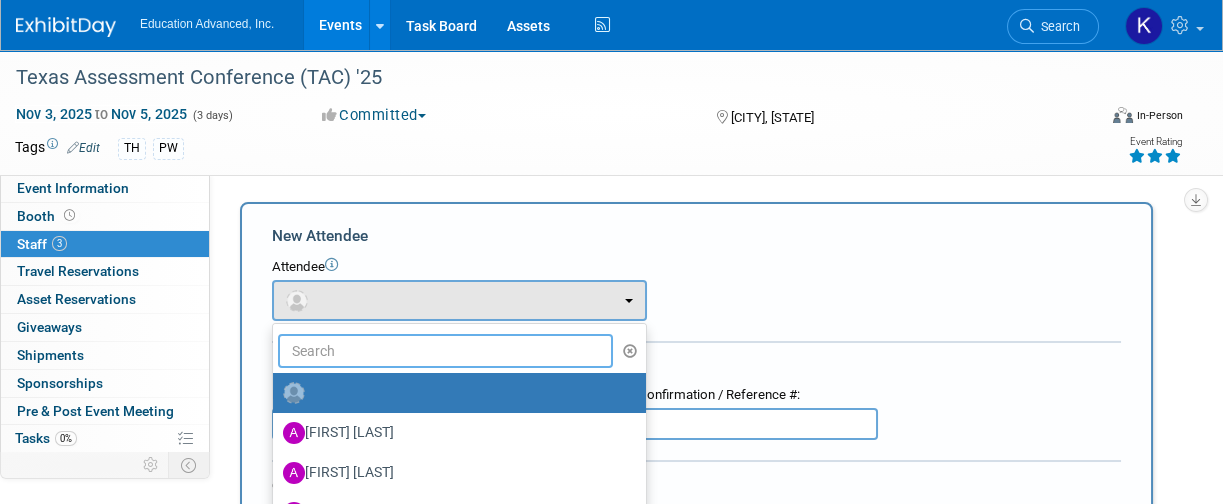 click at bounding box center [445, 351] 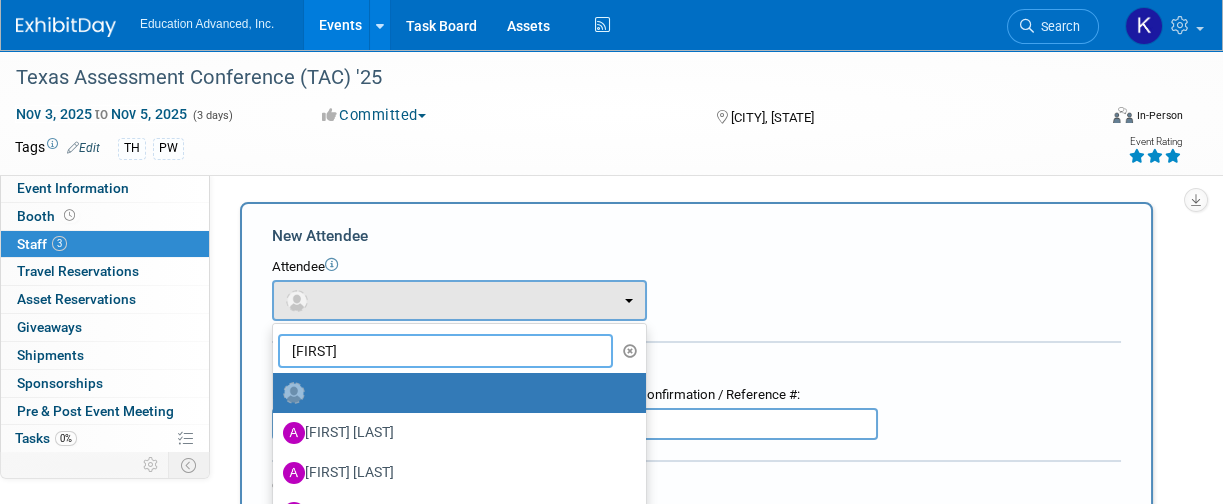 type on "krista" 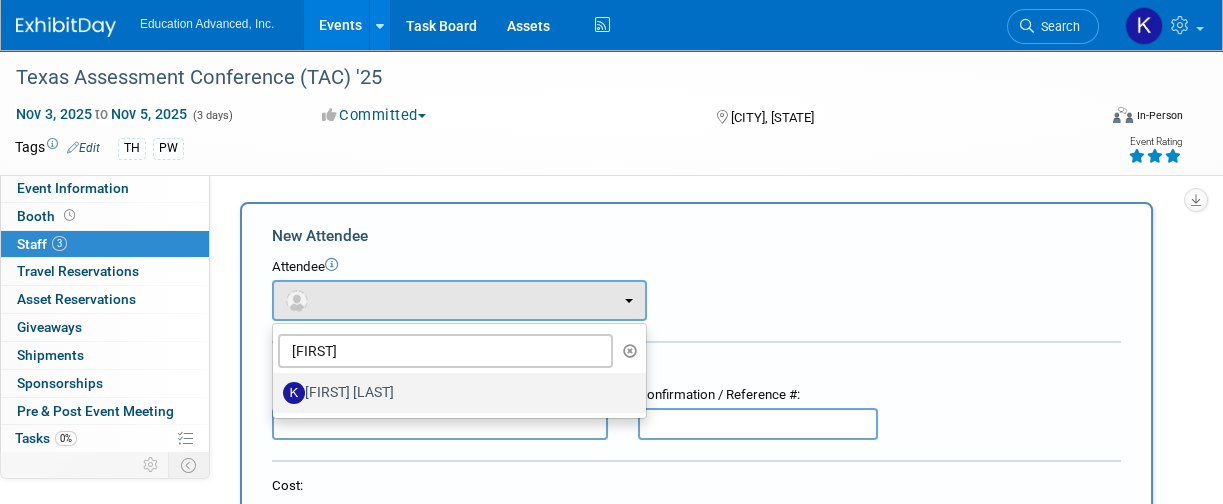click on "[FIRST] [LAST]" at bounding box center [454, 393] 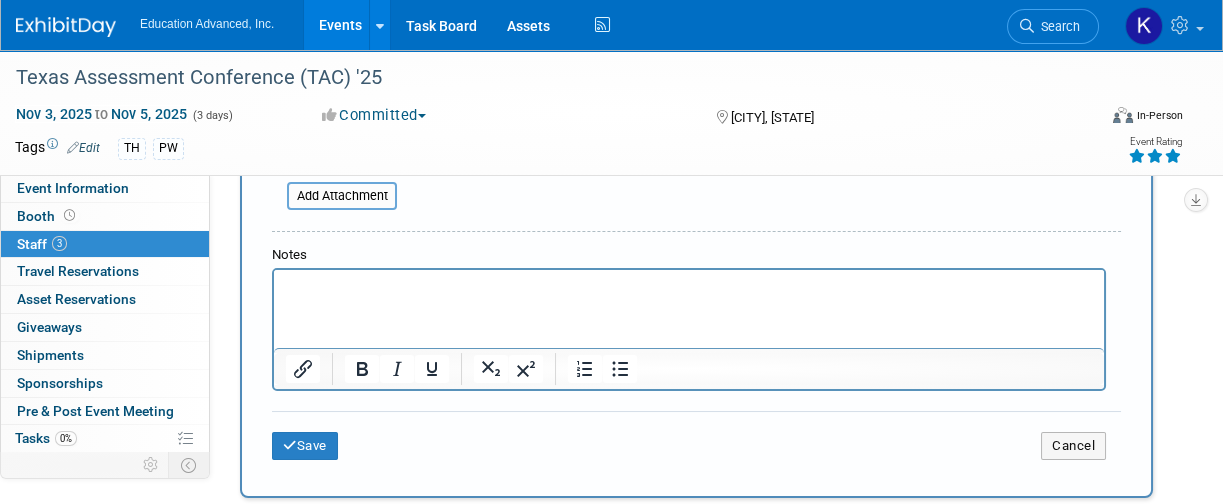 scroll, scrollTop: 666, scrollLeft: 0, axis: vertical 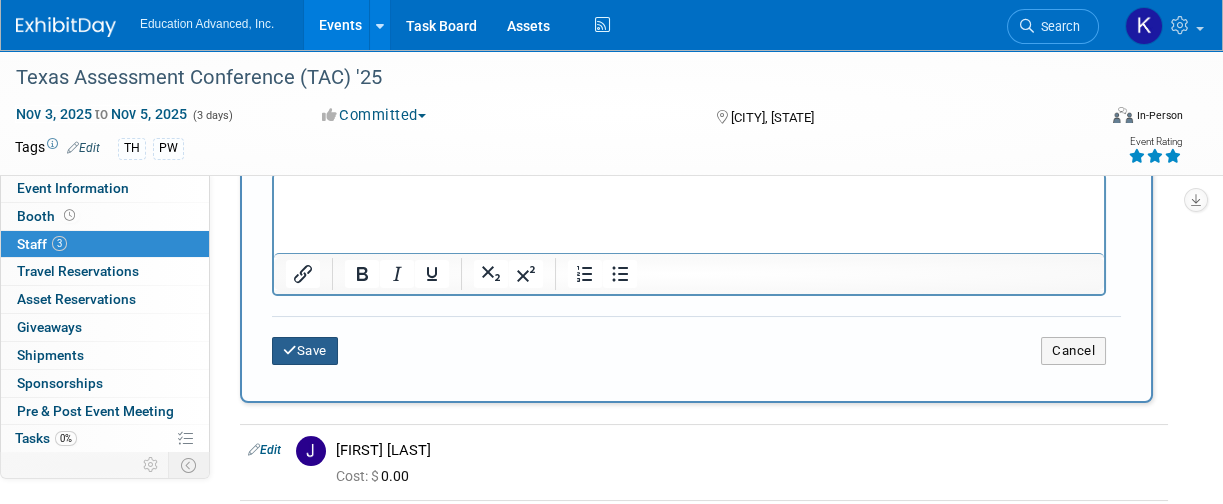 click at bounding box center (290, 350) 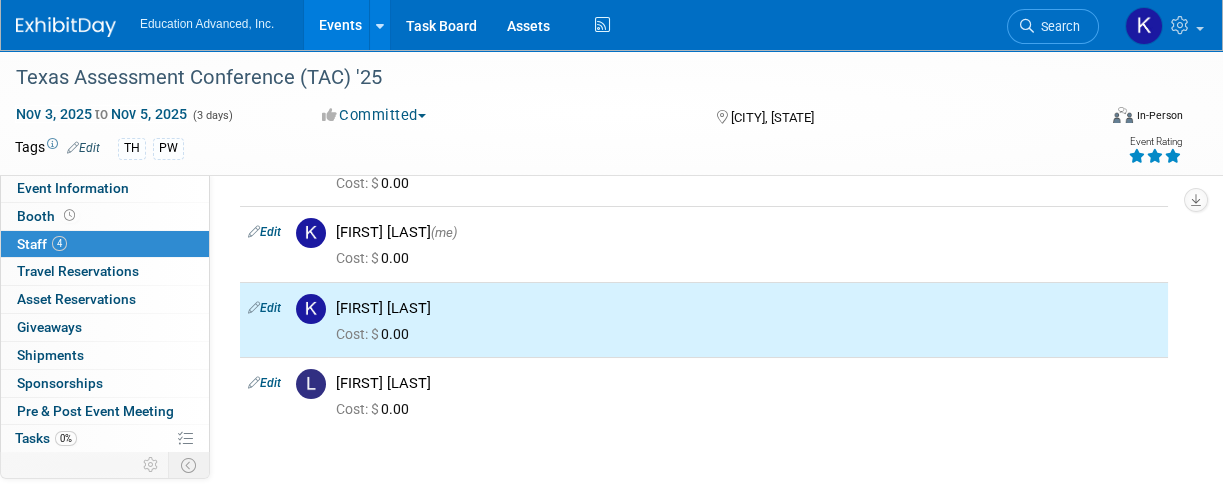 scroll, scrollTop: 0, scrollLeft: 0, axis: both 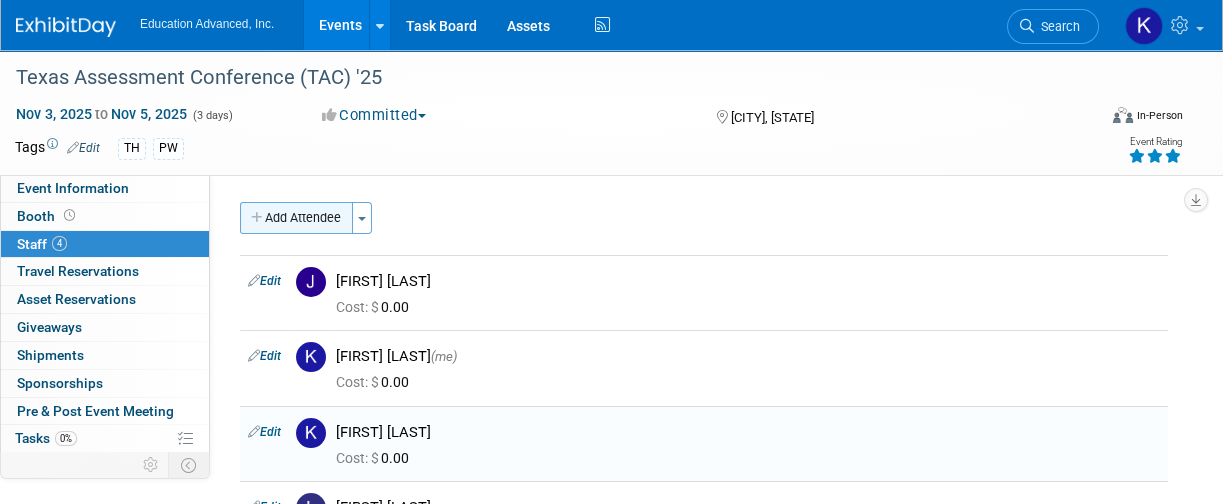 click on "Add Attendee" at bounding box center (296, 218) 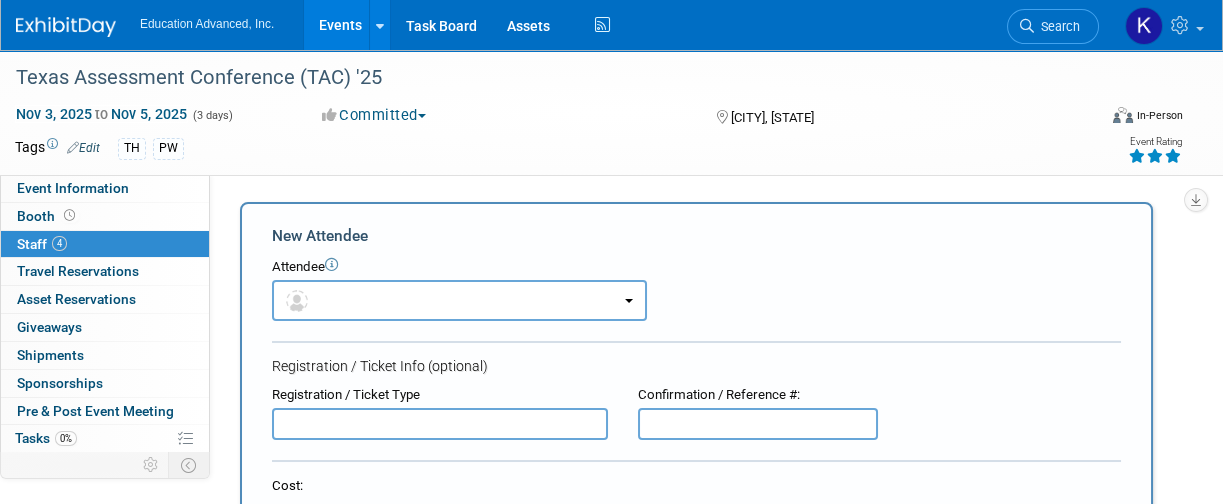 scroll, scrollTop: 0, scrollLeft: 0, axis: both 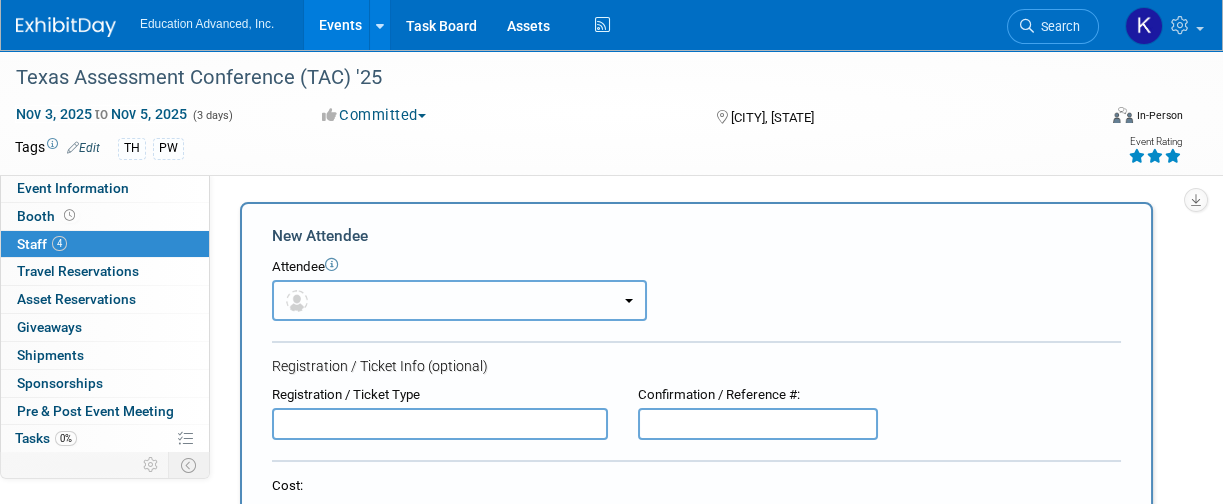 click at bounding box center (459, 300) 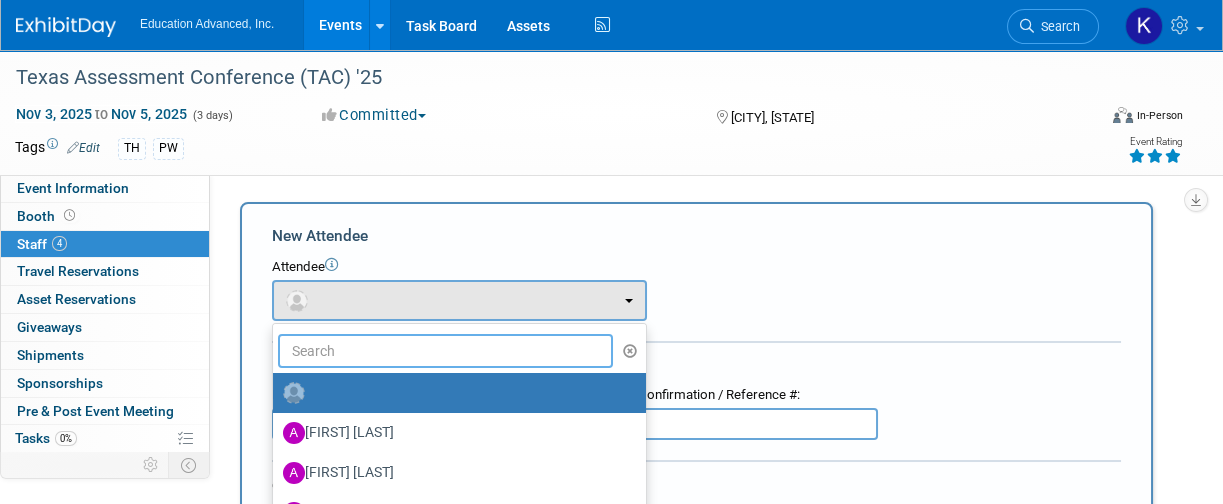 click at bounding box center (445, 351) 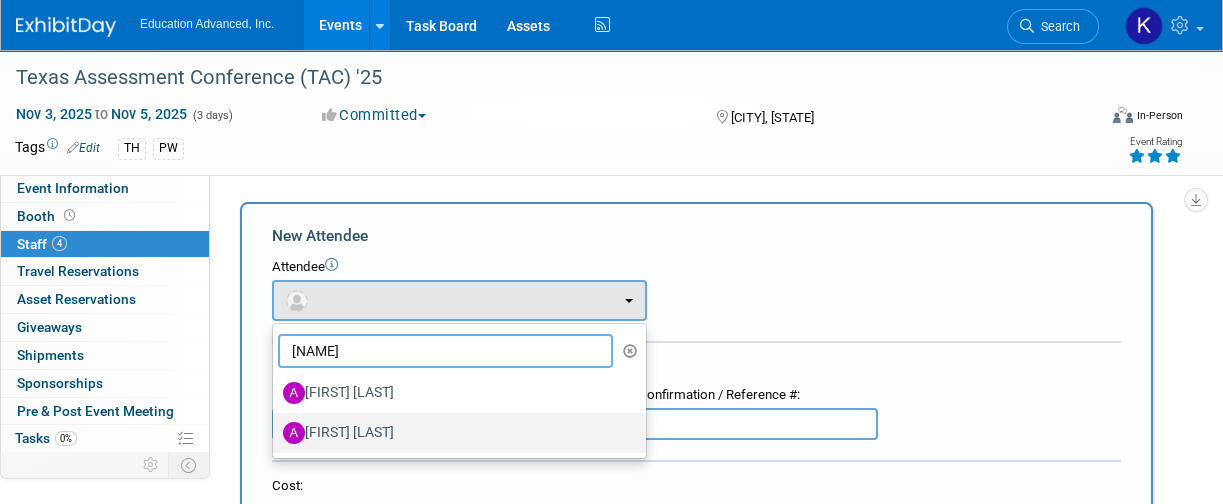 type on "[FIRST]" 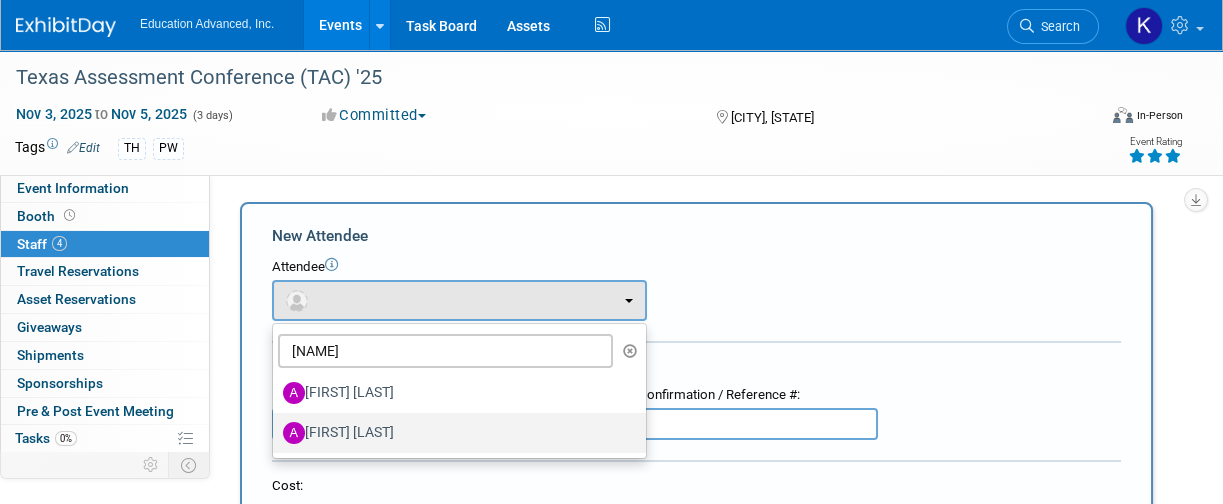click on "[FIRST] [LAST]" at bounding box center [454, 433] 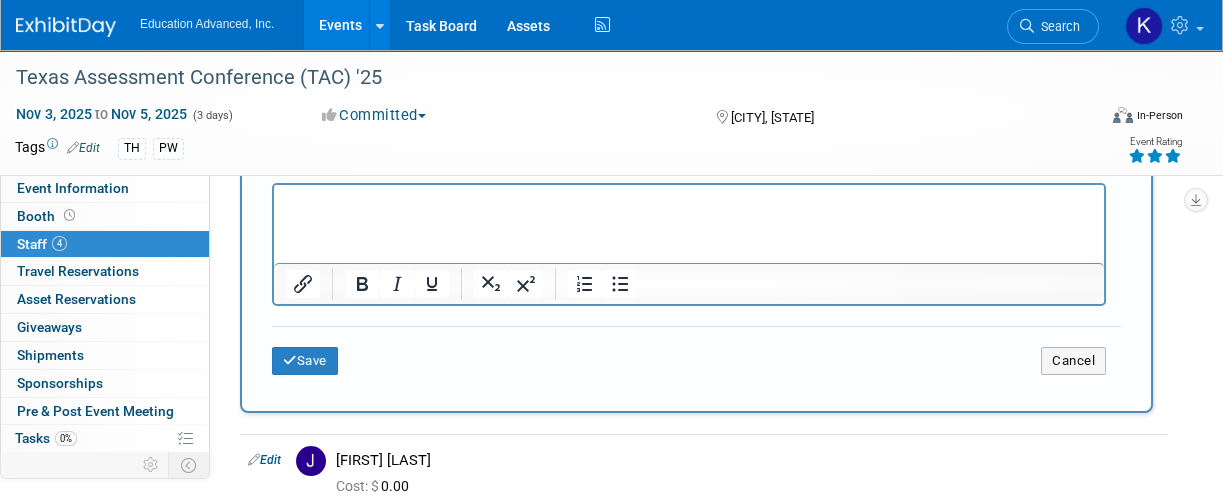 scroll, scrollTop: 666, scrollLeft: 0, axis: vertical 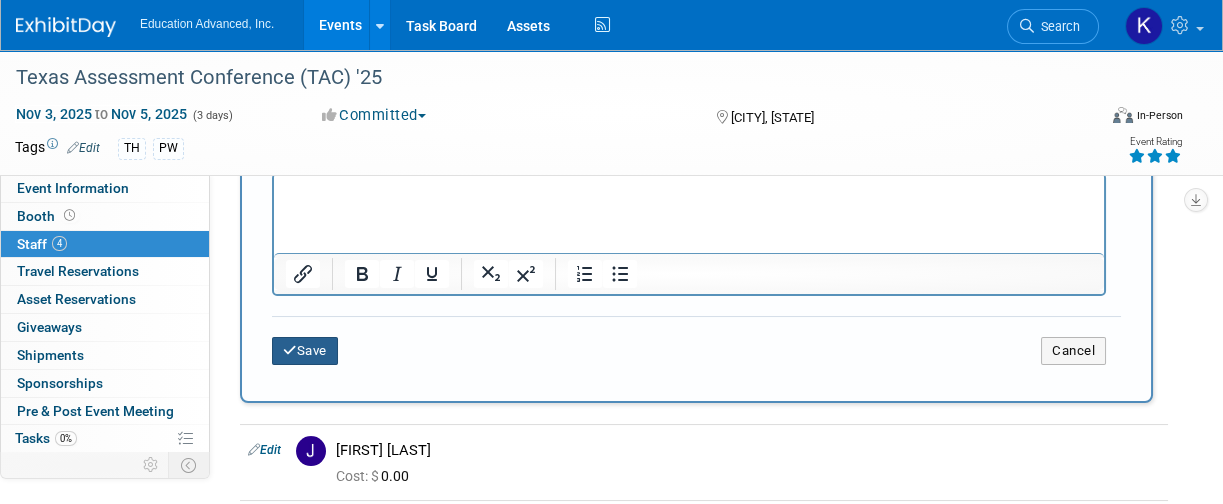 click on "Save" at bounding box center [305, 351] 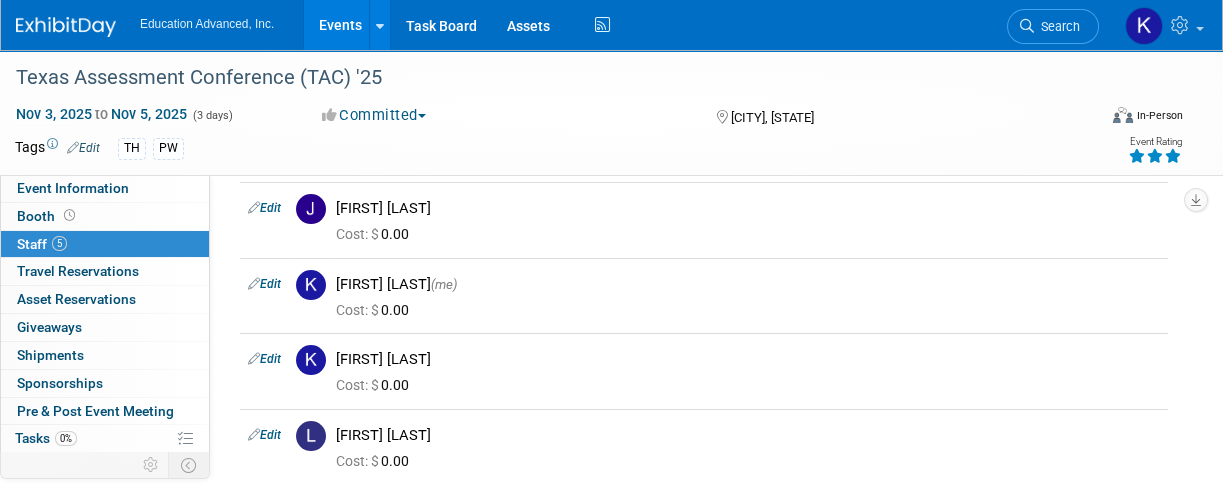 scroll, scrollTop: 0, scrollLeft: 0, axis: both 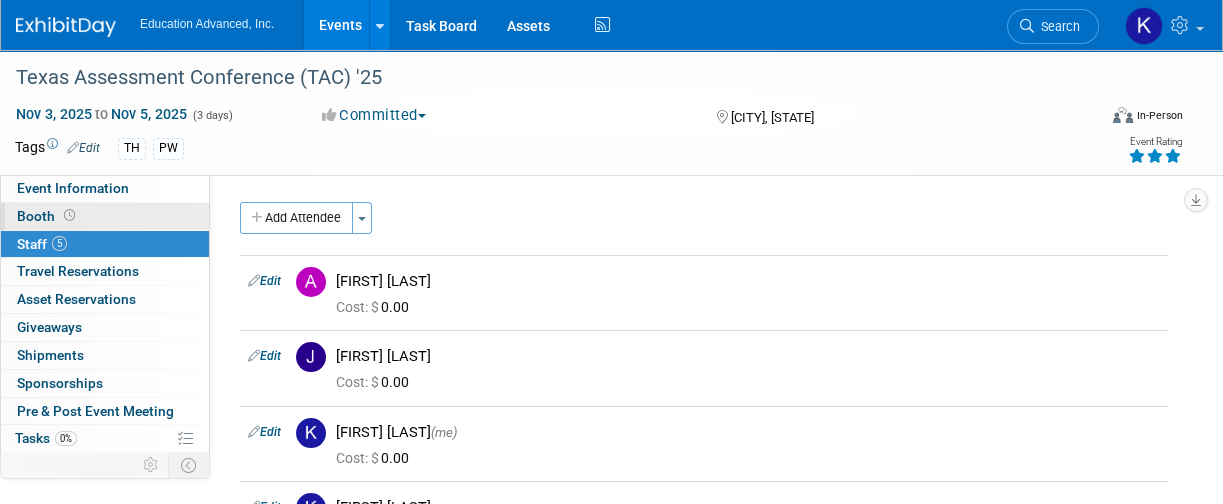 click on "Booth" at bounding box center [48, 216] 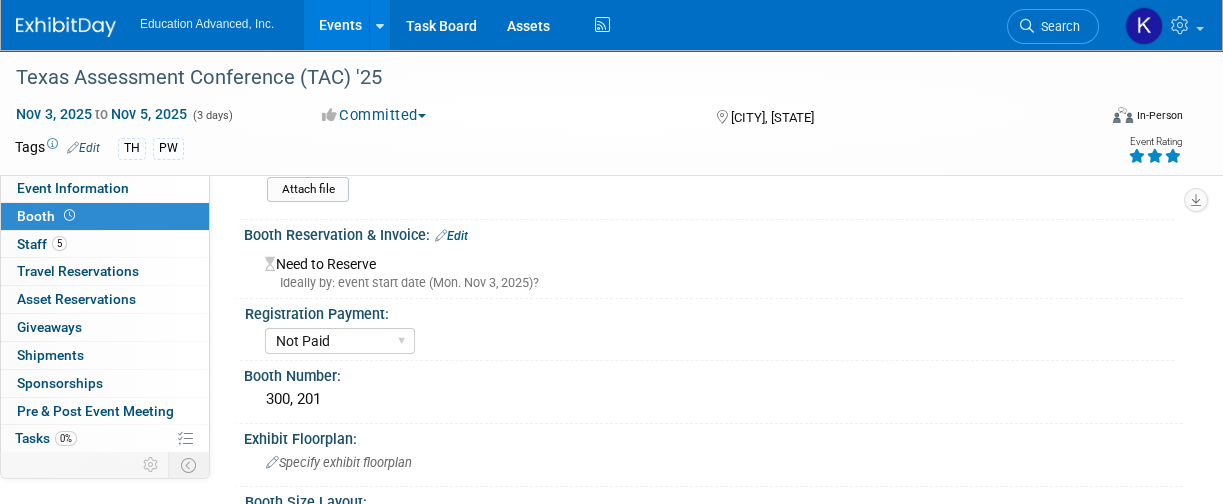 scroll, scrollTop: 133, scrollLeft: 0, axis: vertical 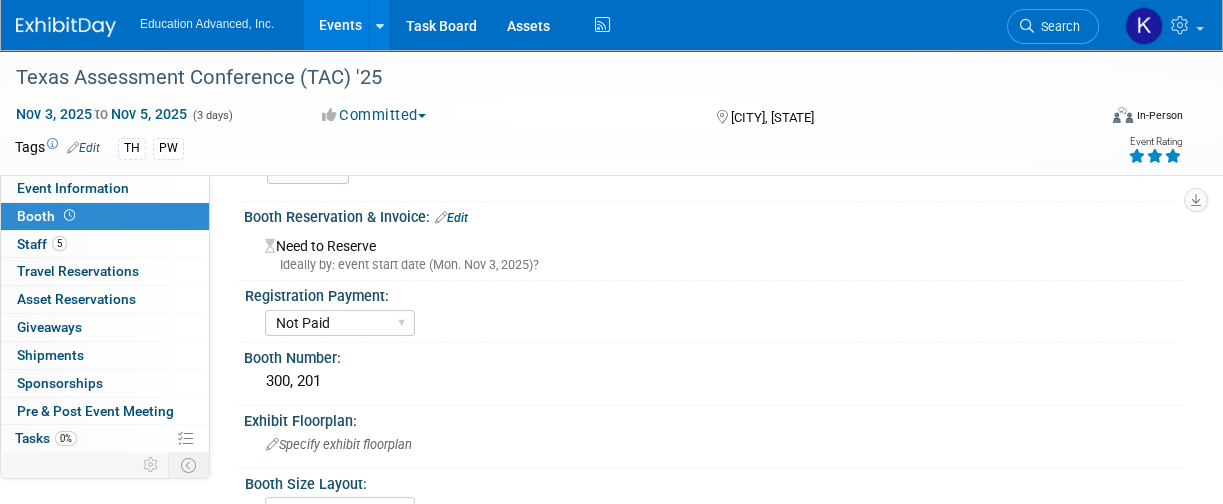 click on "Need to Reserve                 Ideally by: event start date (Mon. Nov 3, 2025)?" at bounding box center [713, 252] 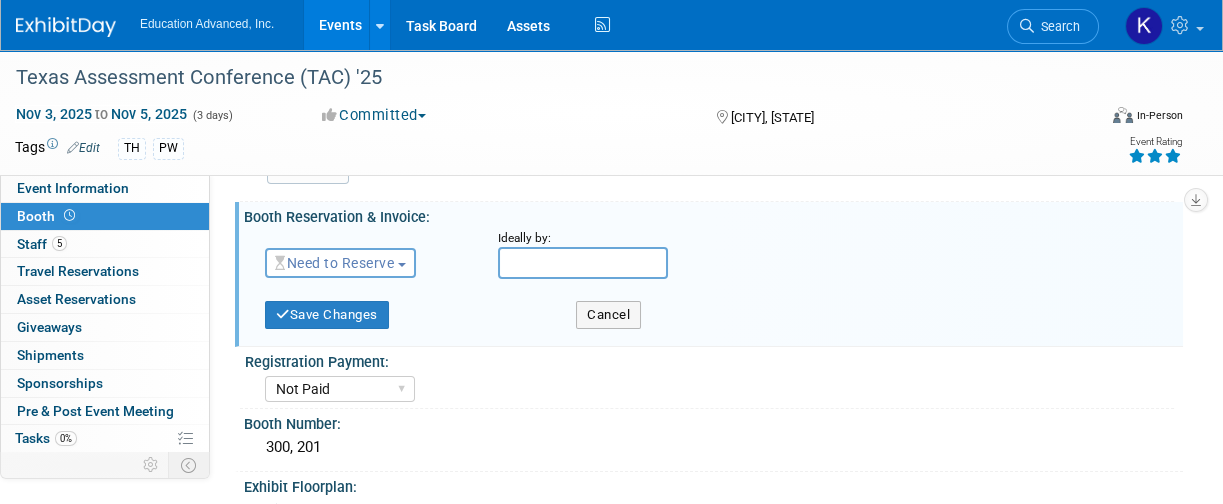 click at bounding box center [402, 265] 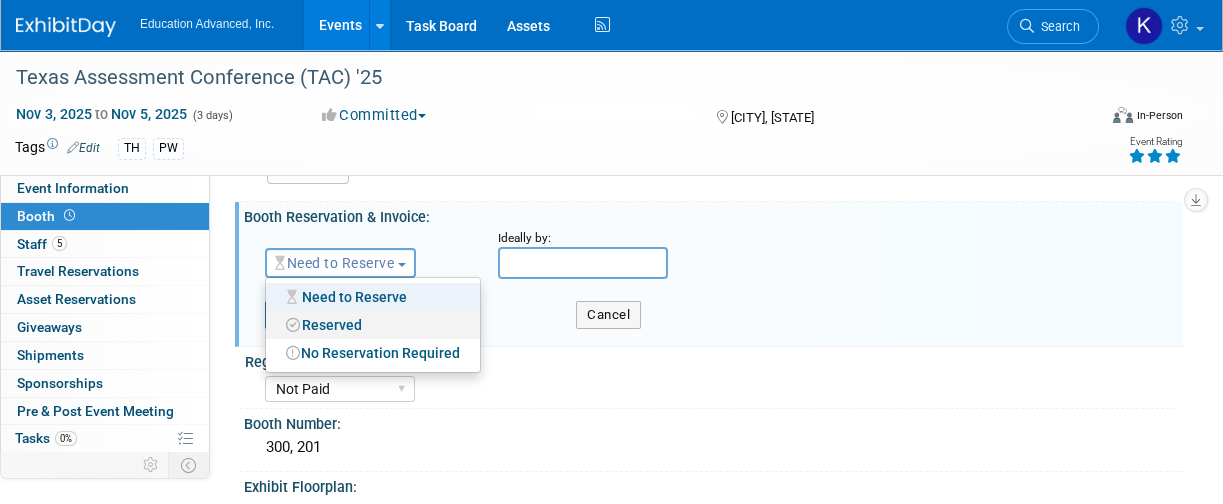 click on "Reserved" at bounding box center (373, 325) 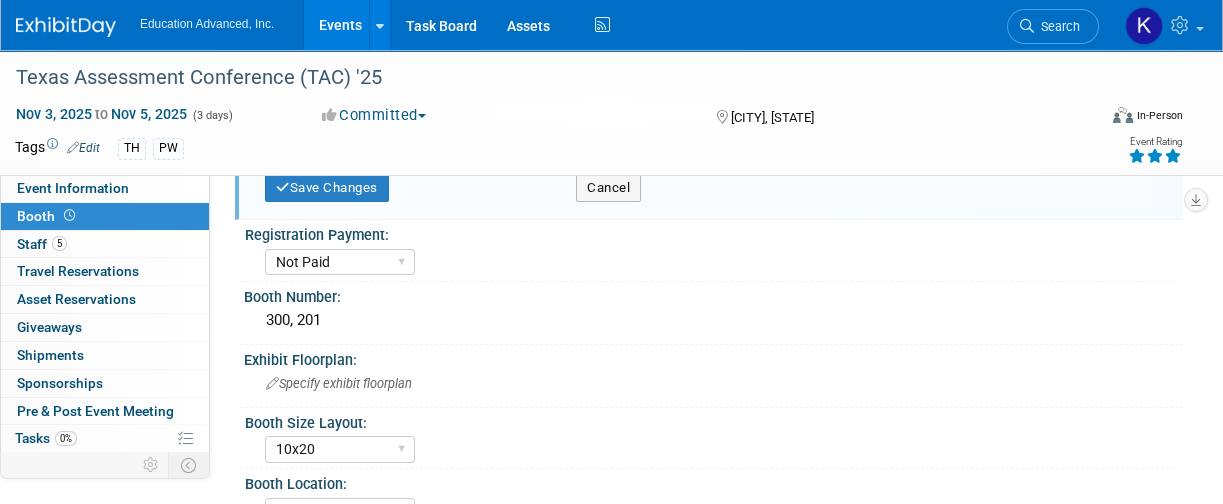 scroll, scrollTop: 399, scrollLeft: 0, axis: vertical 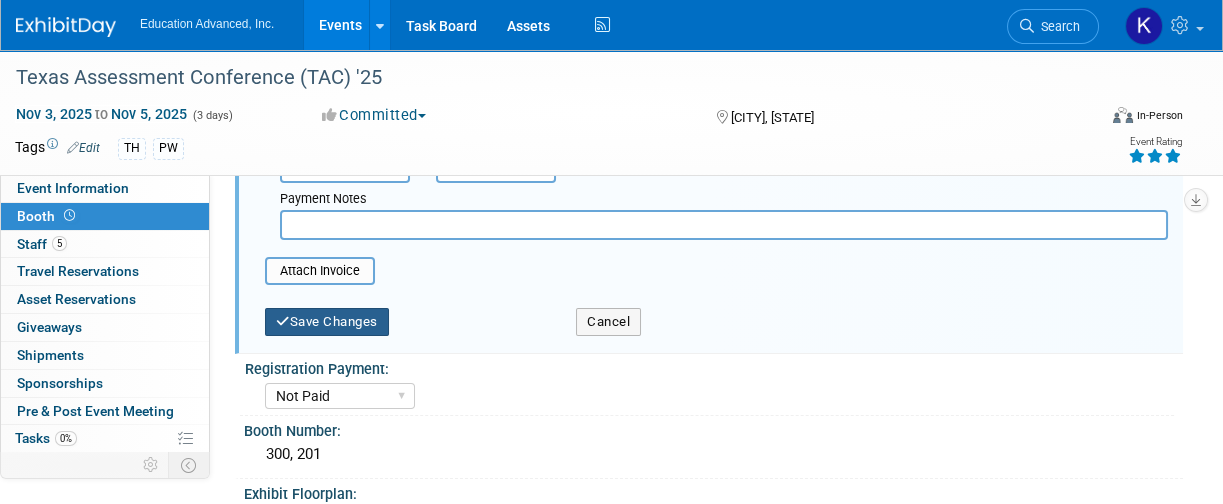 click on "Save Changes" at bounding box center [327, 322] 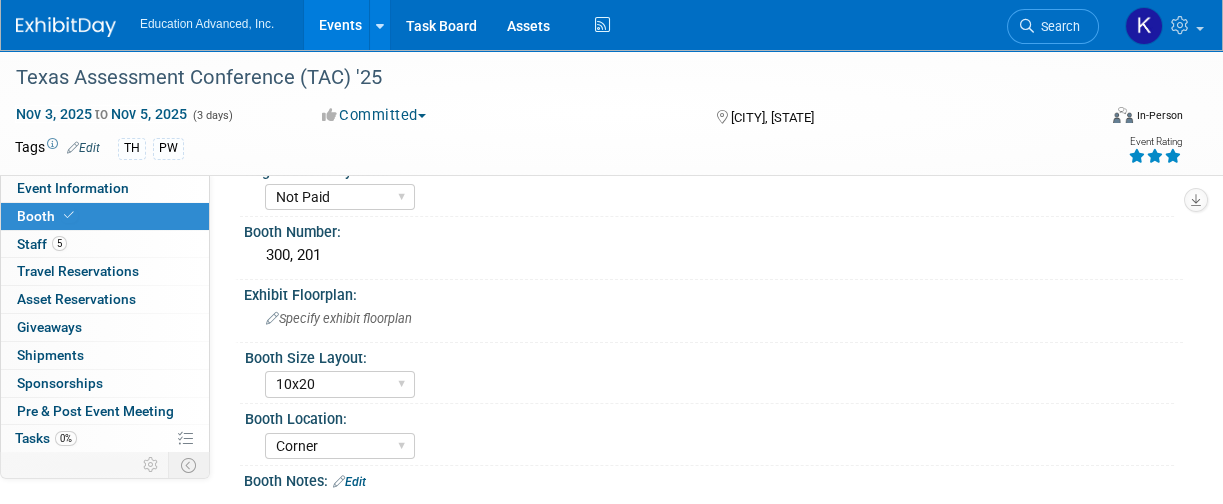 scroll, scrollTop: 133, scrollLeft: 0, axis: vertical 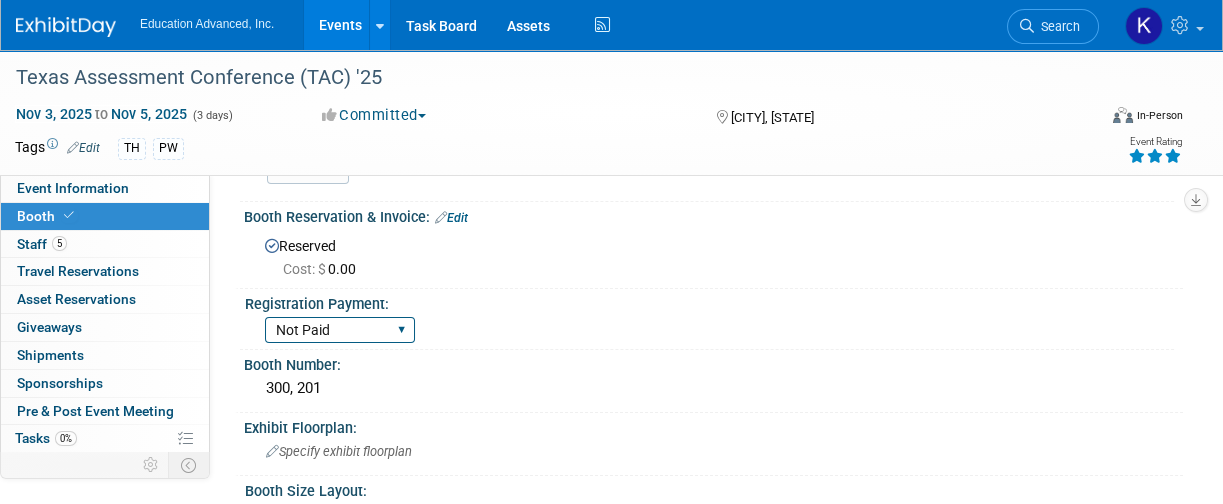 click on "Not Paid
Paid in Full
Partial Payment" at bounding box center (340, 330) 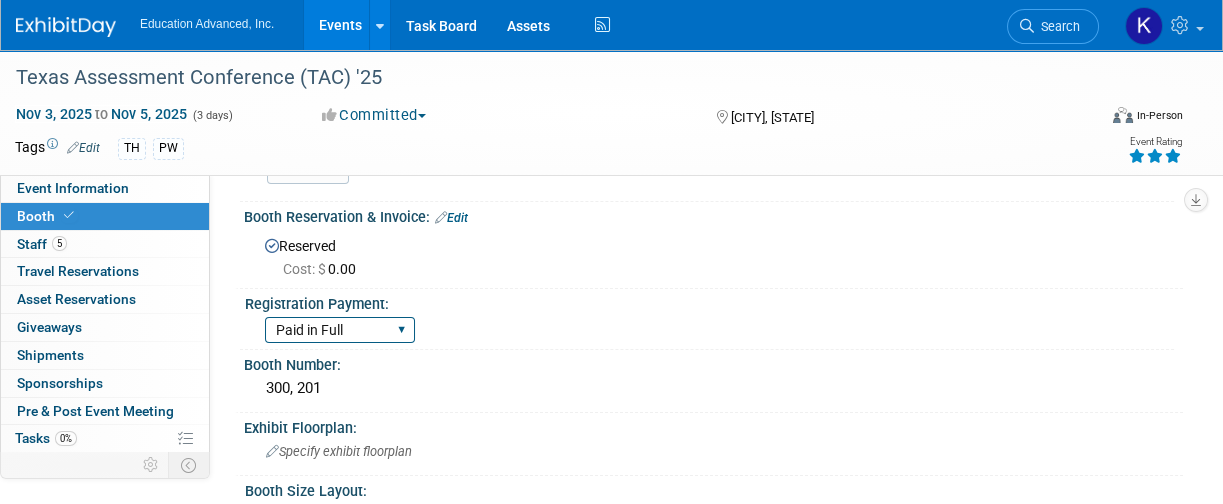 click on "Not Paid
Paid in Full
Partial Payment" at bounding box center [340, 330] 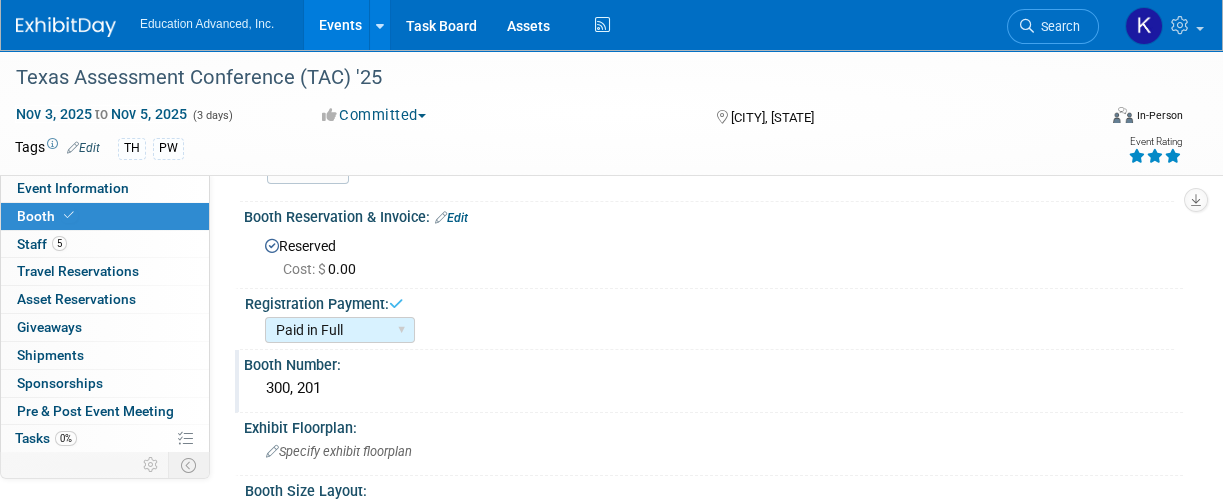 click on "300, 201" at bounding box center [713, 388] 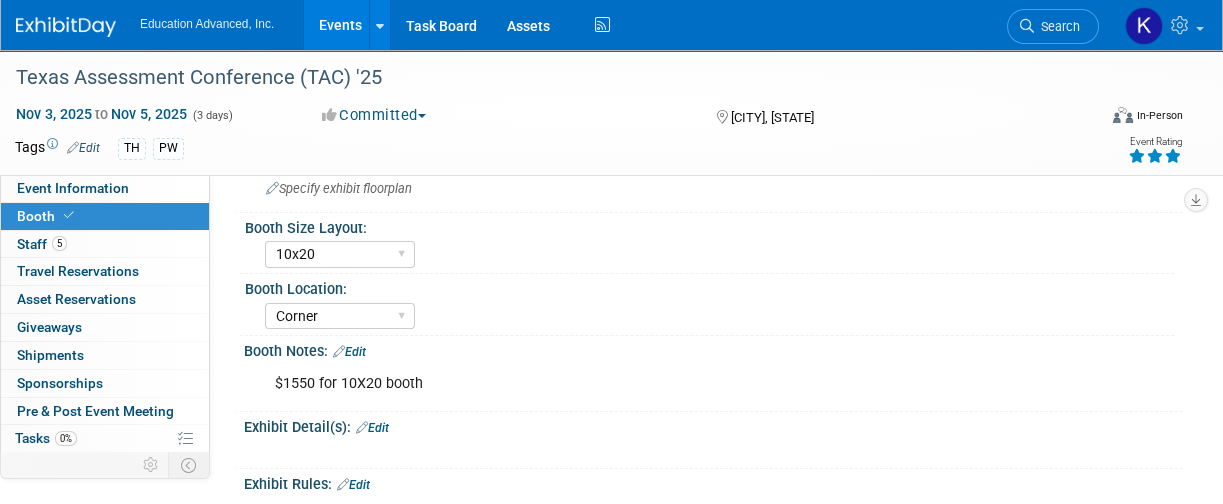scroll, scrollTop: 0, scrollLeft: 0, axis: both 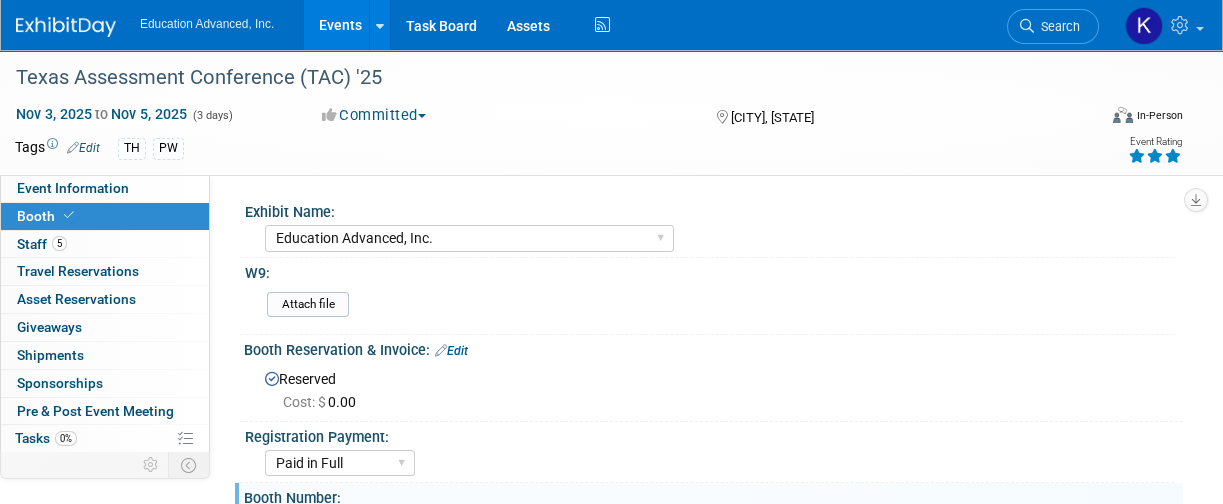click on "Attach file" at bounding box center [717, 308] 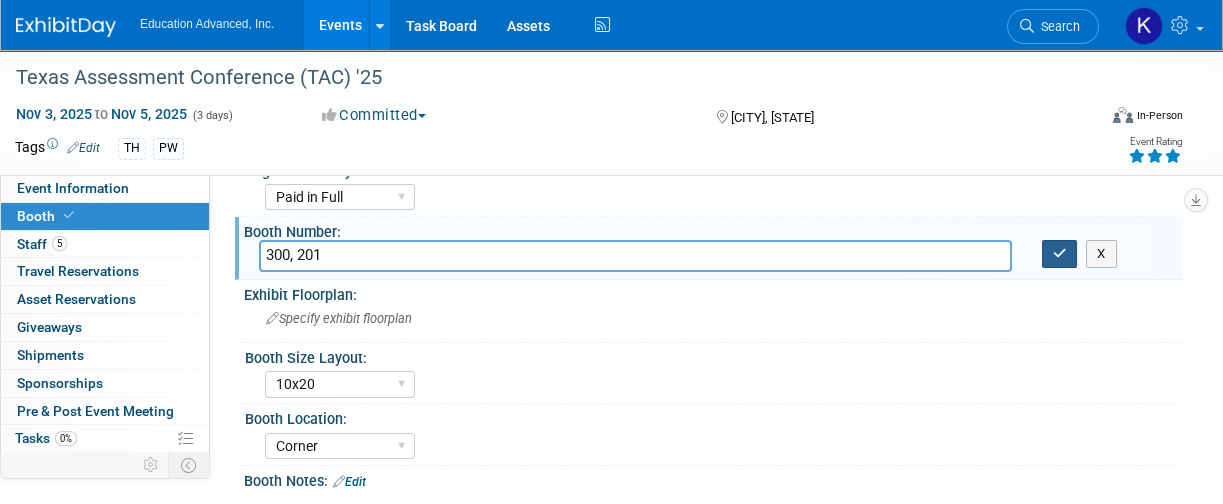 click at bounding box center [1060, 253] 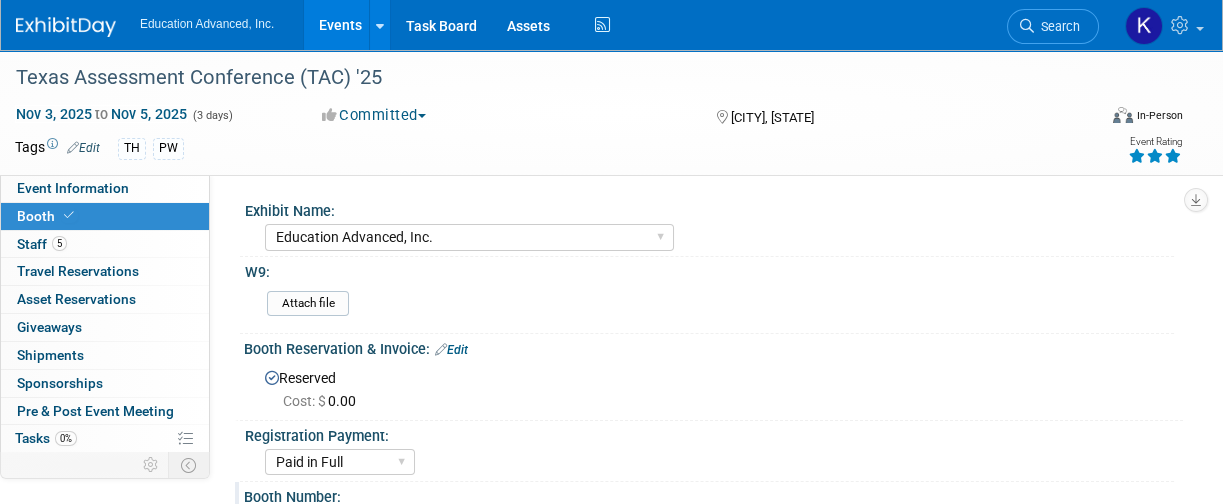 scroll, scrollTop: 0, scrollLeft: 0, axis: both 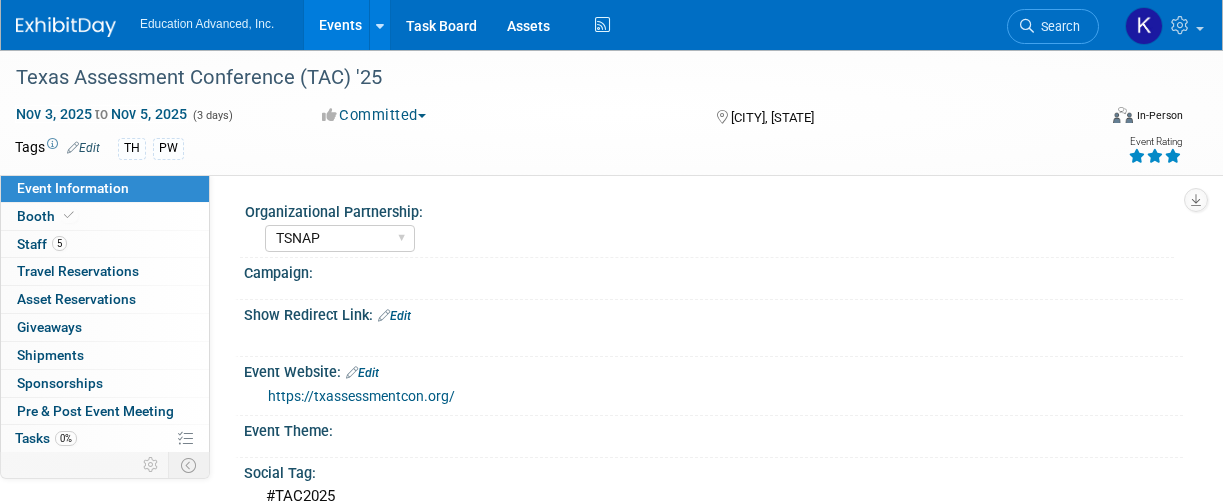 select on "TSNAP" 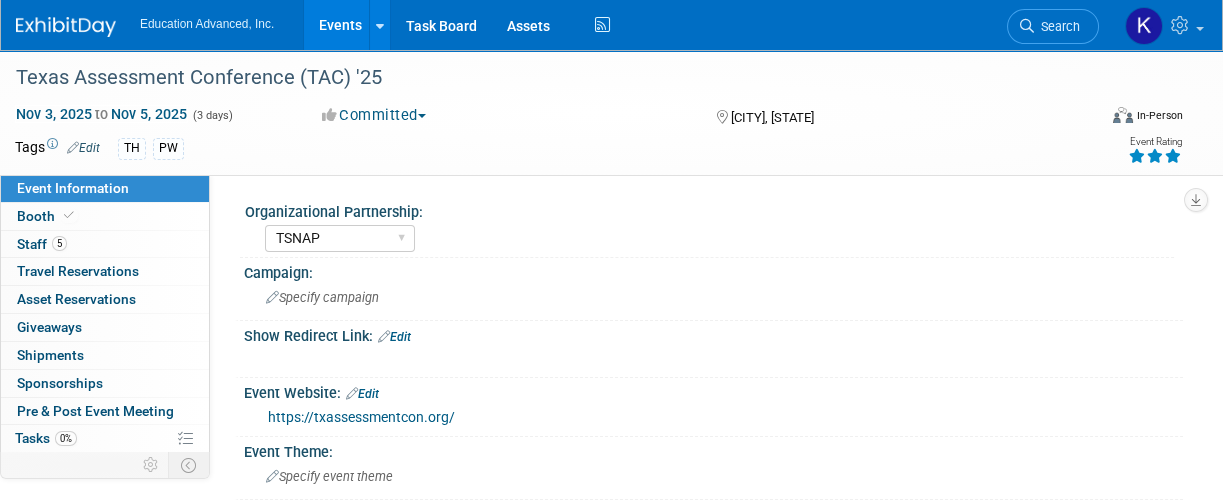 scroll, scrollTop: 0, scrollLeft: 0, axis: both 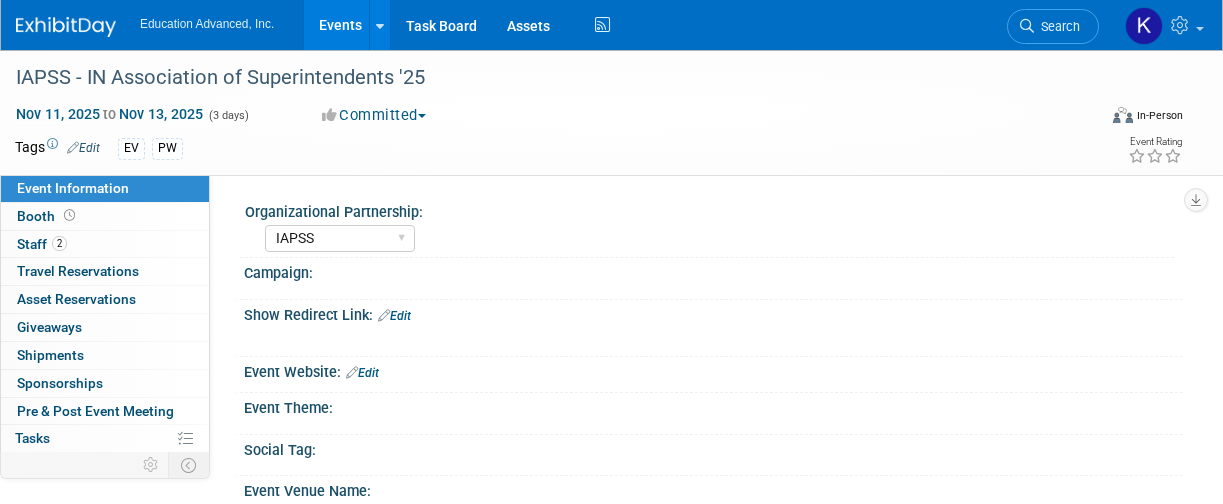 select on "IAPSS" 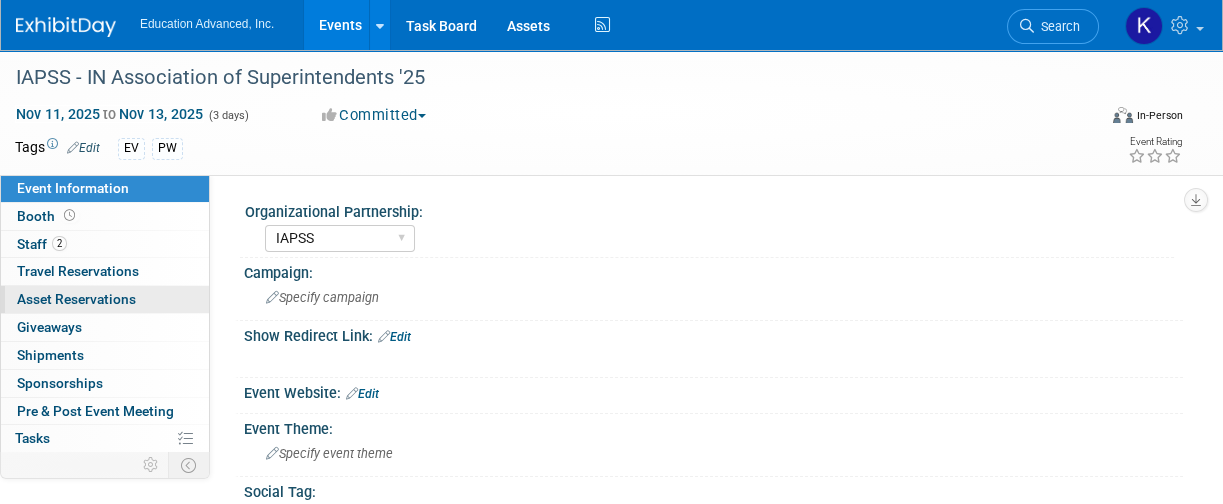 scroll, scrollTop: 0, scrollLeft: 0, axis: both 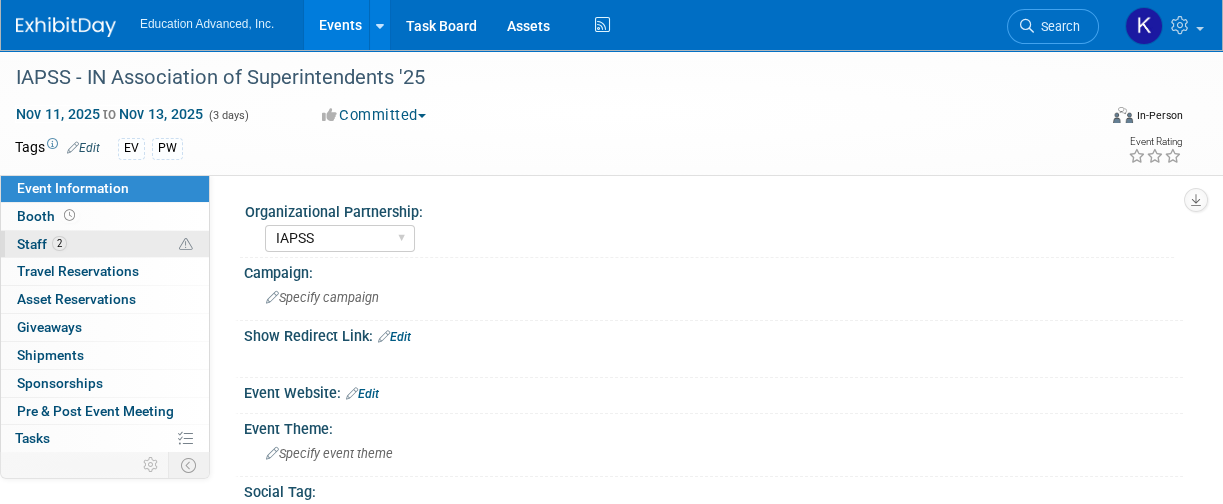 click on "Staff 2" at bounding box center [42, 244] 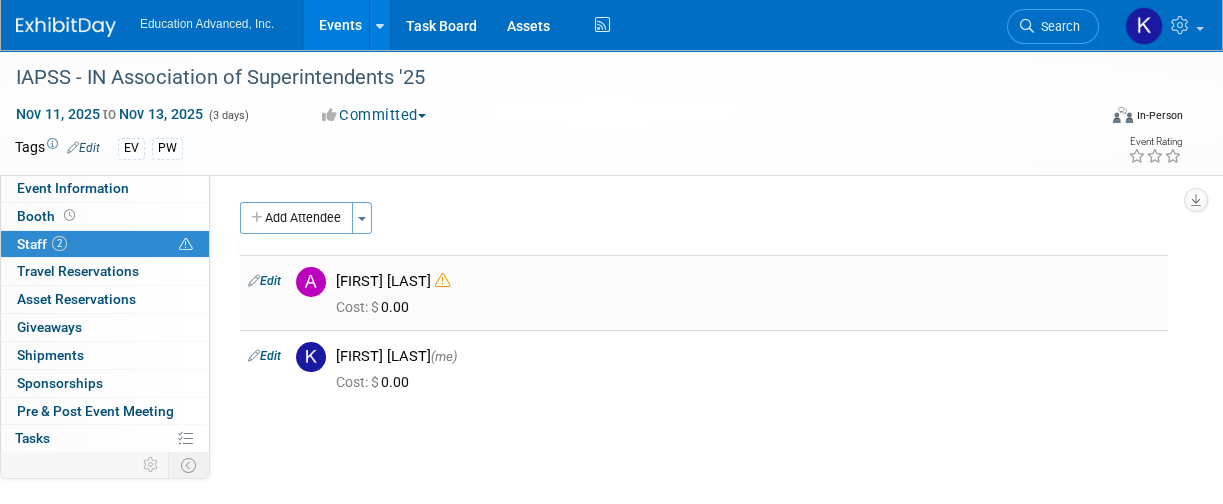 click on "Edit" at bounding box center (264, 281) 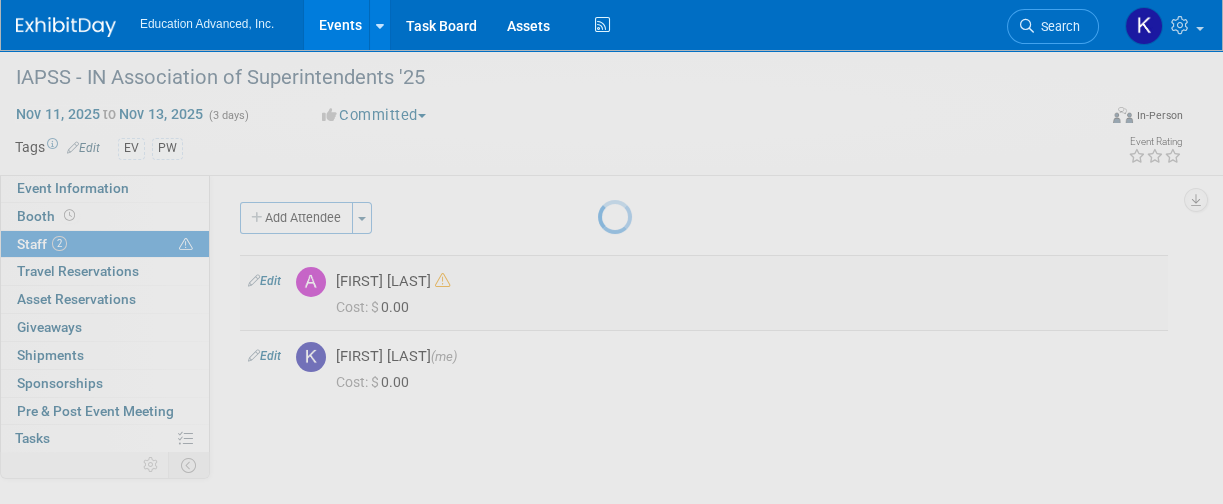 select on "e7405159-f676-450a-a95c-2f6881958c37" 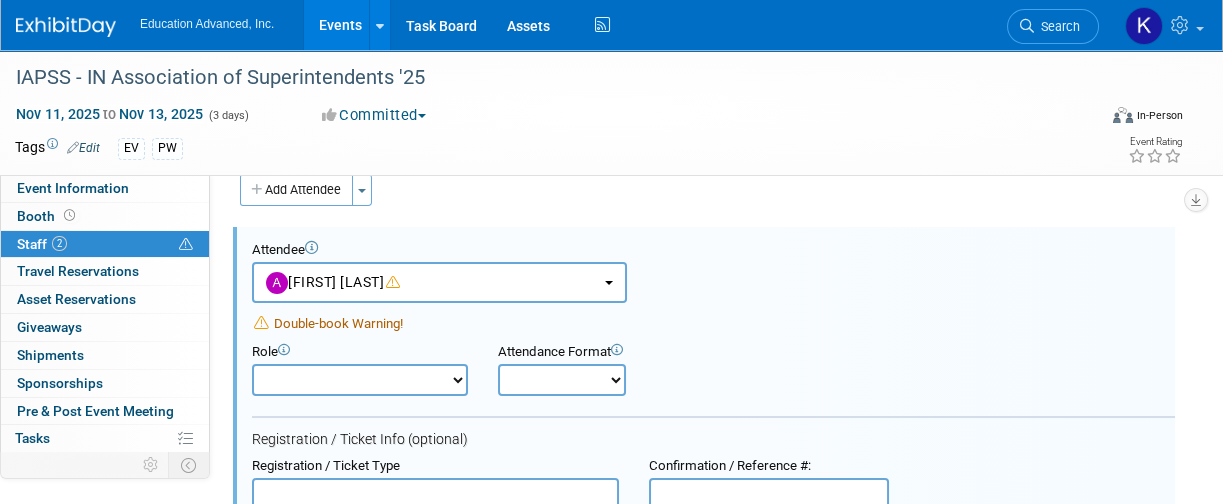 scroll, scrollTop: 0, scrollLeft: 0, axis: both 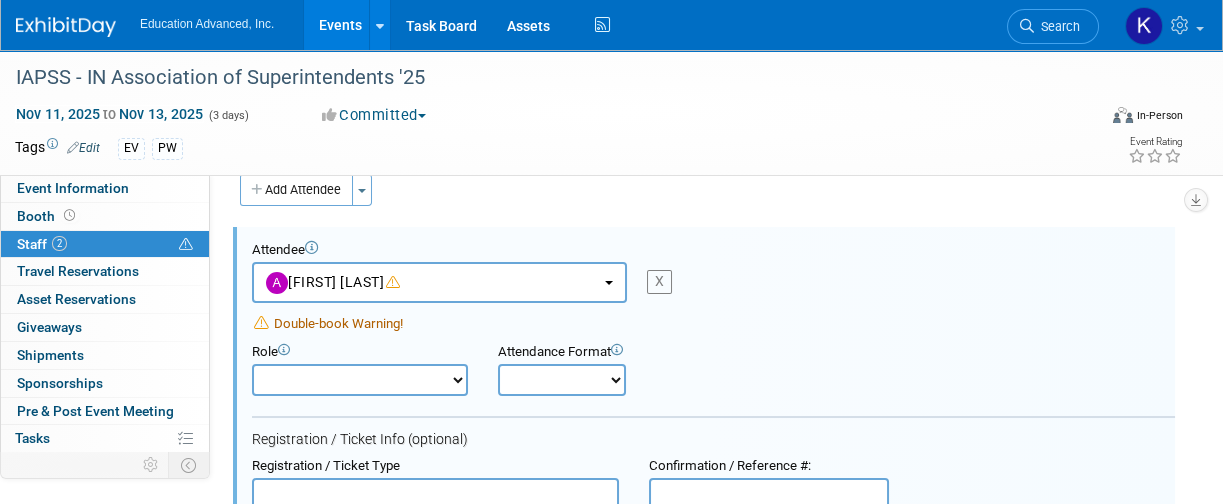 click on "X" at bounding box center (659, 282) 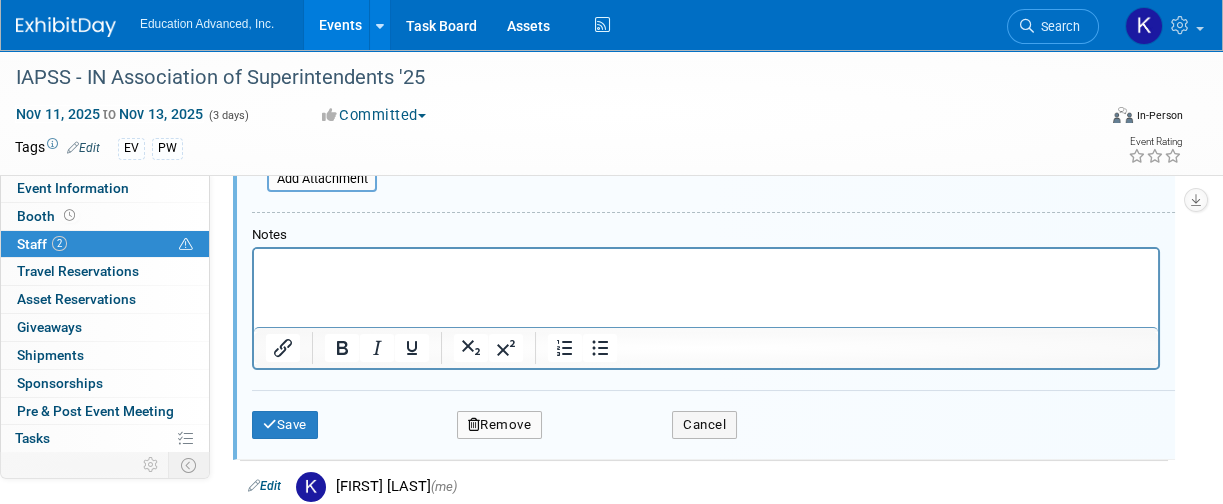 scroll, scrollTop: 515, scrollLeft: 0, axis: vertical 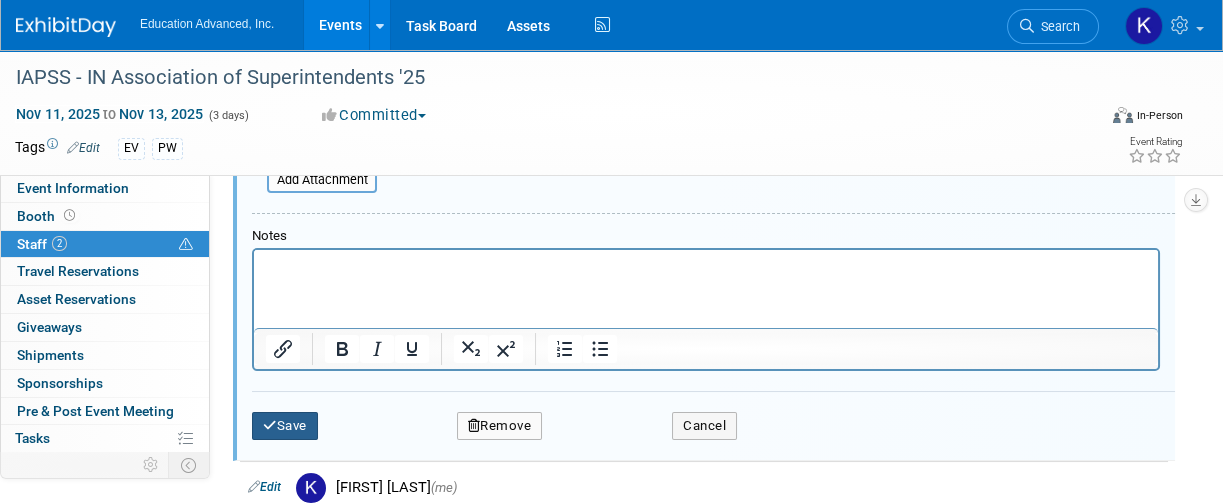 click on "Save" at bounding box center (285, 426) 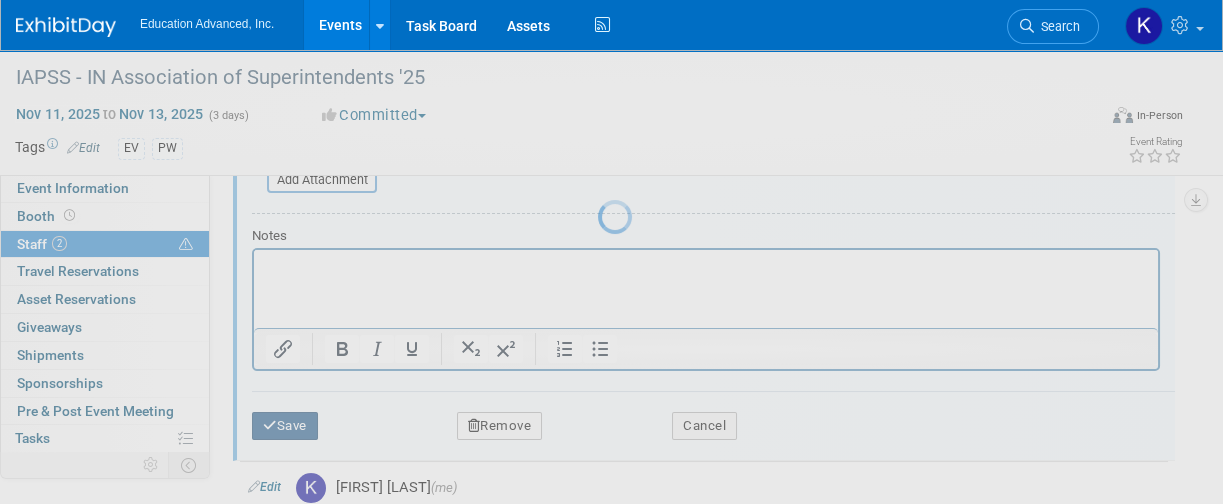 scroll, scrollTop: 331, scrollLeft: 0, axis: vertical 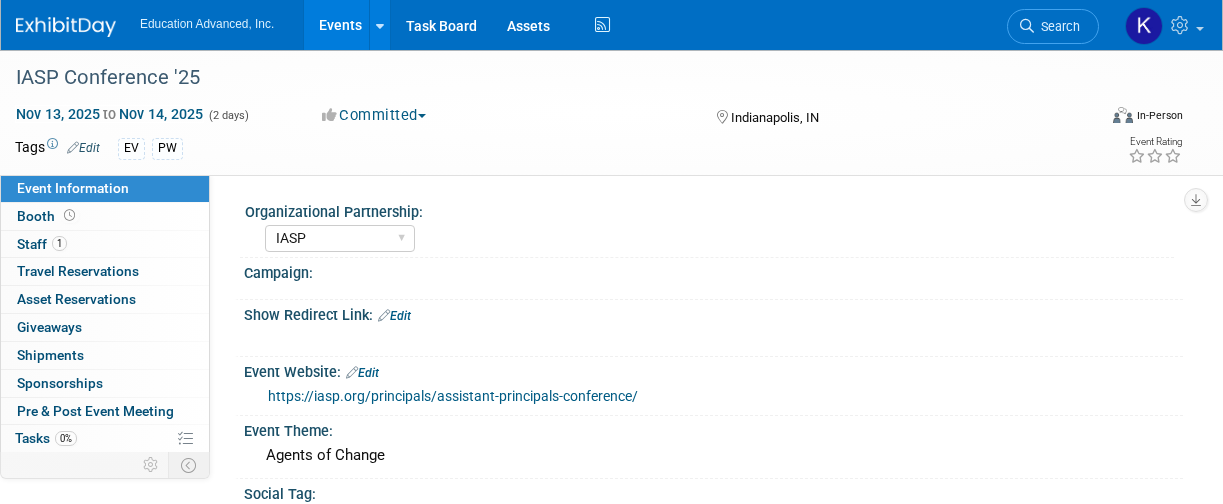 select on "IASP" 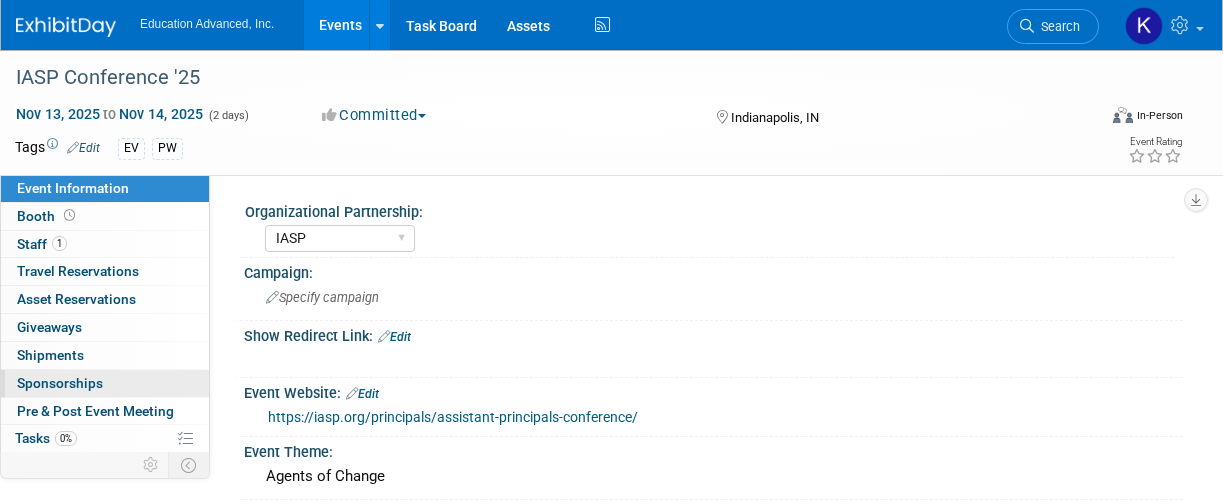 scroll, scrollTop: 0, scrollLeft: 0, axis: both 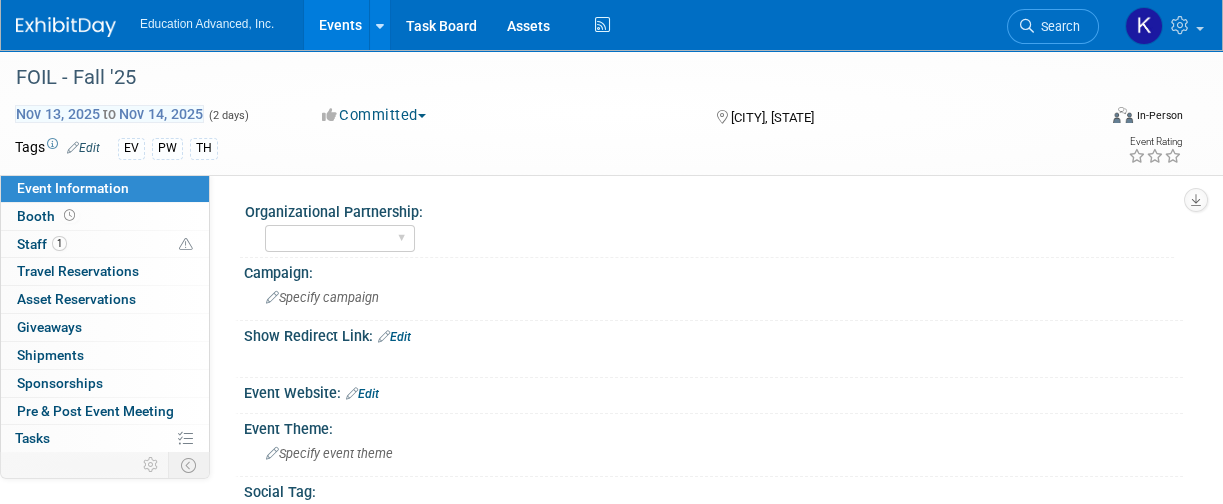 click on "[MONTH] [DAY], [YEAR]  to  [MONTH] [DAY], [YEAR]" at bounding box center (109, 114) 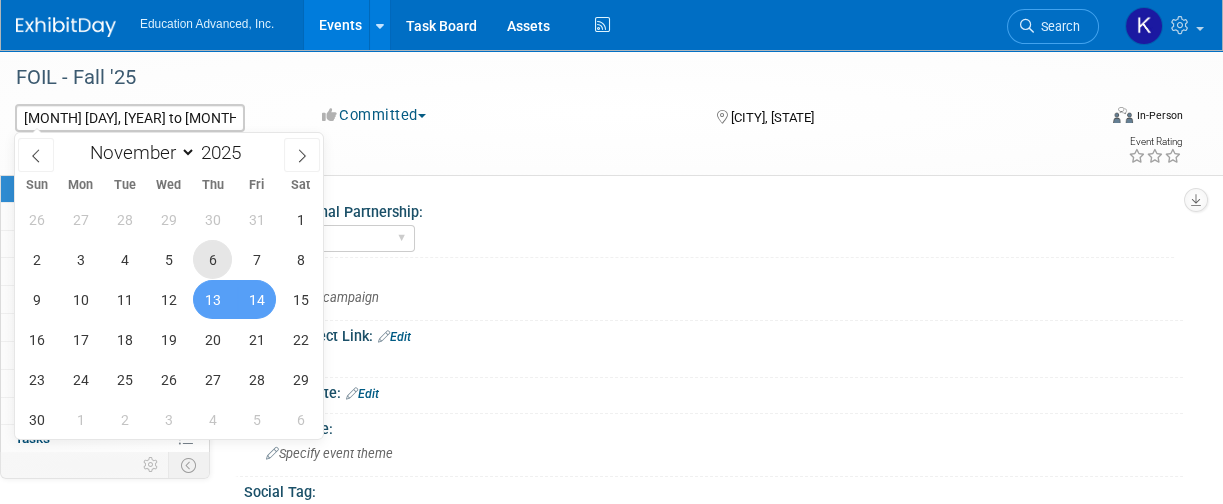 click on "6" at bounding box center (212, 259) 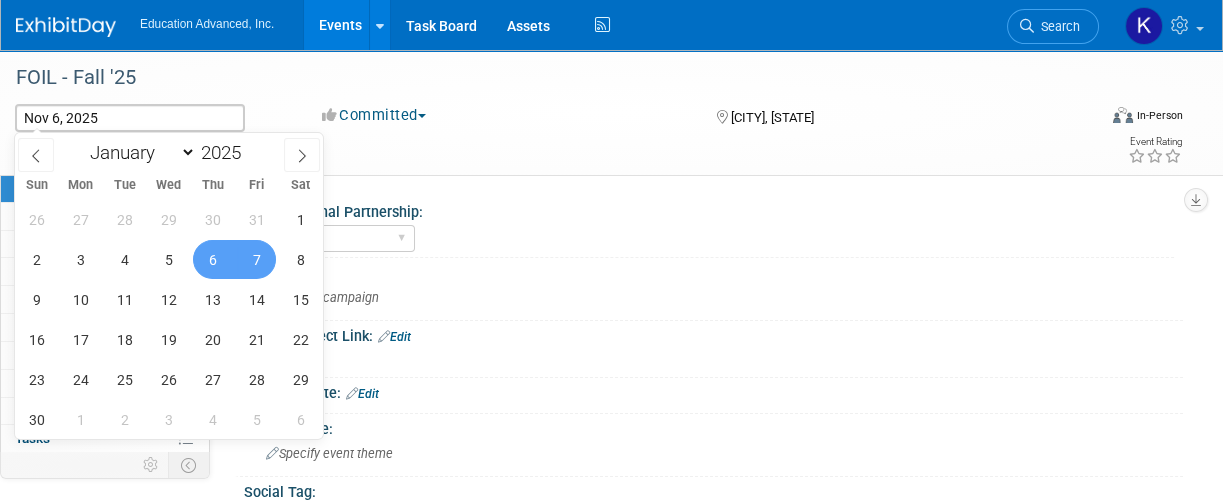 click on "7" at bounding box center (256, 259) 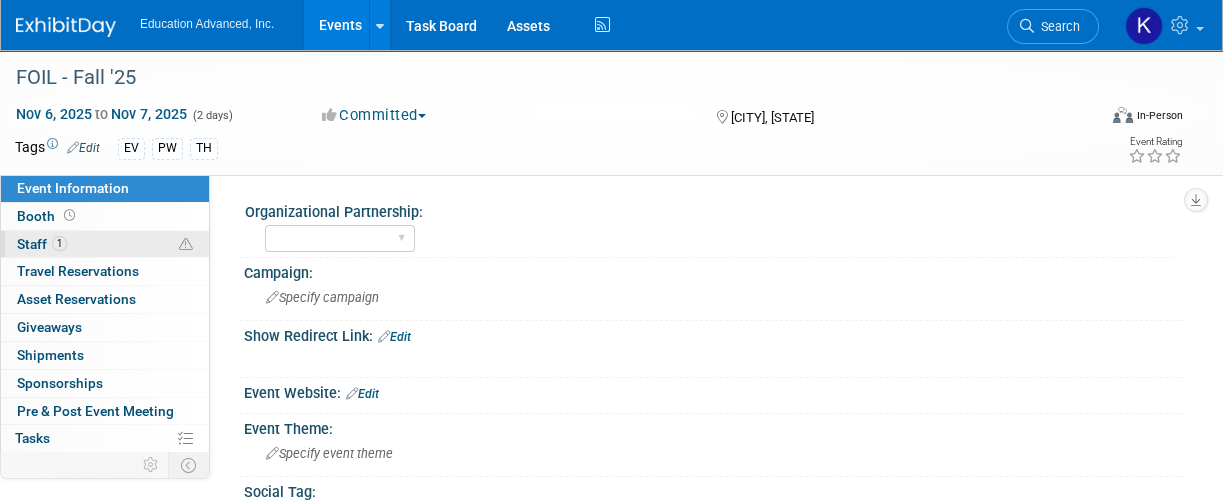 click on "Staff 1" at bounding box center [42, 244] 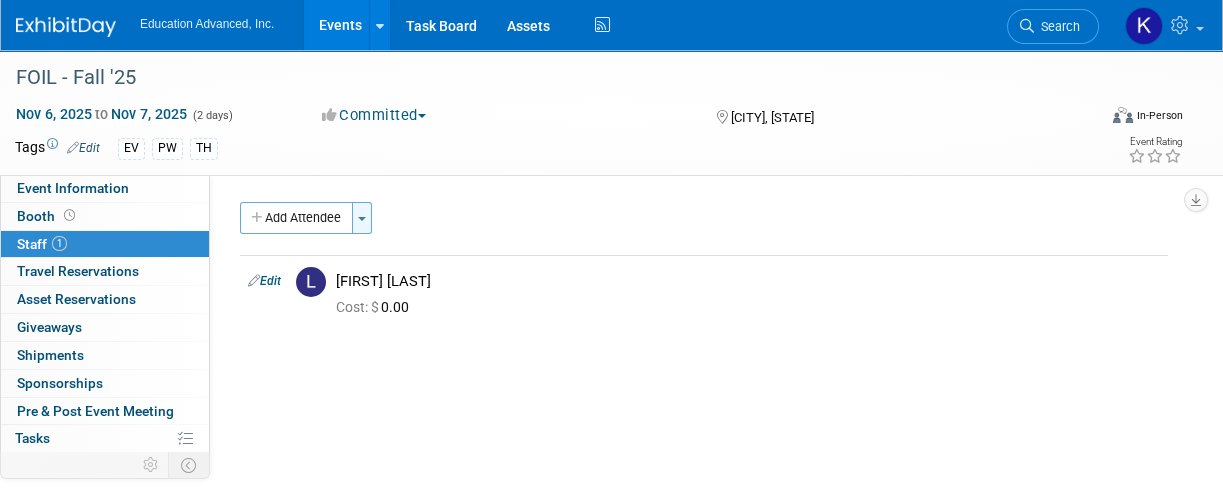 click on "Toggle Dropdown" at bounding box center [362, 218] 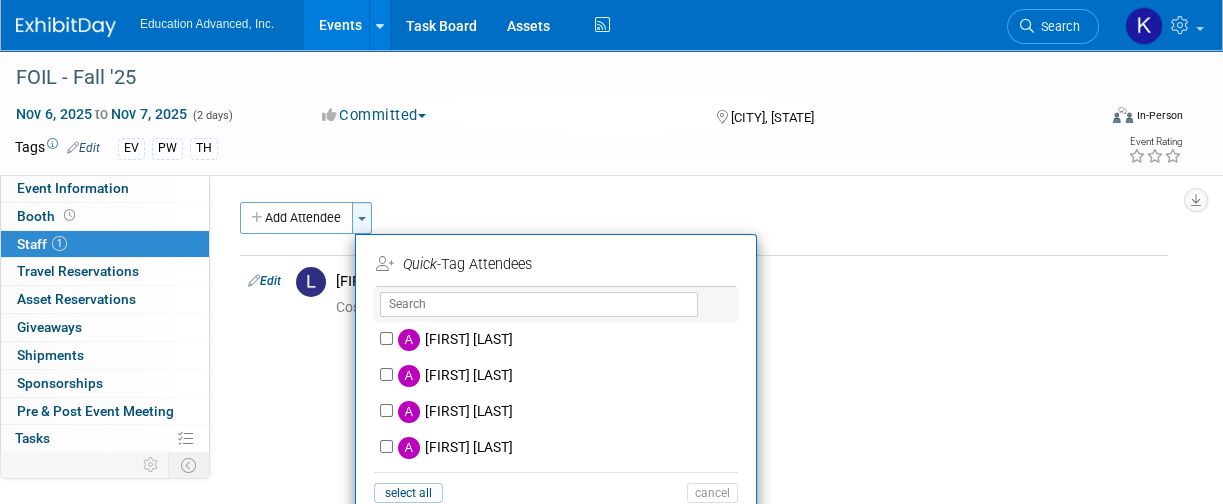 click on "Toggle Dropdown" at bounding box center (362, 218) 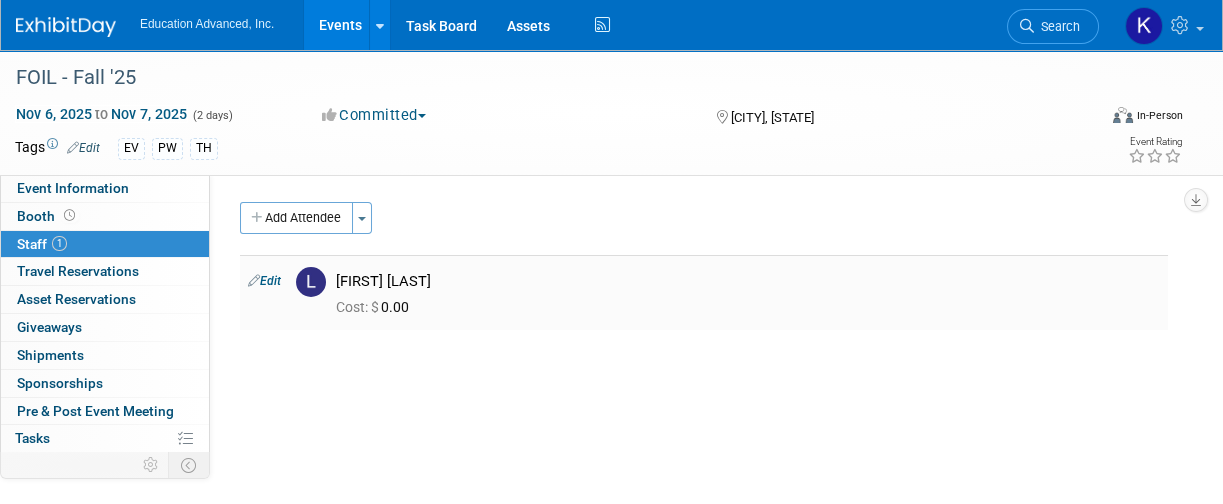 click on "Edit" at bounding box center (264, 281) 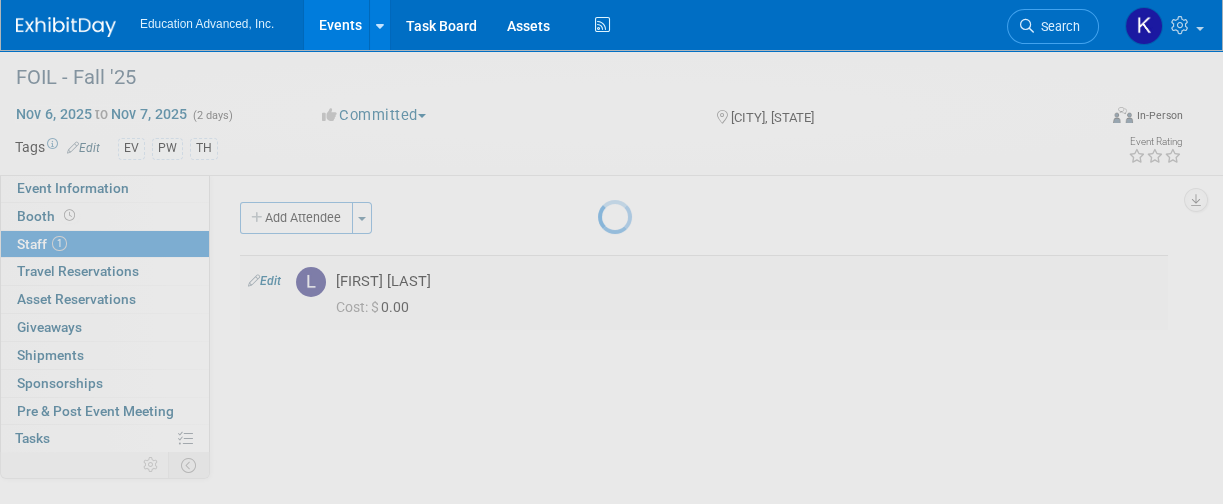 select on "397cacdf-1c59-4fde-9ed8-de39e12f0e0d" 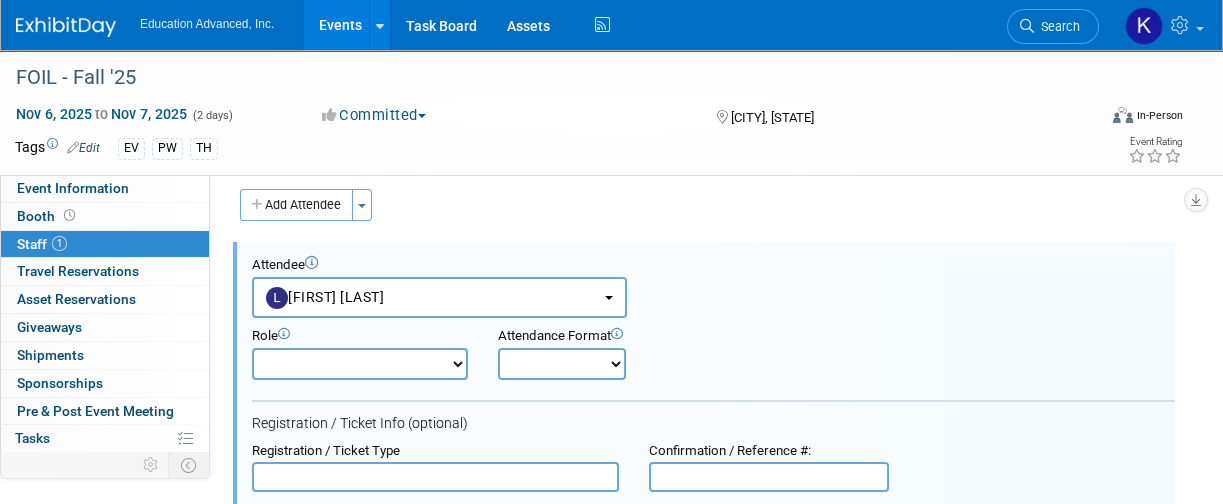 scroll, scrollTop: 0, scrollLeft: 0, axis: both 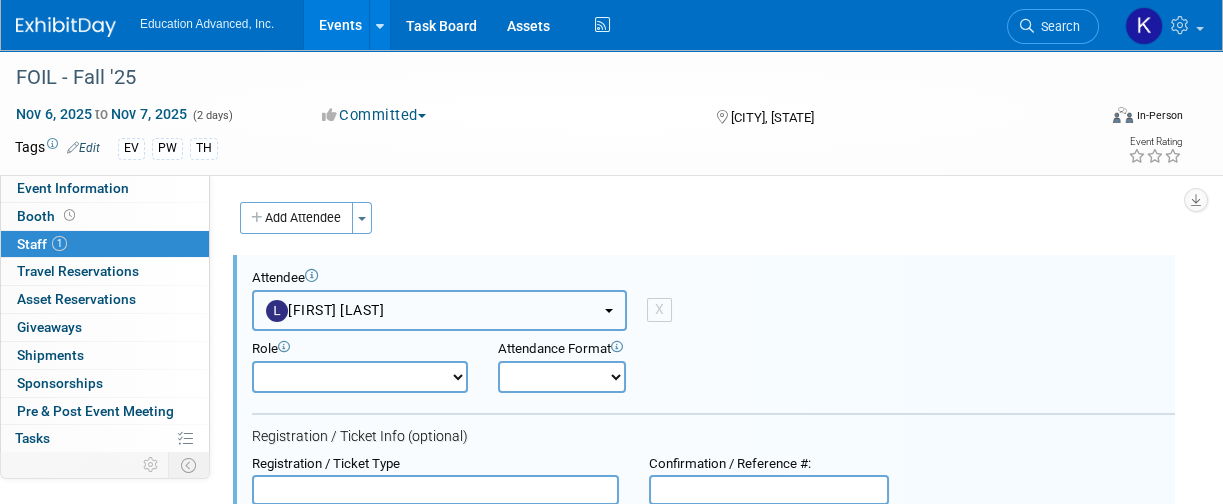 click on "[FIRST] [LAST]" at bounding box center [439, 310] 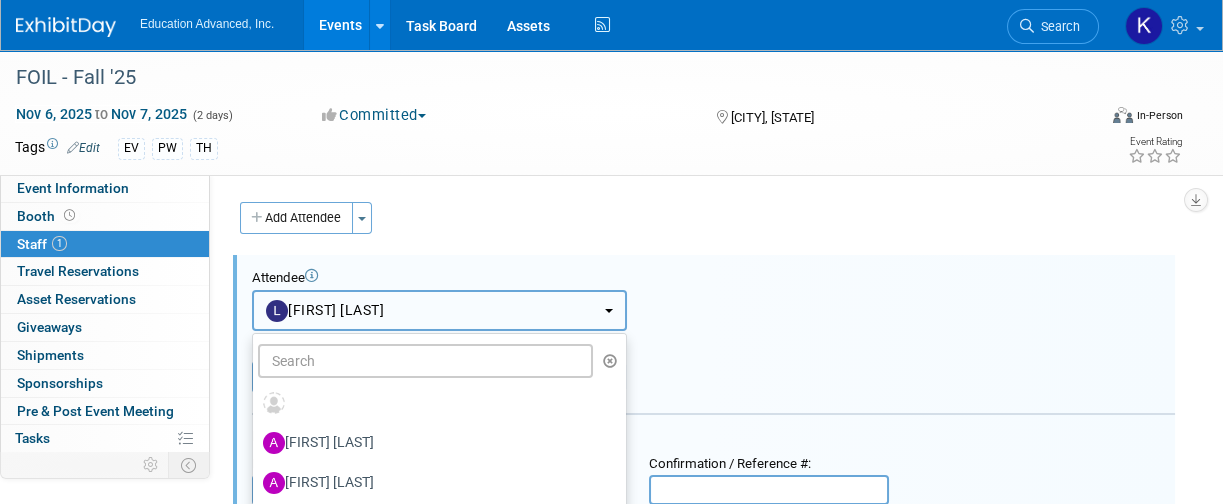 drag, startPoint x: 380, startPoint y: 304, endPoint x: 240, endPoint y: 274, distance: 143.1782 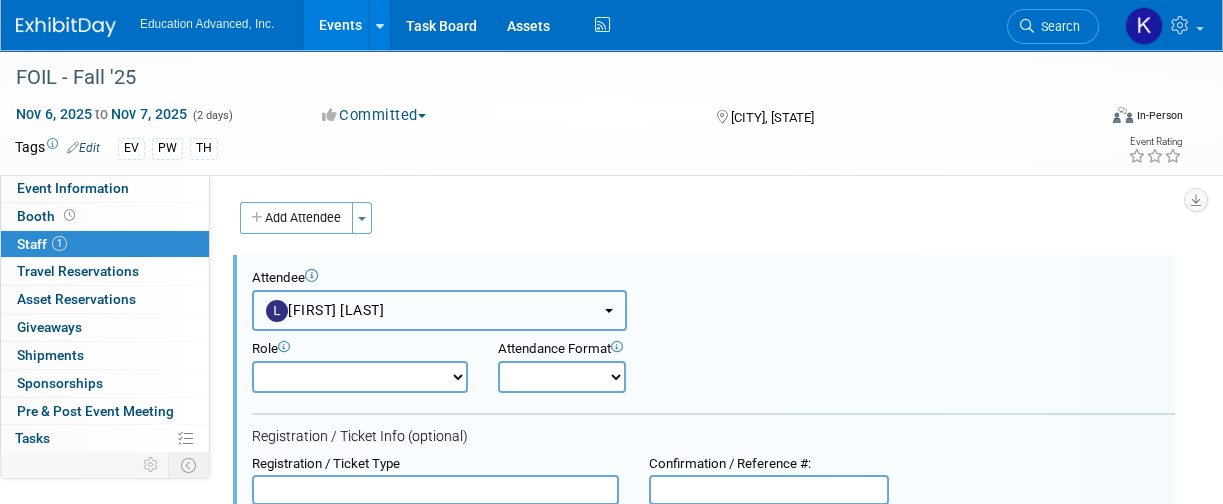 type 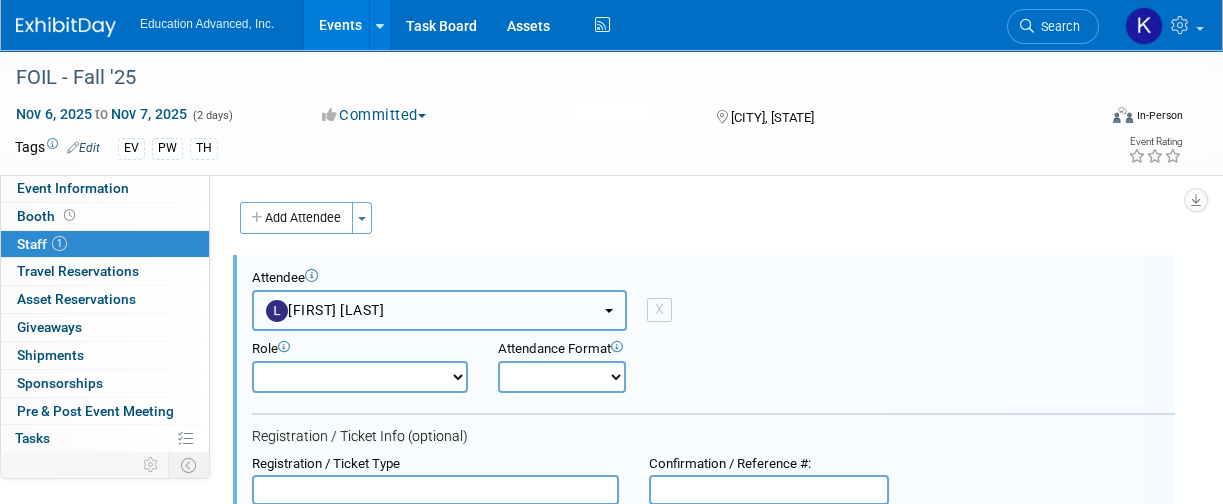 click on "Lara [NAME]" at bounding box center (439, 310) 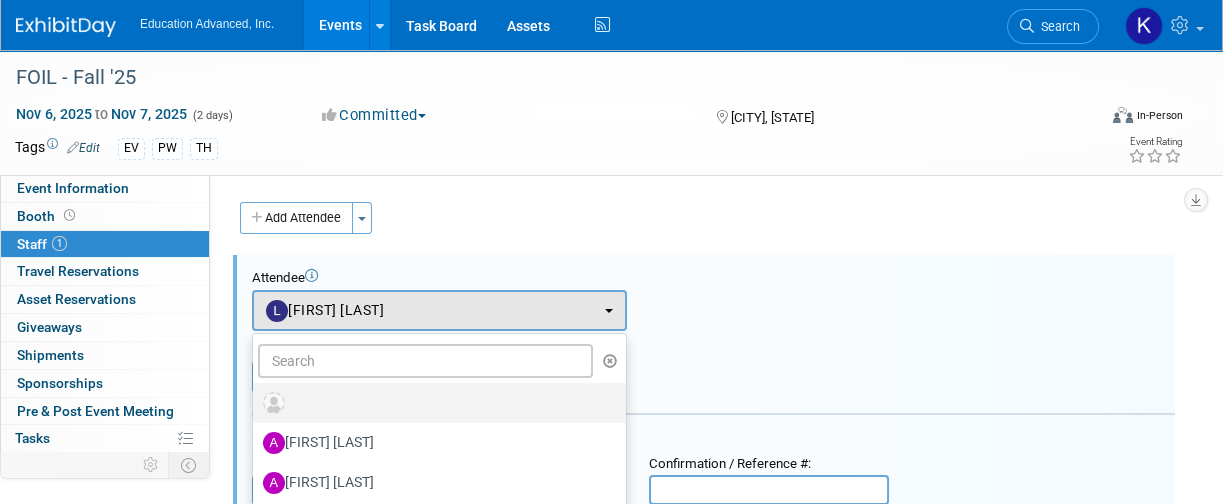 click at bounding box center (434, 403) 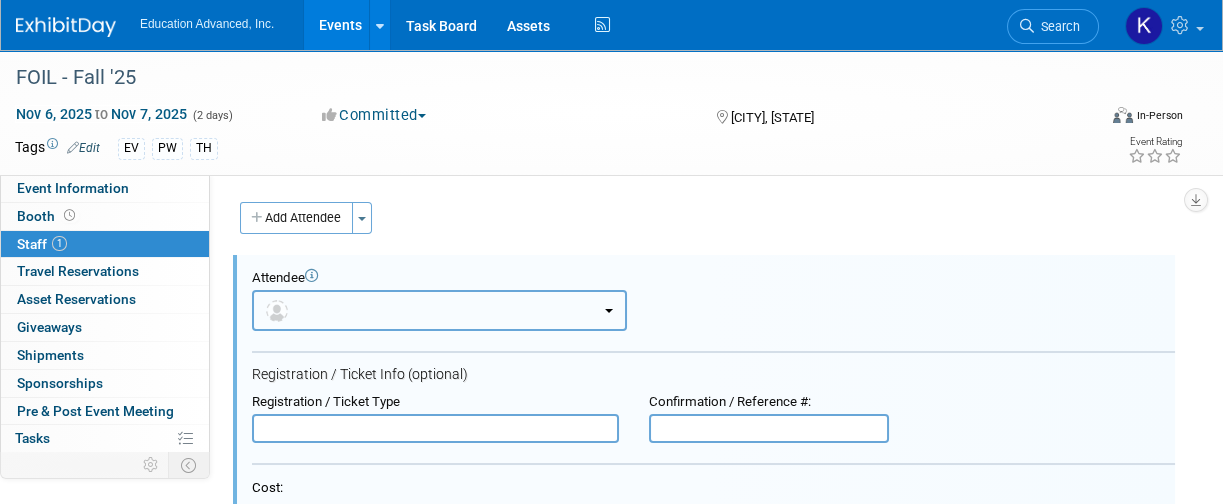 click at bounding box center [439, 310] 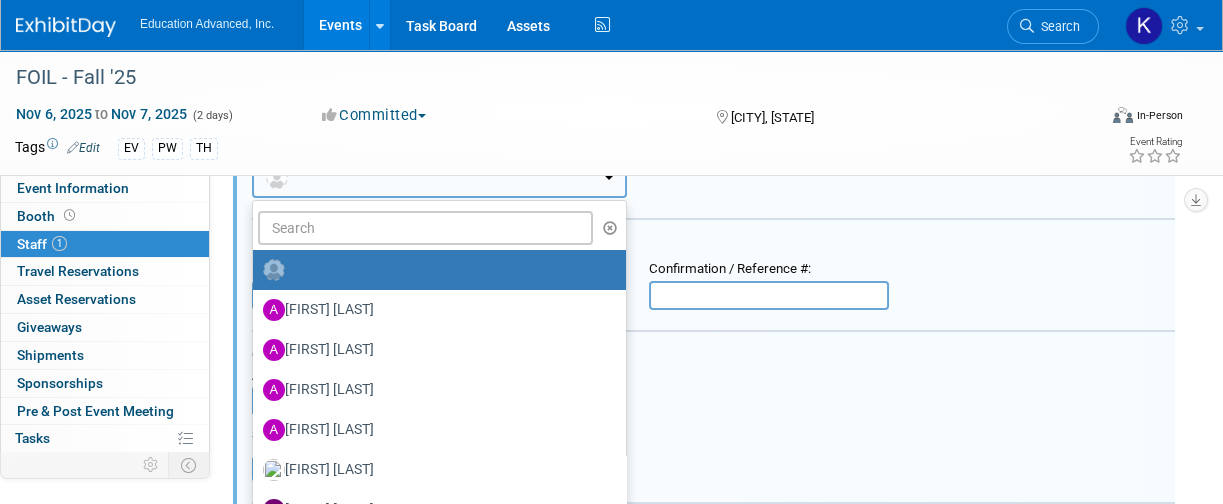 scroll, scrollTop: 0, scrollLeft: 0, axis: both 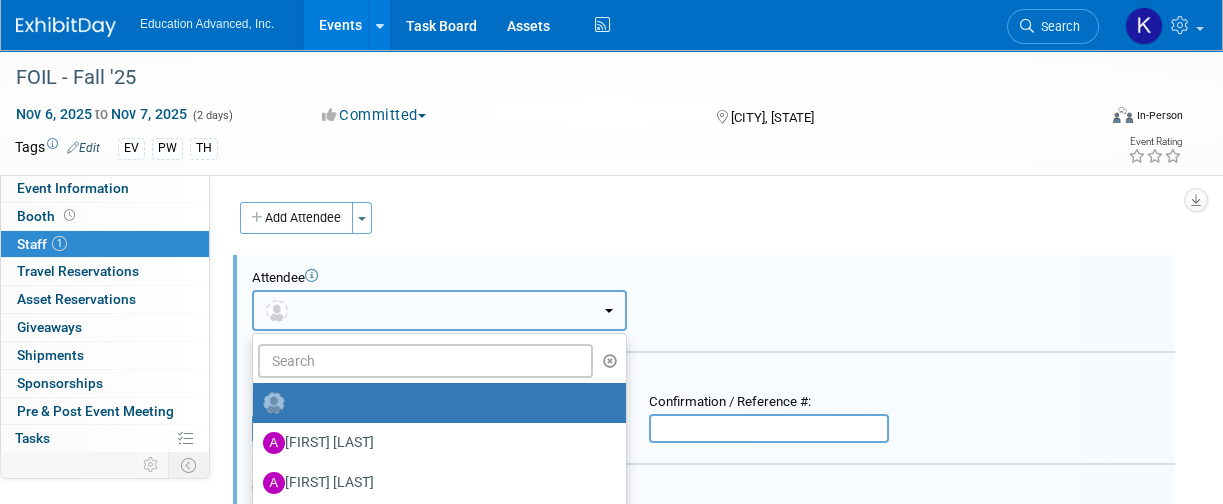 click at bounding box center (439, 310) 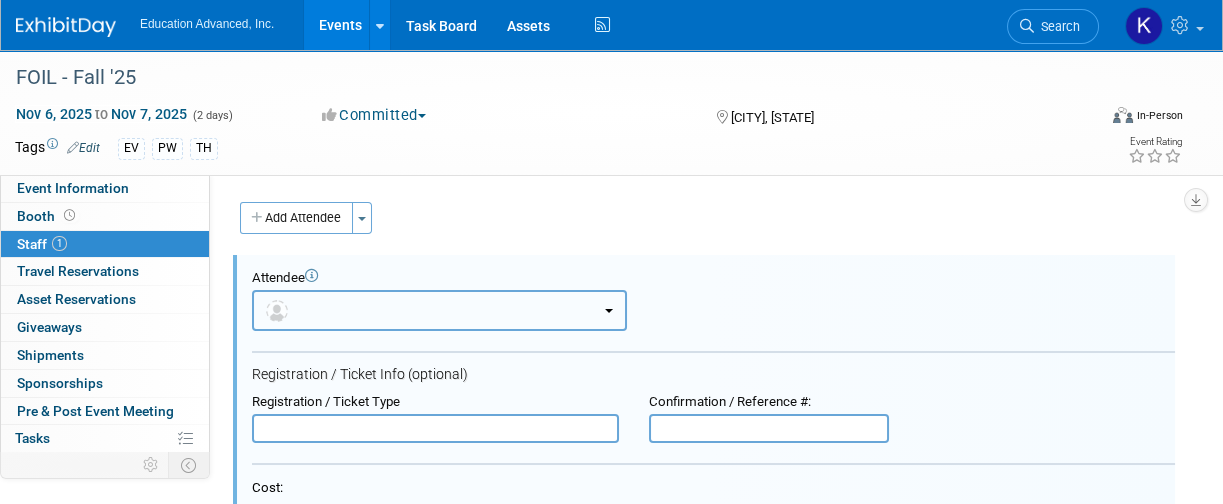 click at bounding box center [439, 310] 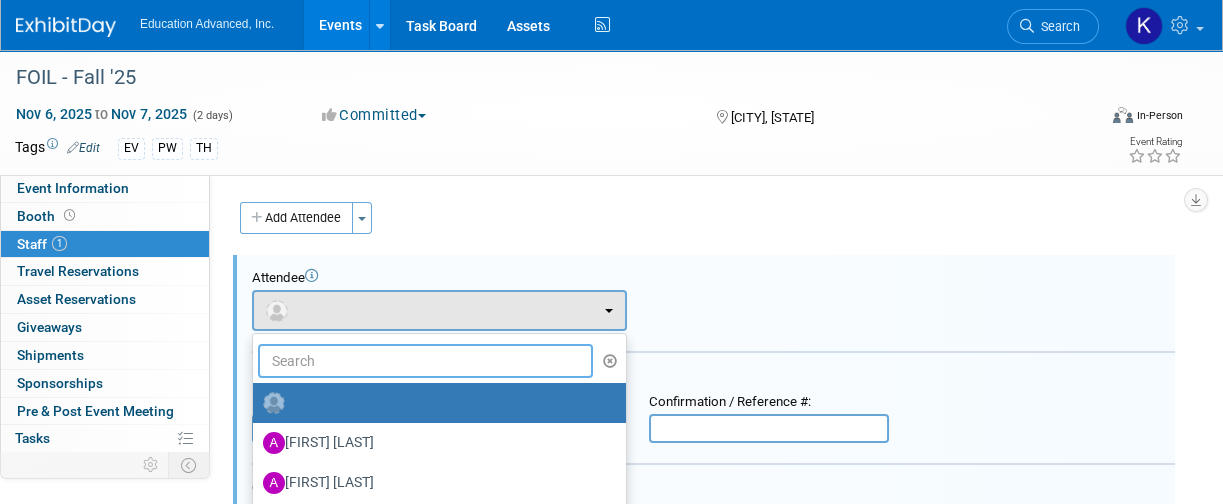 click at bounding box center [425, 361] 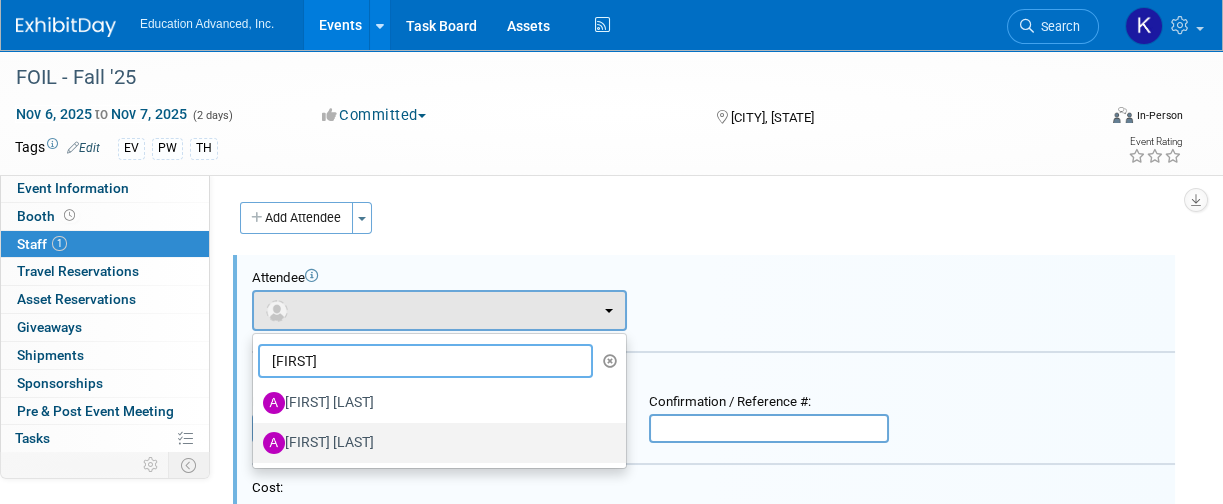 type on "amy" 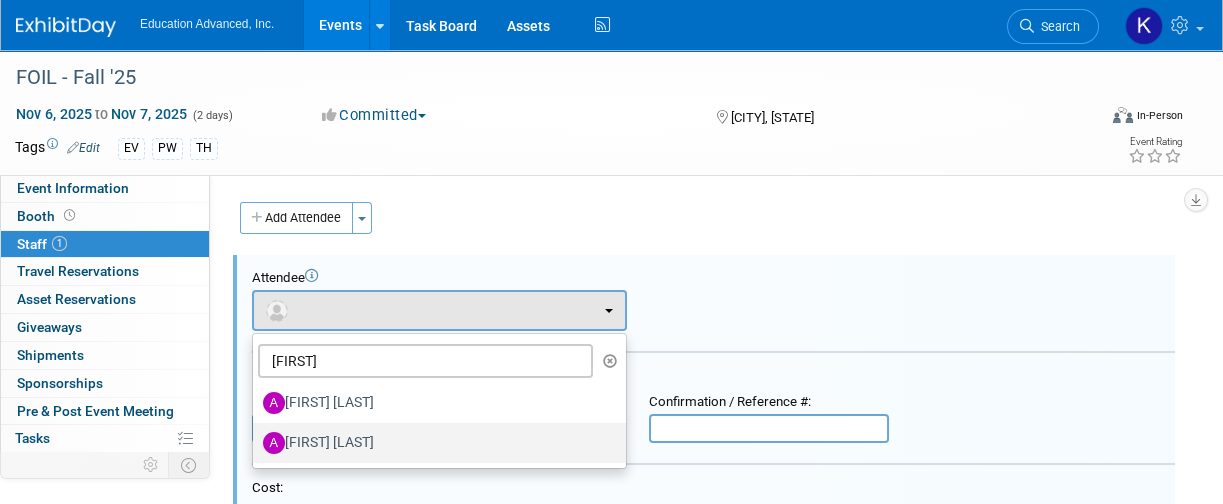 click on "[FIRST] [LAST]" at bounding box center [434, 443] 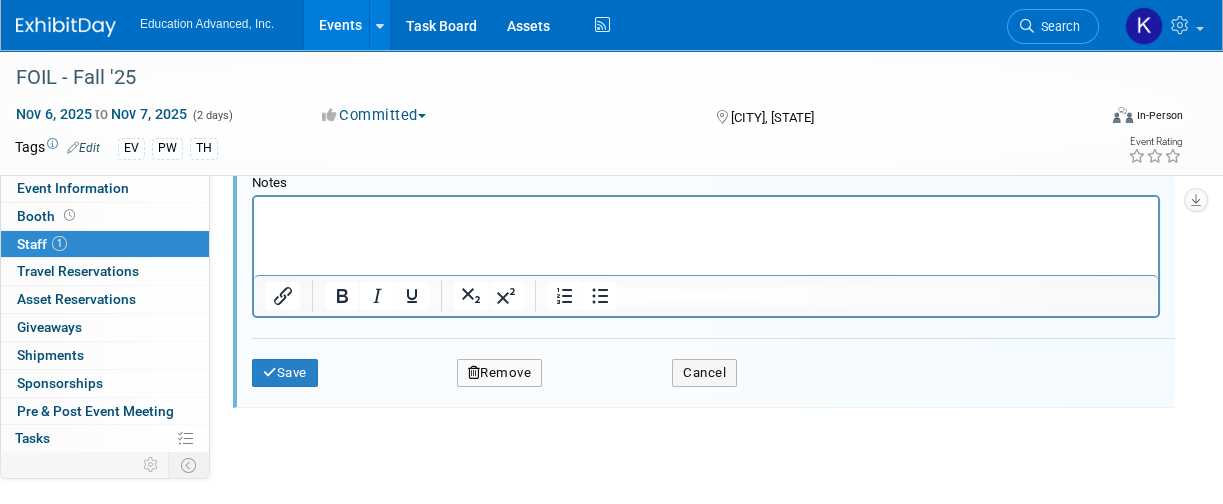 scroll, scrollTop: 666, scrollLeft: 0, axis: vertical 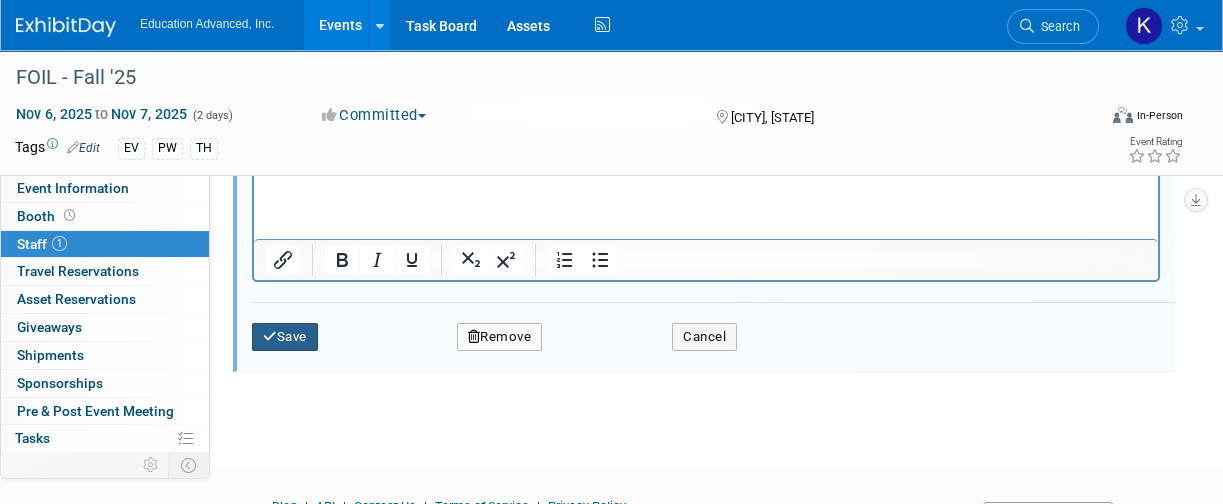 click on "Save" at bounding box center (285, 337) 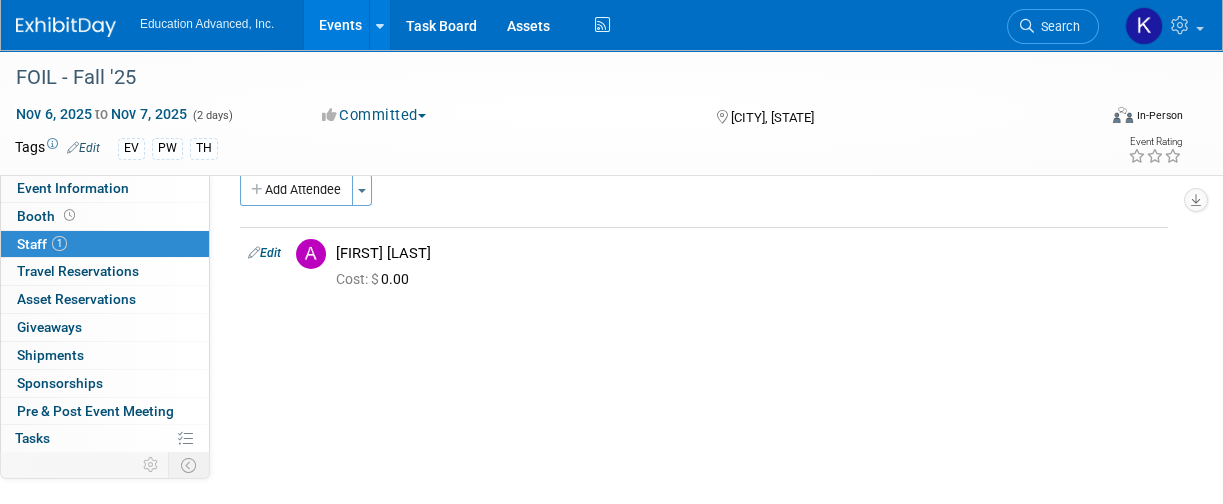 scroll, scrollTop: 0, scrollLeft: 0, axis: both 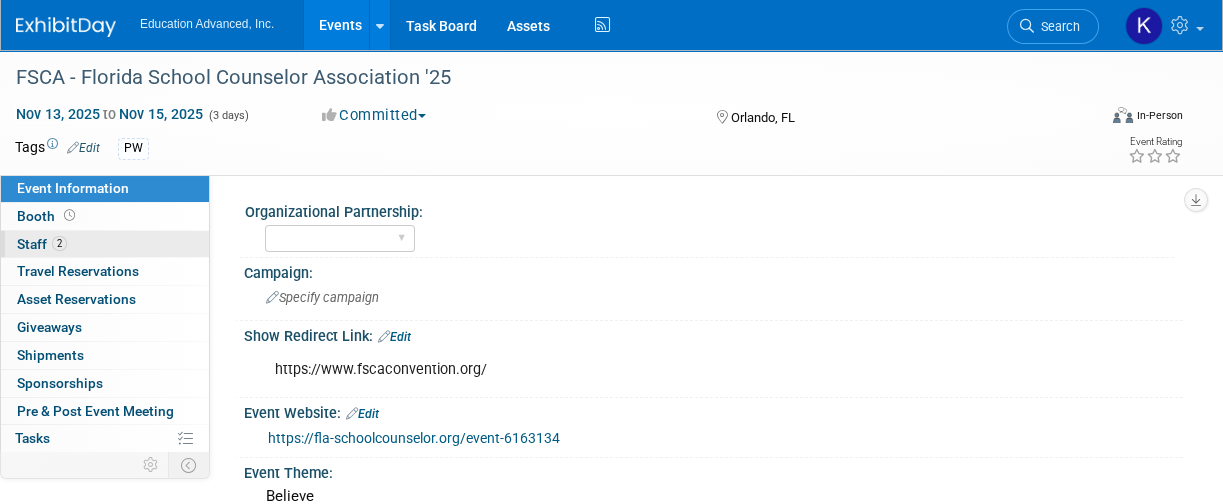 click on "Staff 2" at bounding box center [42, 244] 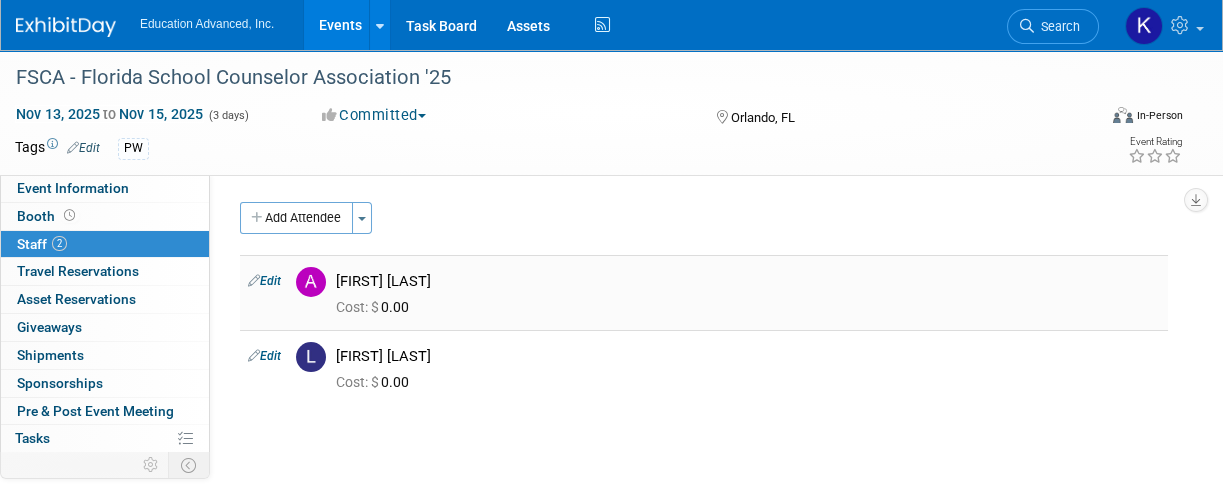 click on "Edit" at bounding box center (264, 281) 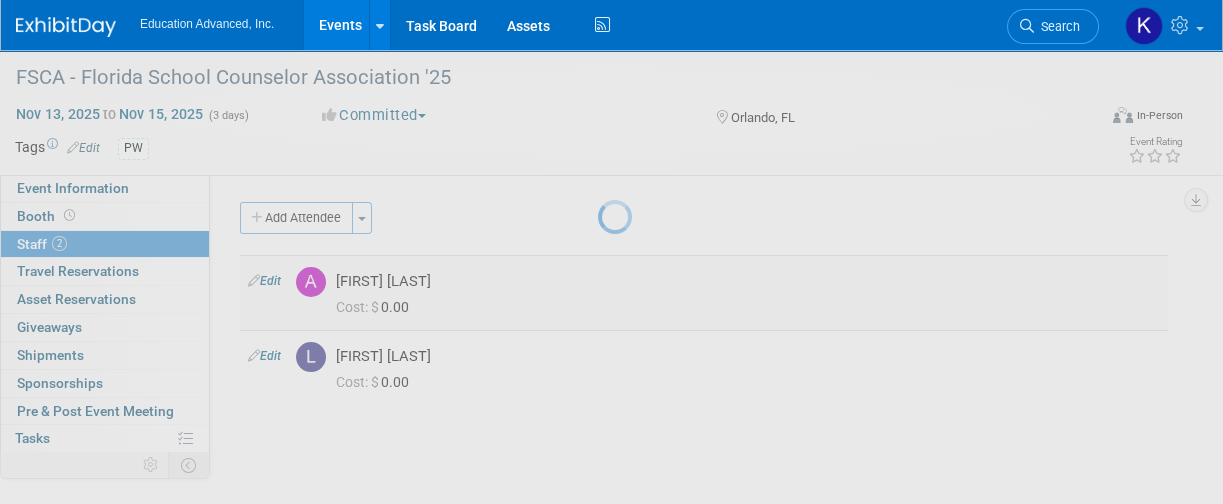 select on "2765c5fc-4522-4636-a76b-4cb1aa677a44" 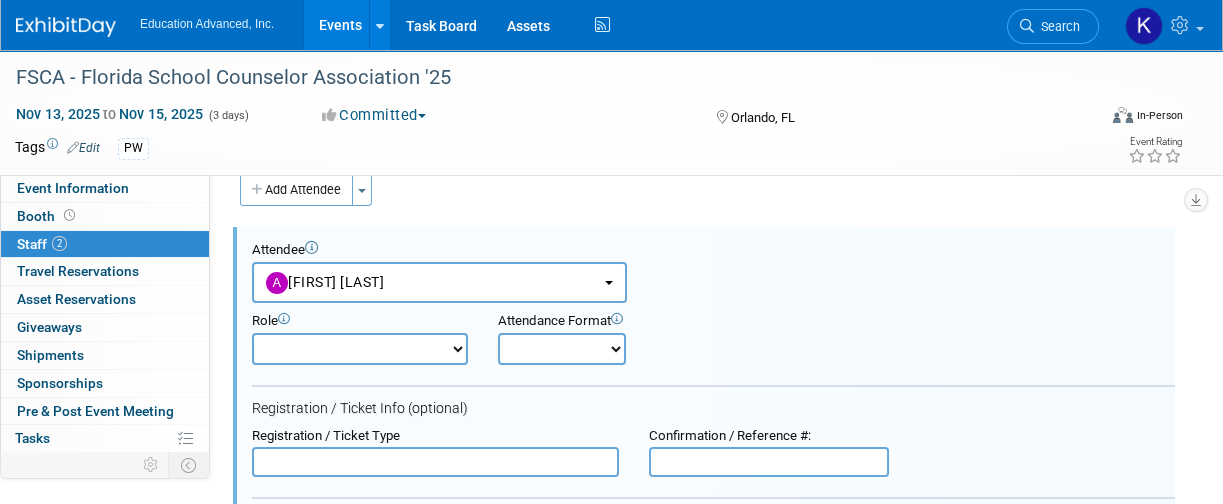 scroll, scrollTop: 0, scrollLeft: 0, axis: both 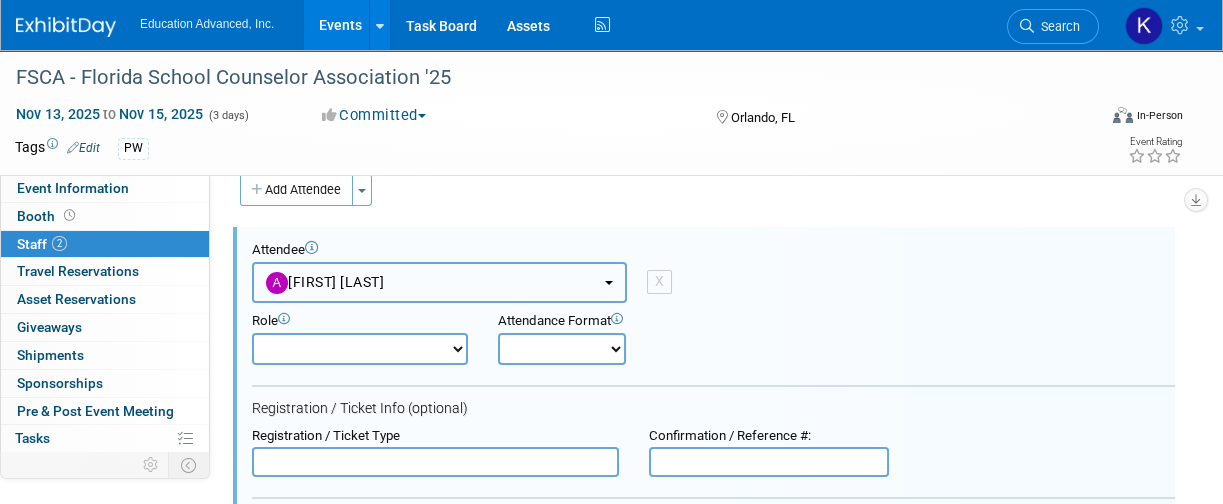 click at bounding box center (609, 283) 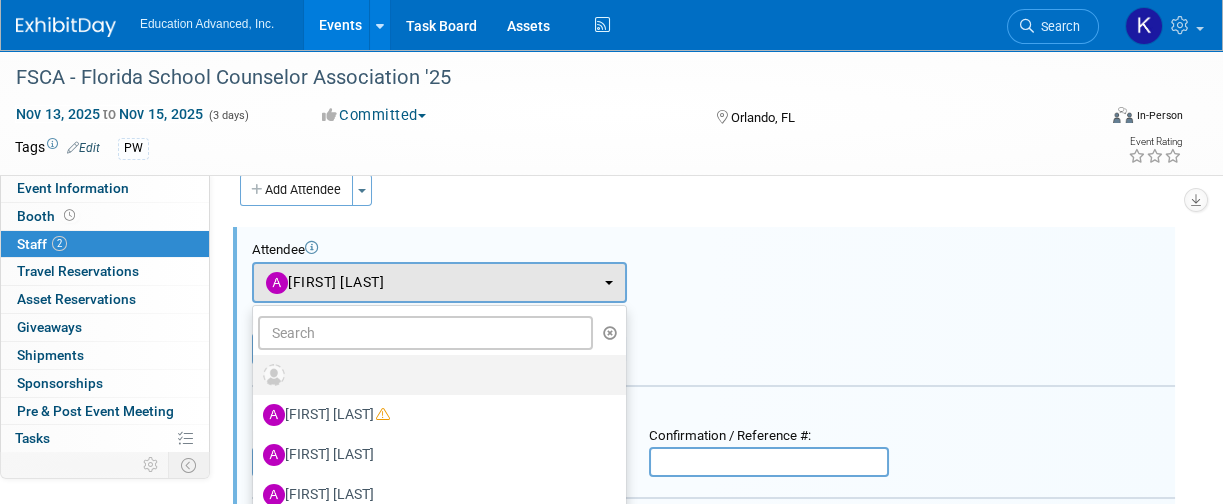 click at bounding box center [434, 375] 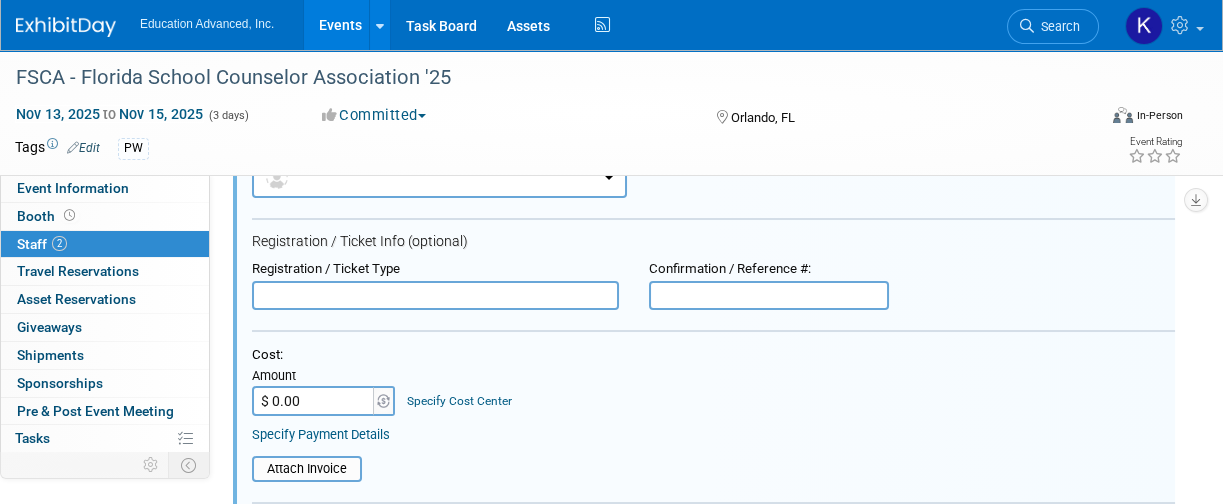 scroll, scrollTop: 0, scrollLeft: 0, axis: both 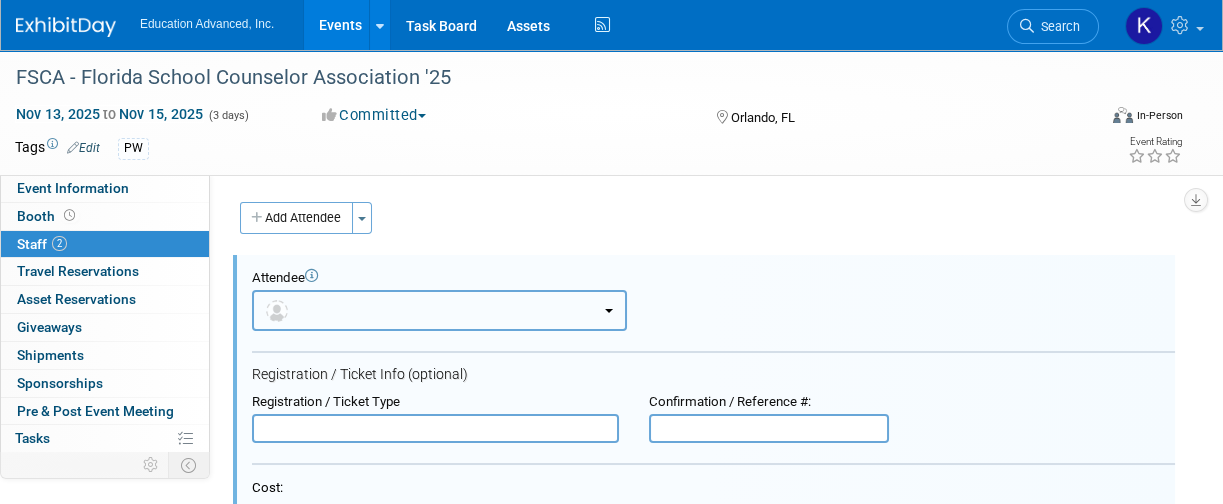 click at bounding box center (439, 310) 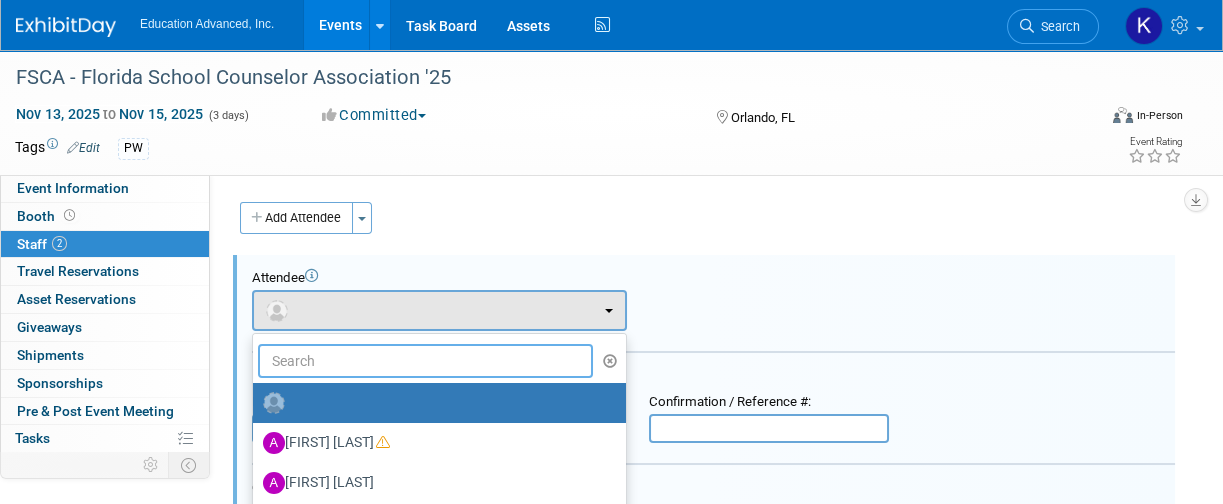 click at bounding box center [425, 361] 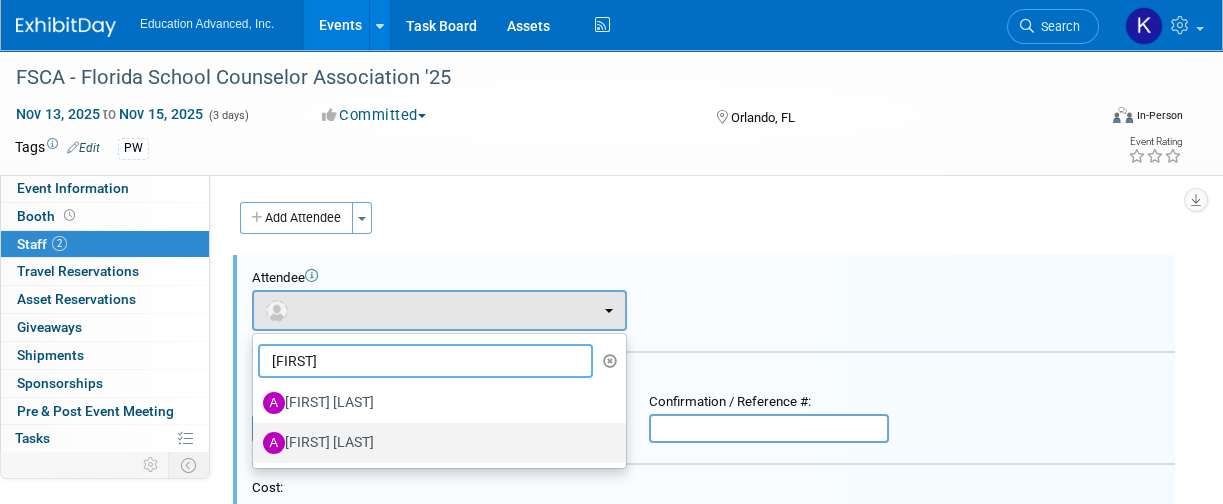 type on "amy" 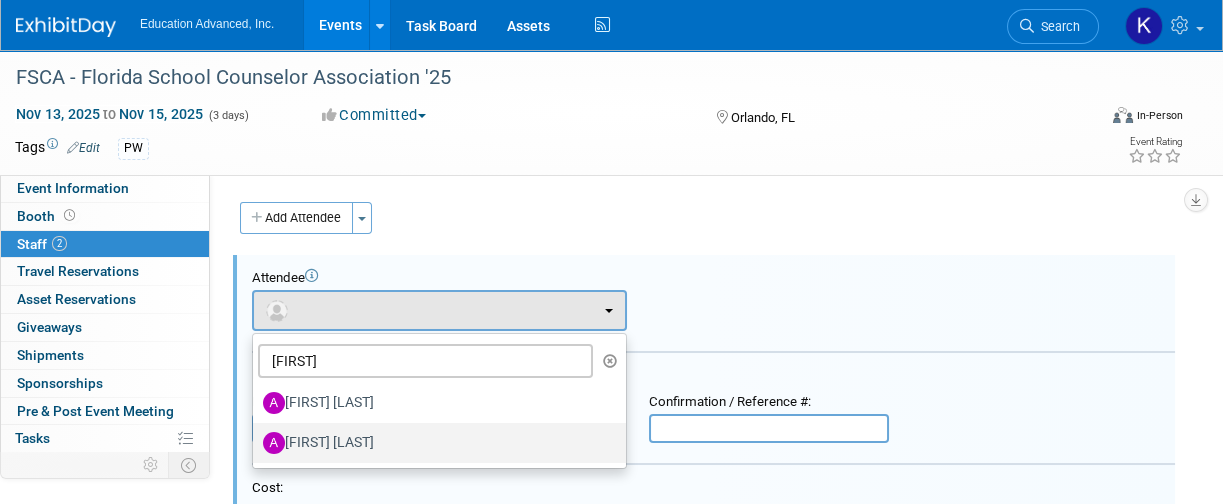 click on "[FIRST] [LAST]" at bounding box center (434, 443) 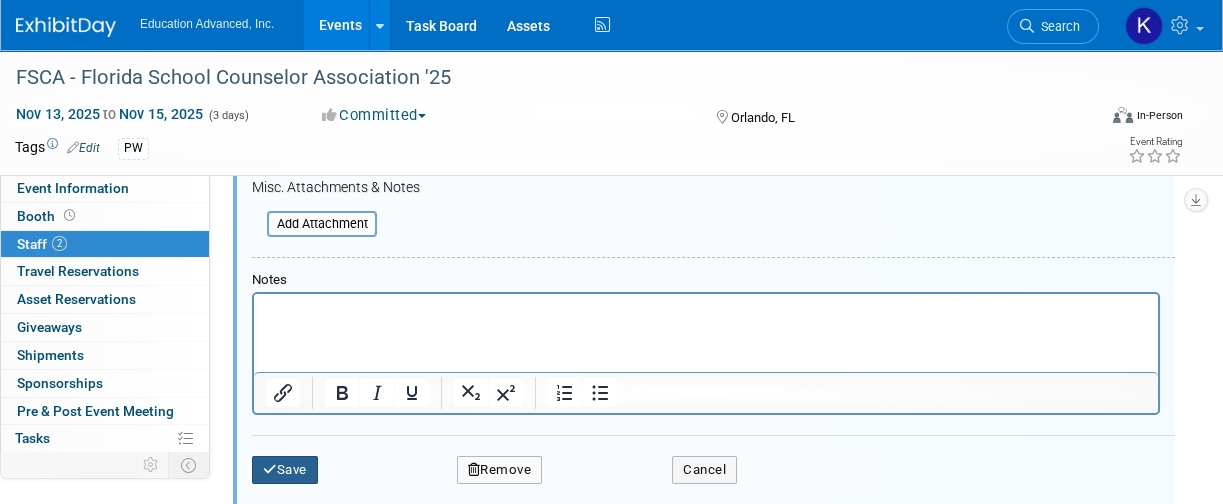 click on "Save" at bounding box center [285, 470] 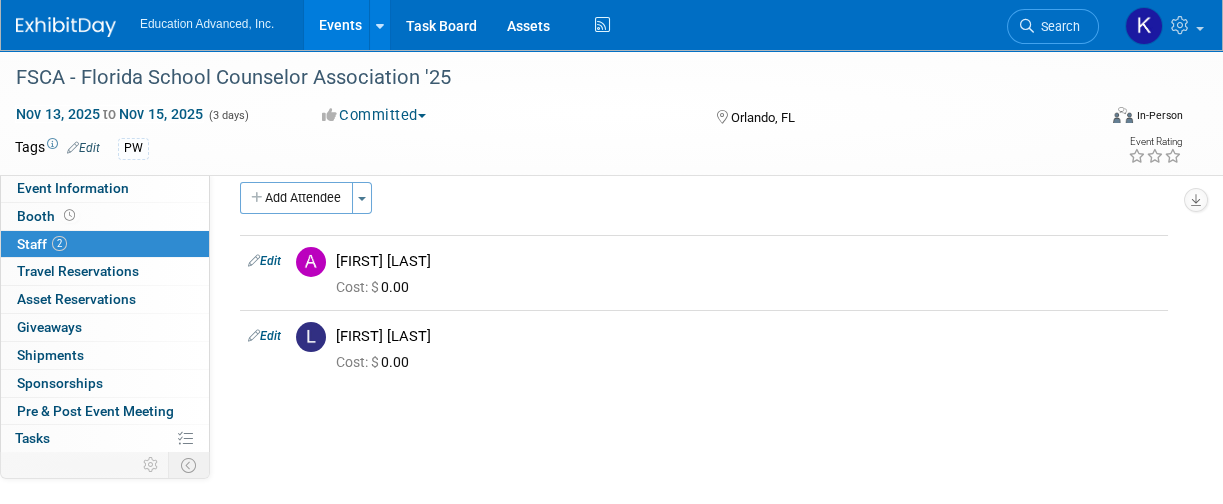 scroll, scrollTop: 0, scrollLeft: 0, axis: both 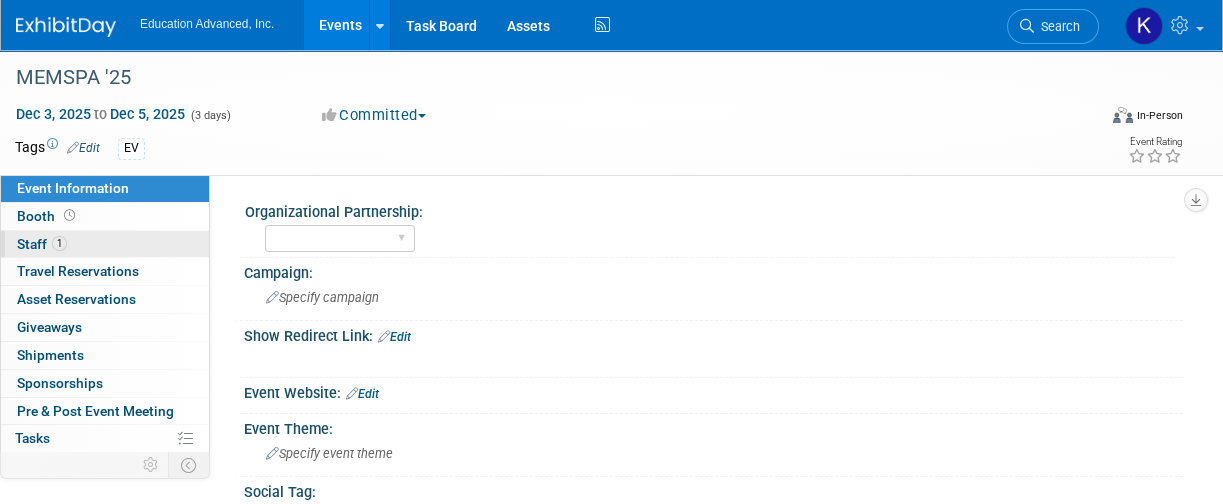click on "Staff 1" at bounding box center (42, 244) 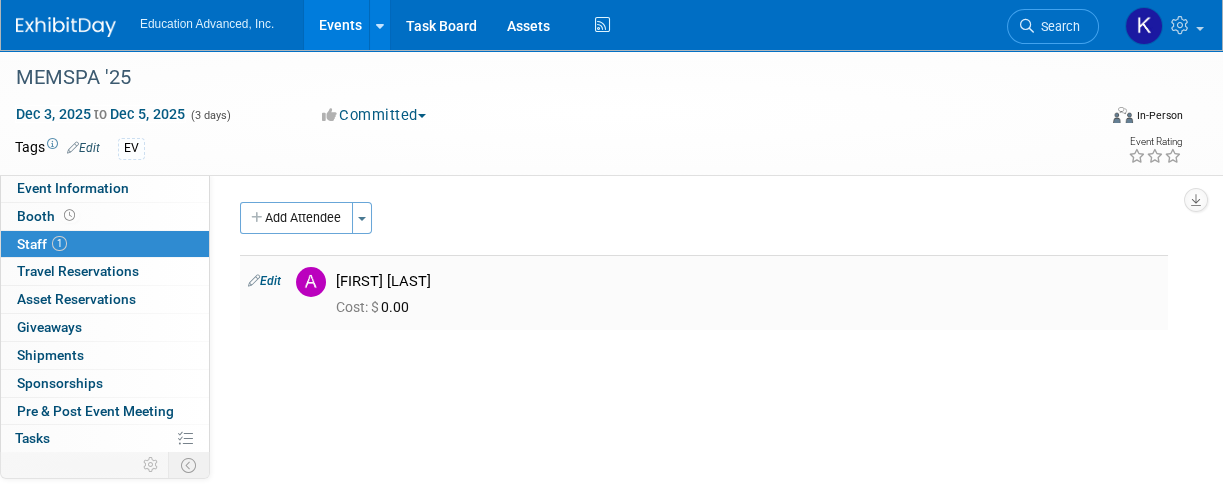 click on "Edit" at bounding box center (264, 281) 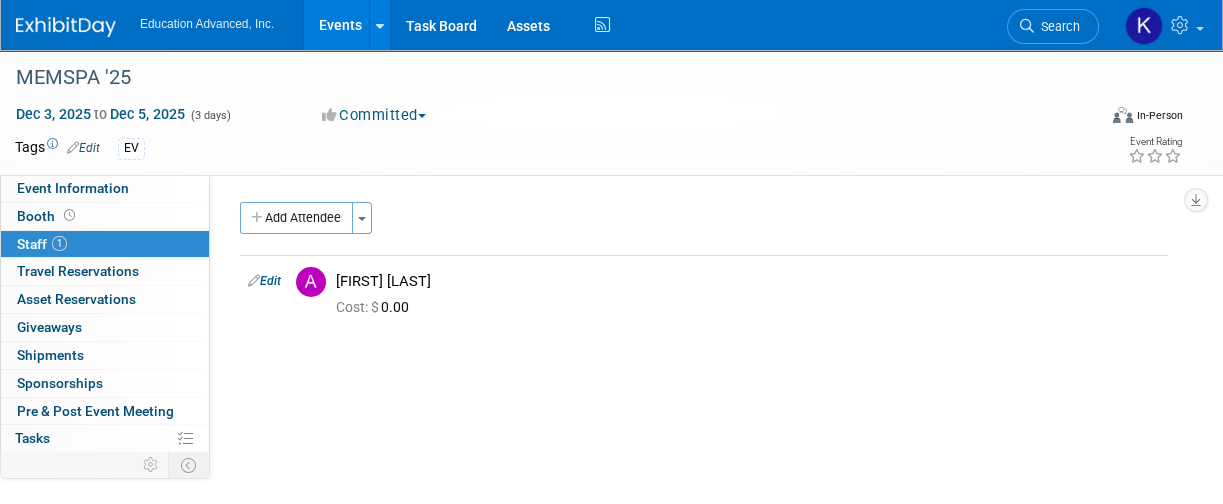 select on "e7405159-f676-450a-a95c-2f6881958c37" 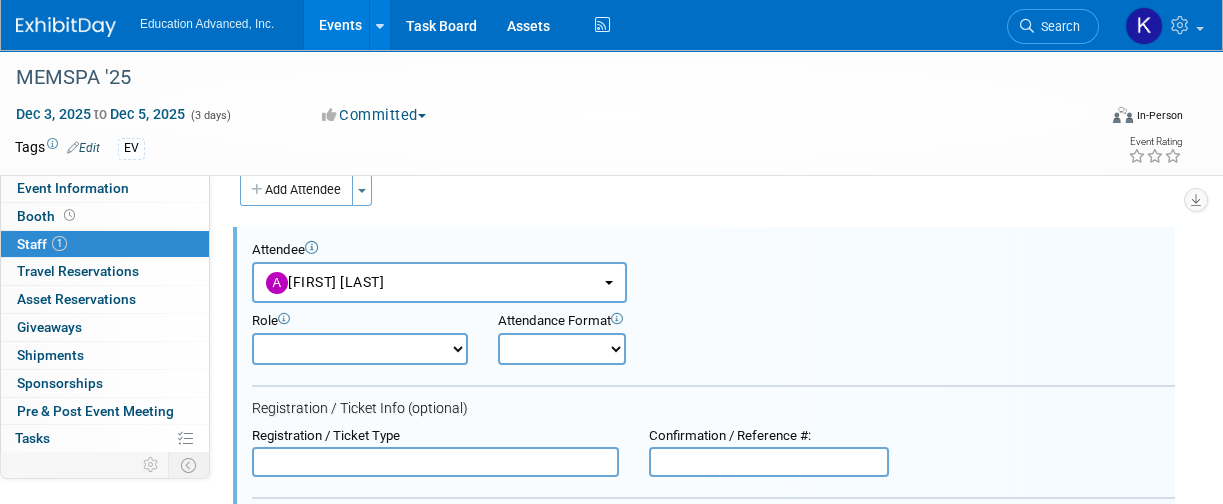 scroll, scrollTop: 0, scrollLeft: 0, axis: both 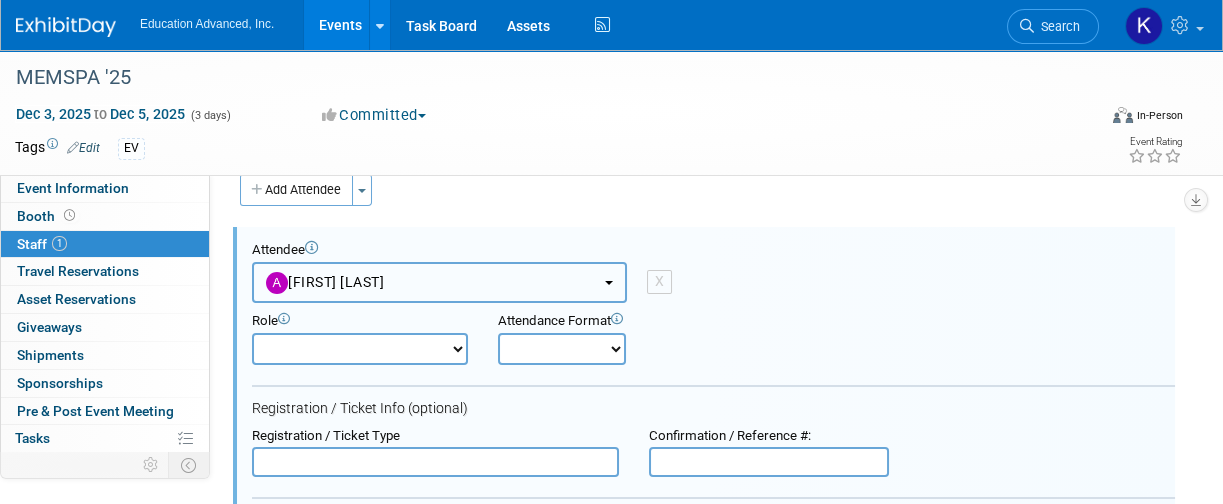 click on "Aaron [NAME]" at bounding box center [439, 282] 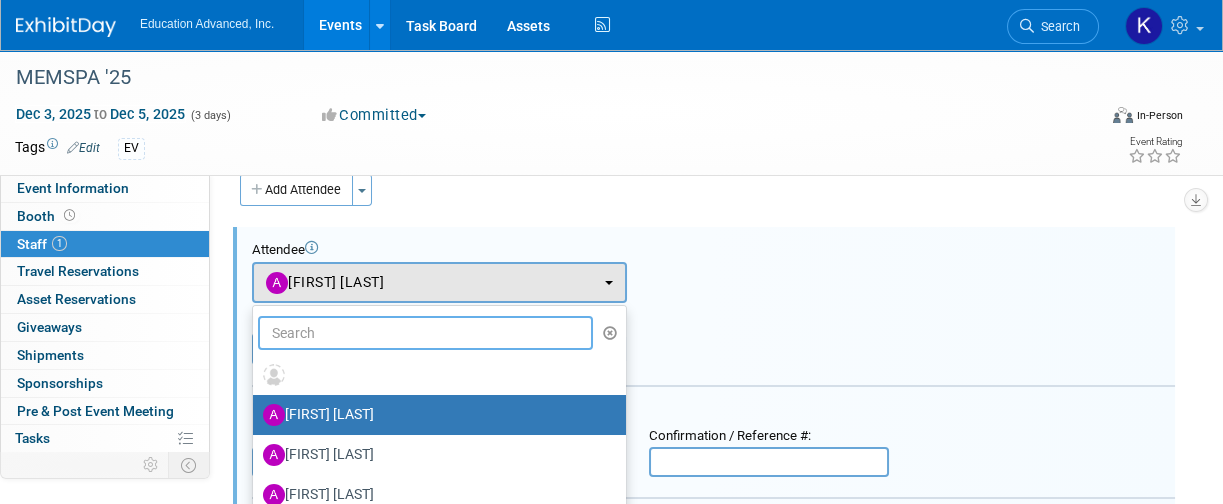 click at bounding box center [425, 333] 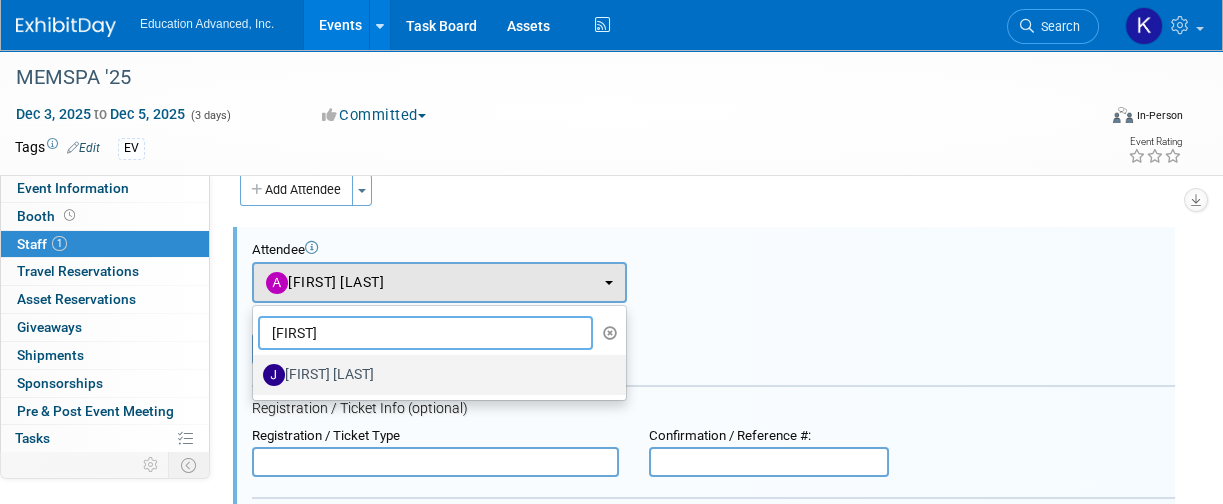 type on "jenn" 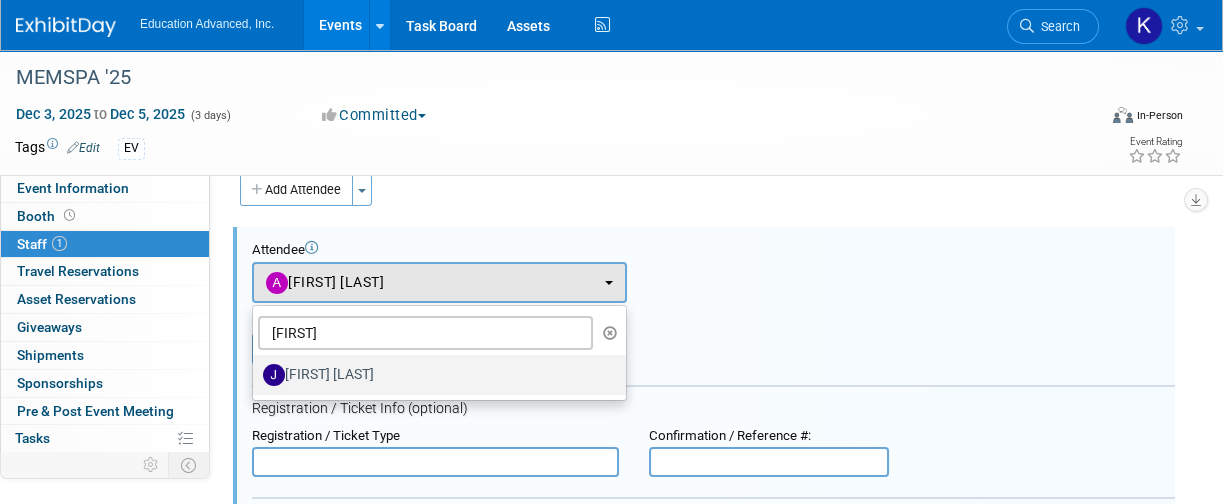 click on "Jennifer [NAME]" at bounding box center (434, 375) 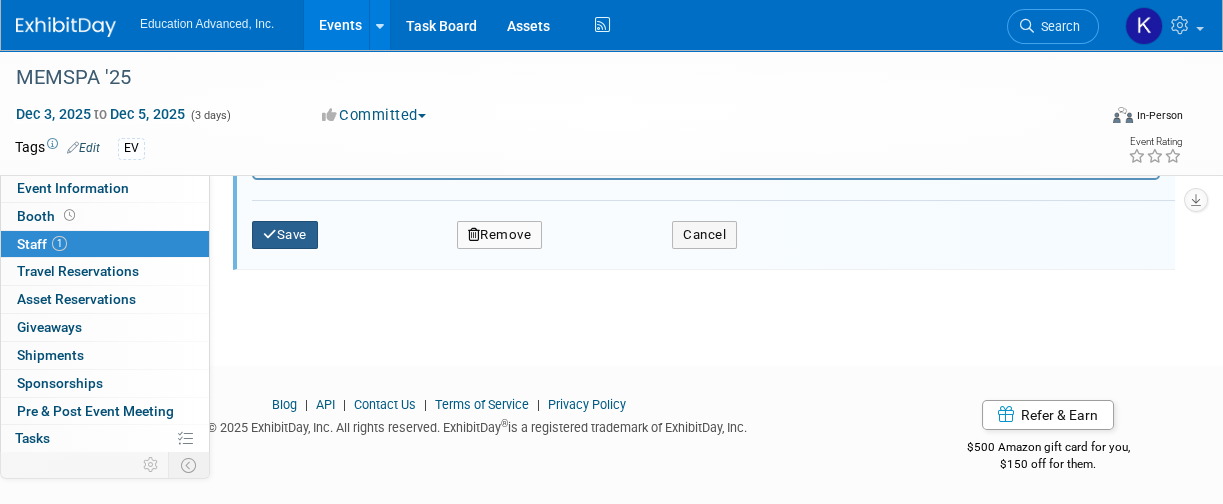 click on "Save" at bounding box center [285, 235] 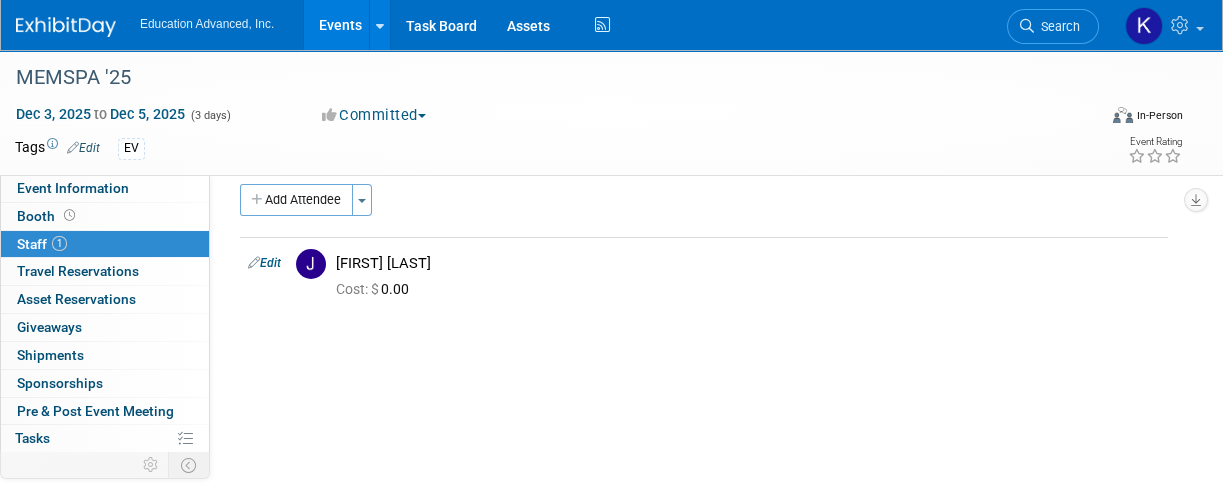 scroll, scrollTop: 0, scrollLeft: 0, axis: both 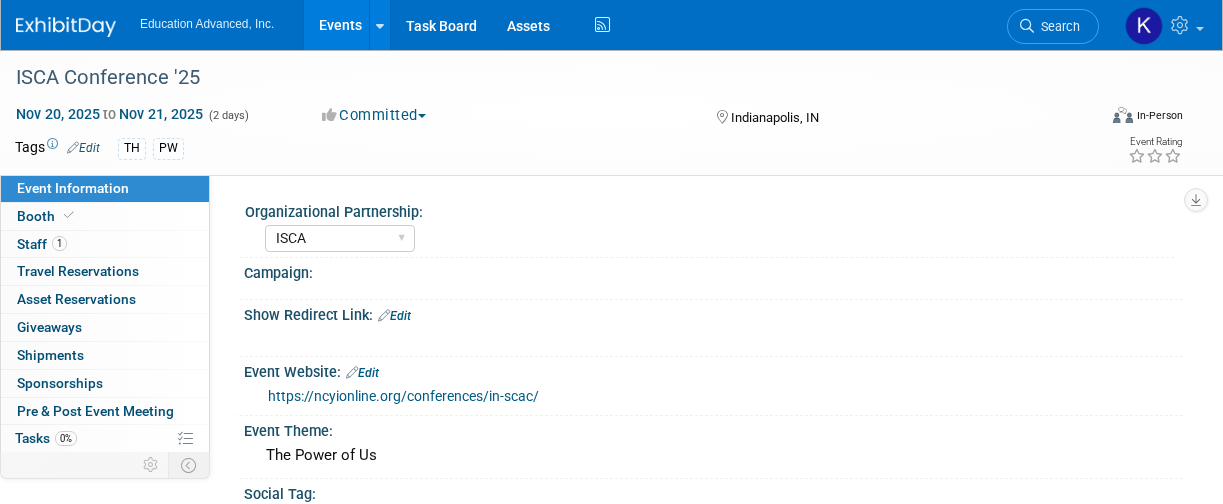 select on "ISCA" 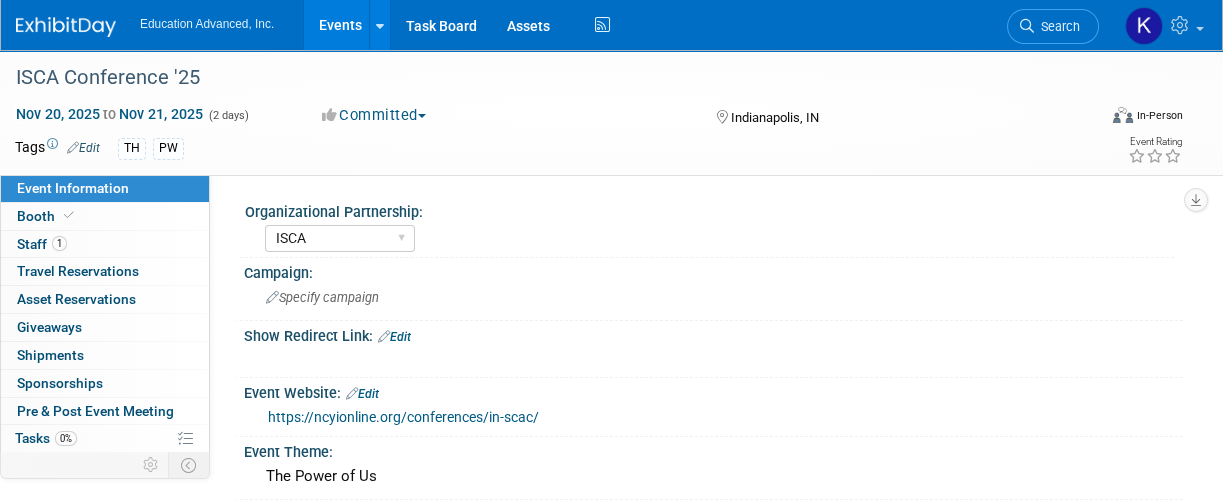 scroll, scrollTop: 0, scrollLeft: 0, axis: both 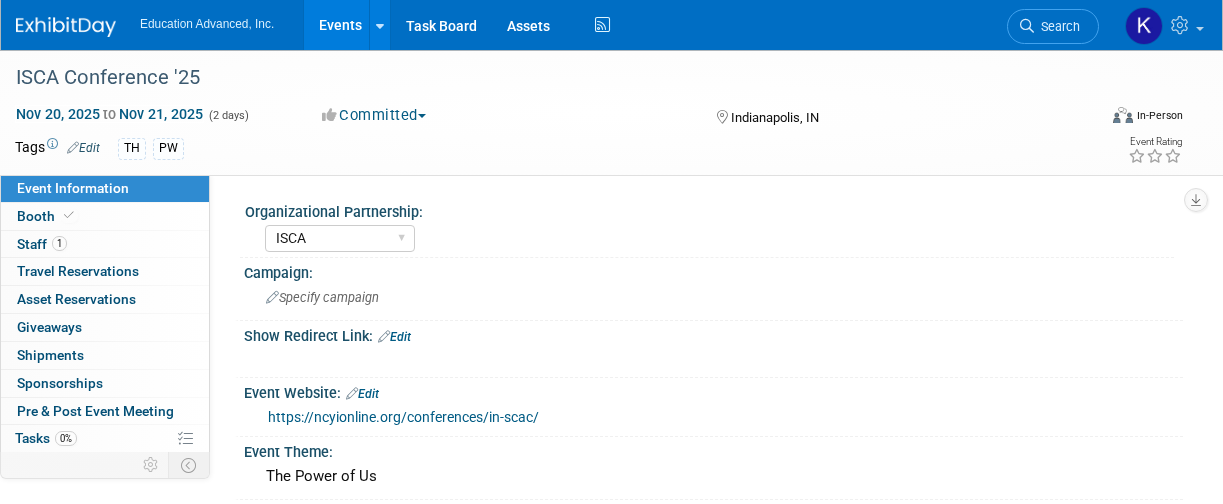 select on "ISCA" 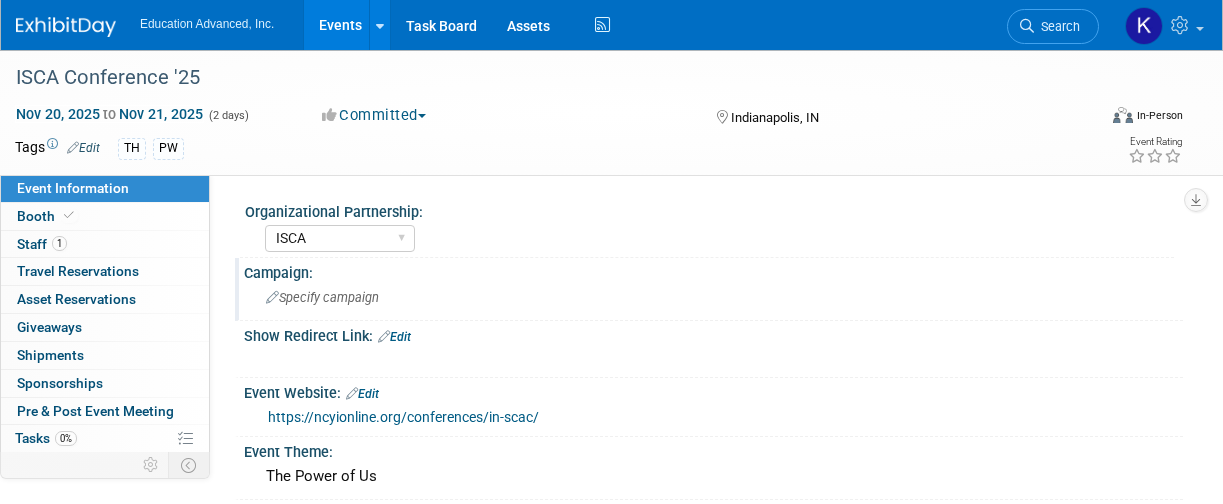 scroll, scrollTop: 0, scrollLeft: 0, axis: both 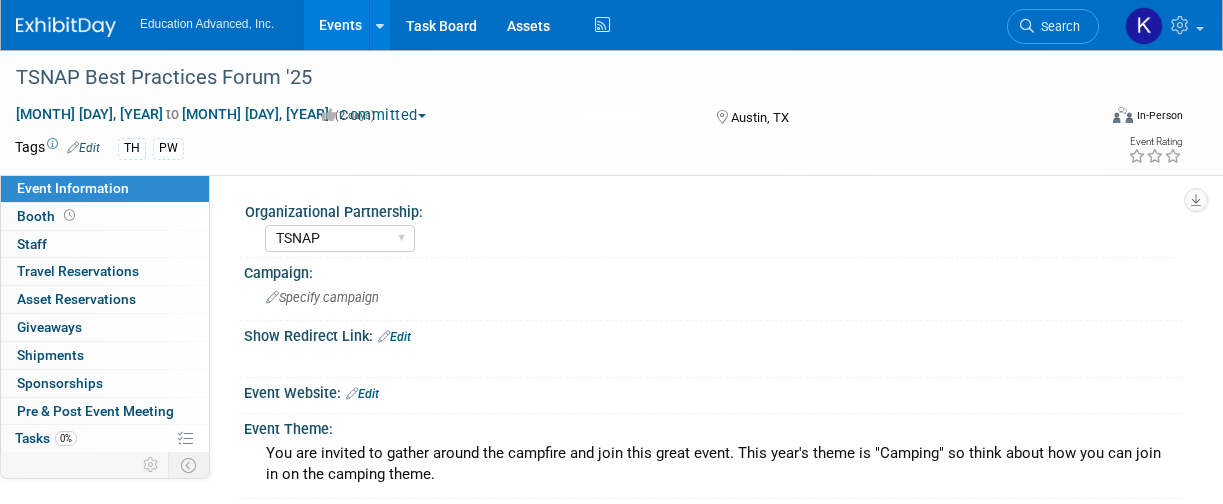 select on "TSNAP" 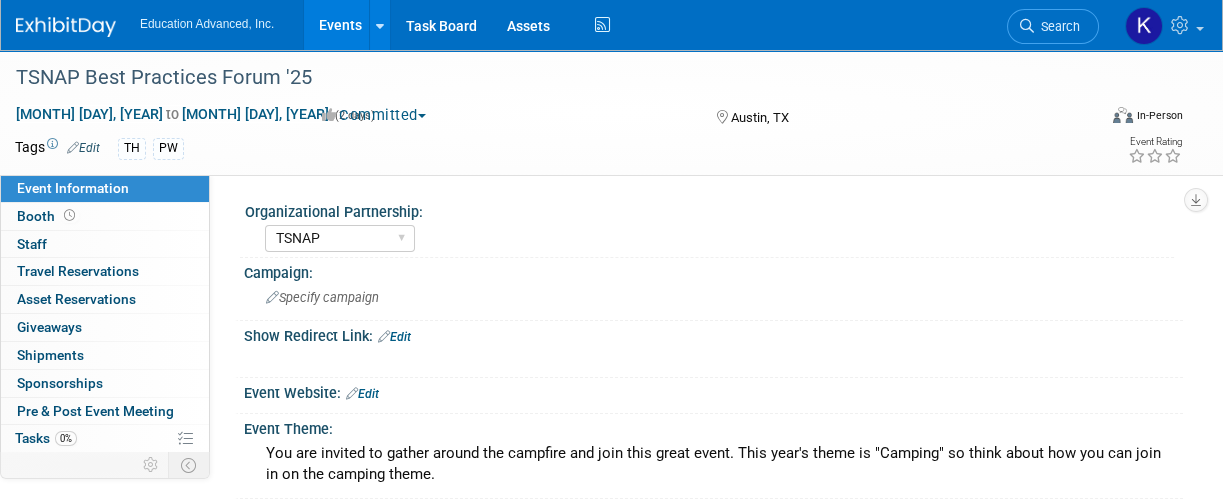 scroll, scrollTop: 0, scrollLeft: 0, axis: both 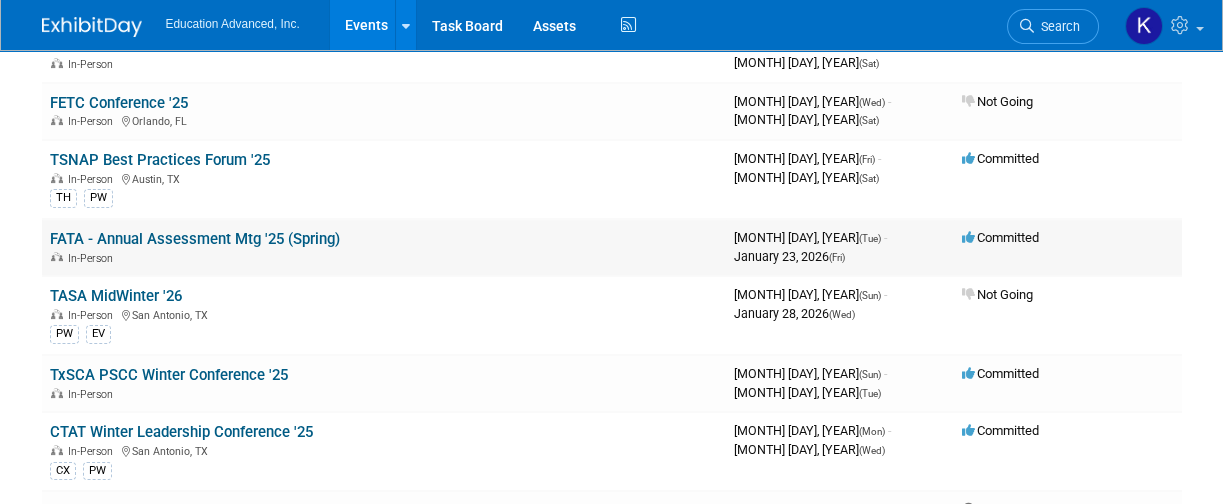 click on "FATA - Annual Assessment Mtg '25 (Spring)" at bounding box center [195, 239] 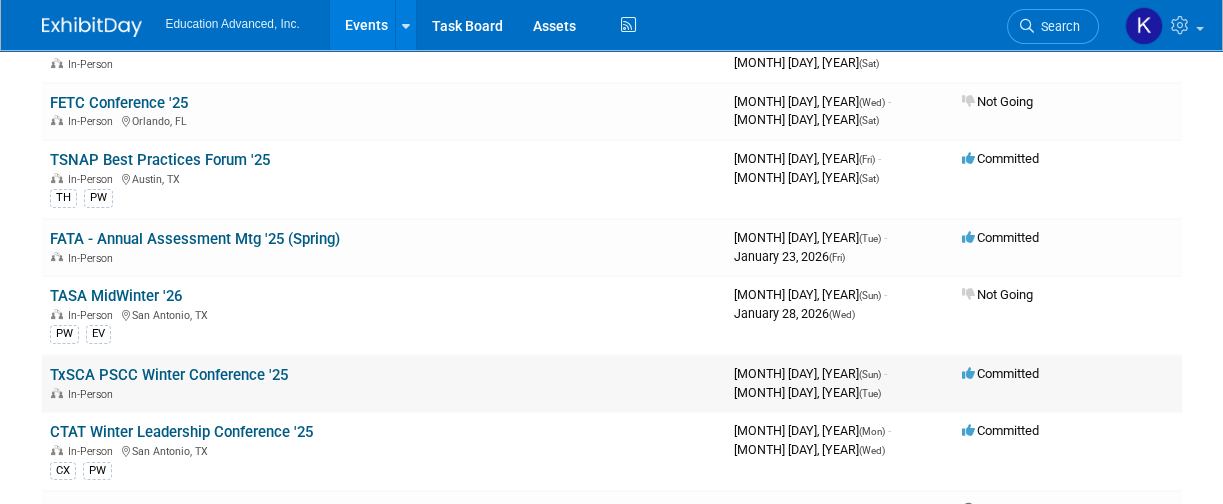 click on "TxSCA PSCC Winter Conference '25" at bounding box center [169, 375] 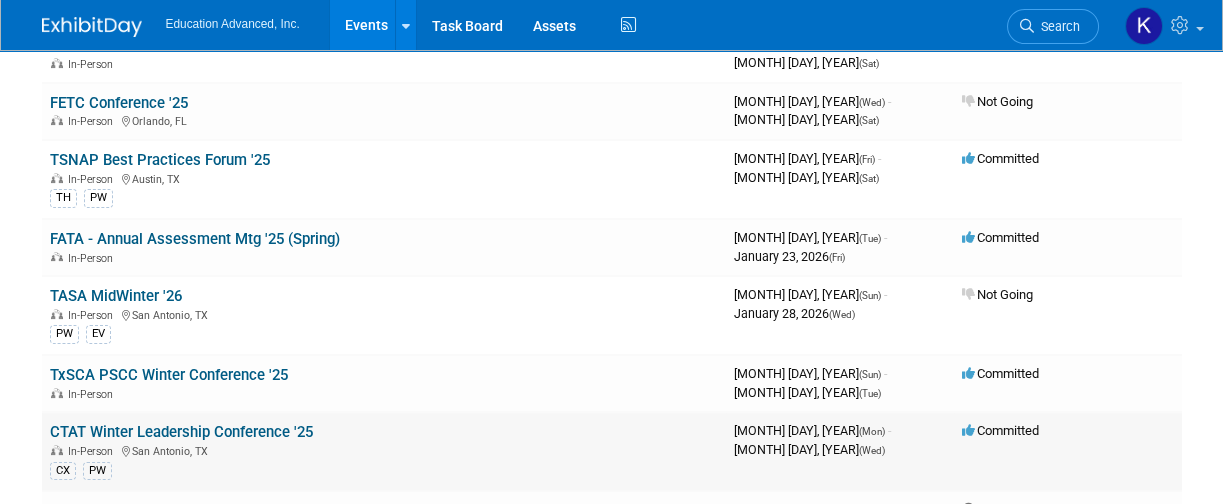 click on "CTAT Winter Leadership Conference '25" at bounding box center (181, 432) 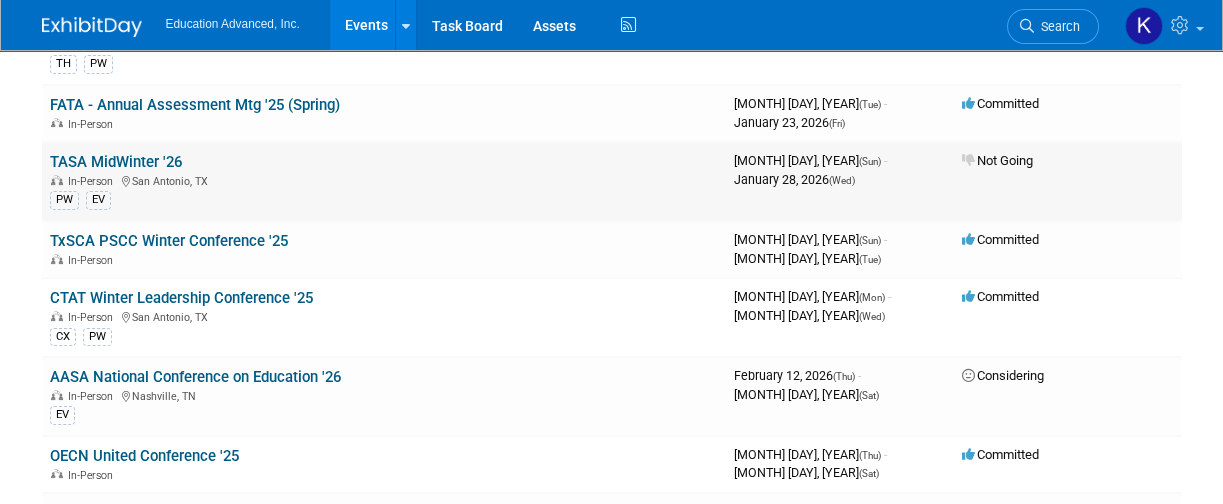 scroll, scrollTop: 1733, scrollLeft: 0, axis: vertical 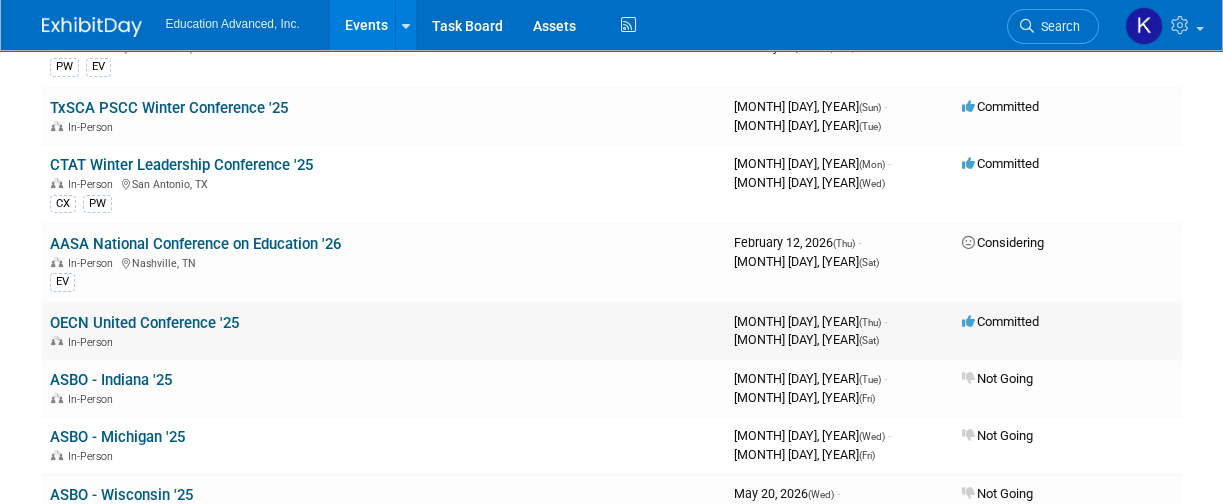 click on "OECN United Conference '25" at bounding box center [144, 323] 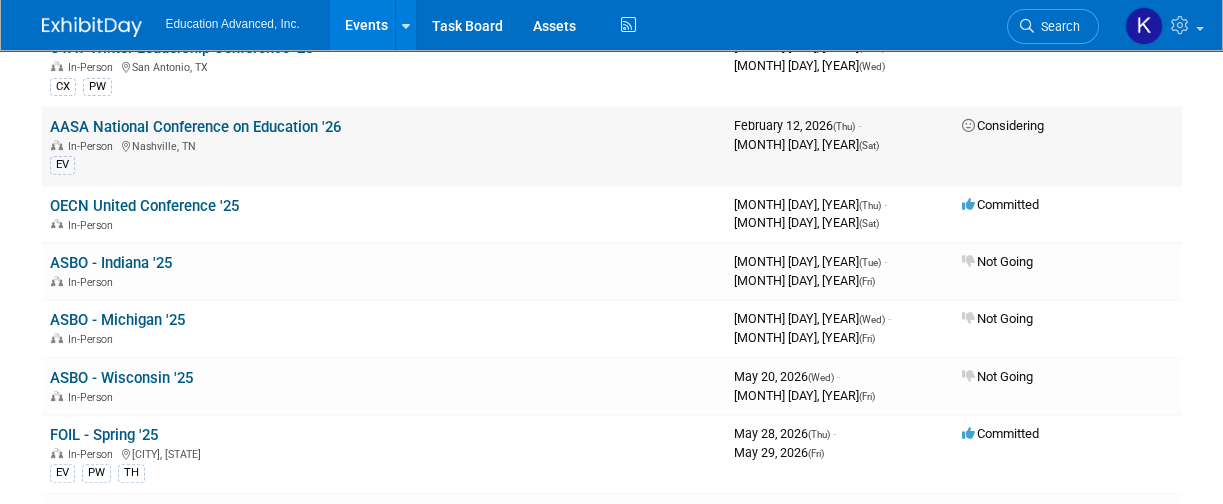 scroll, scrollTop: 1866, scrollLeft: 0, axis: vertical 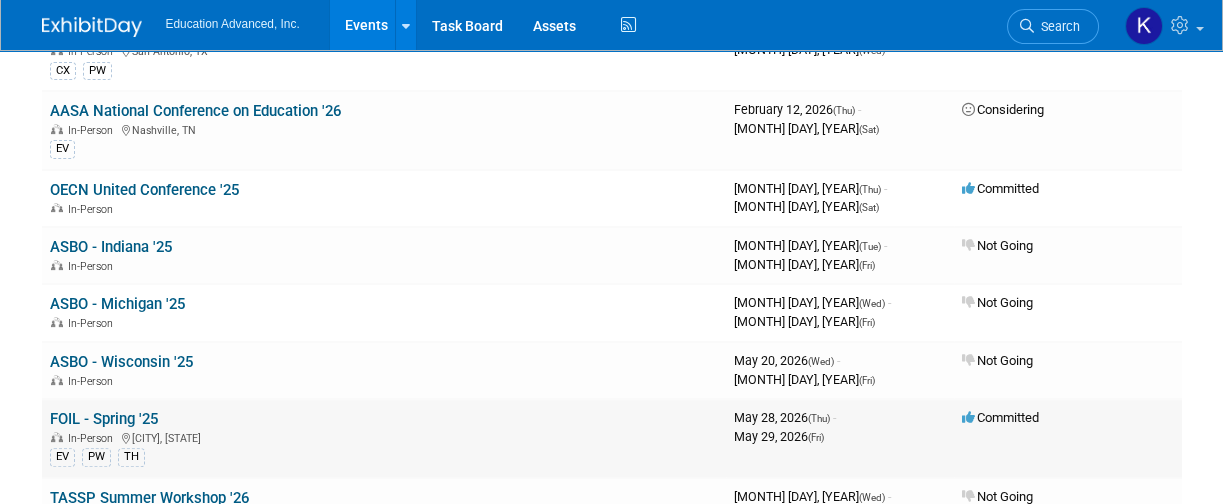 click on "FOIL - Spring '25" at bounding box center (104, 419) 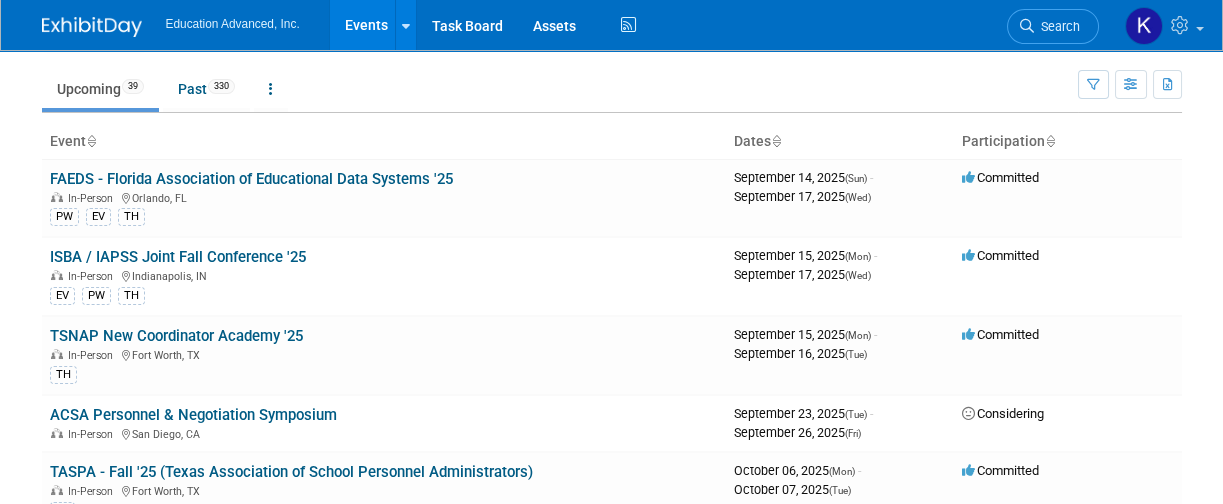 scroll, scrollTop: 0, scrollLeft: 0, axis: both 